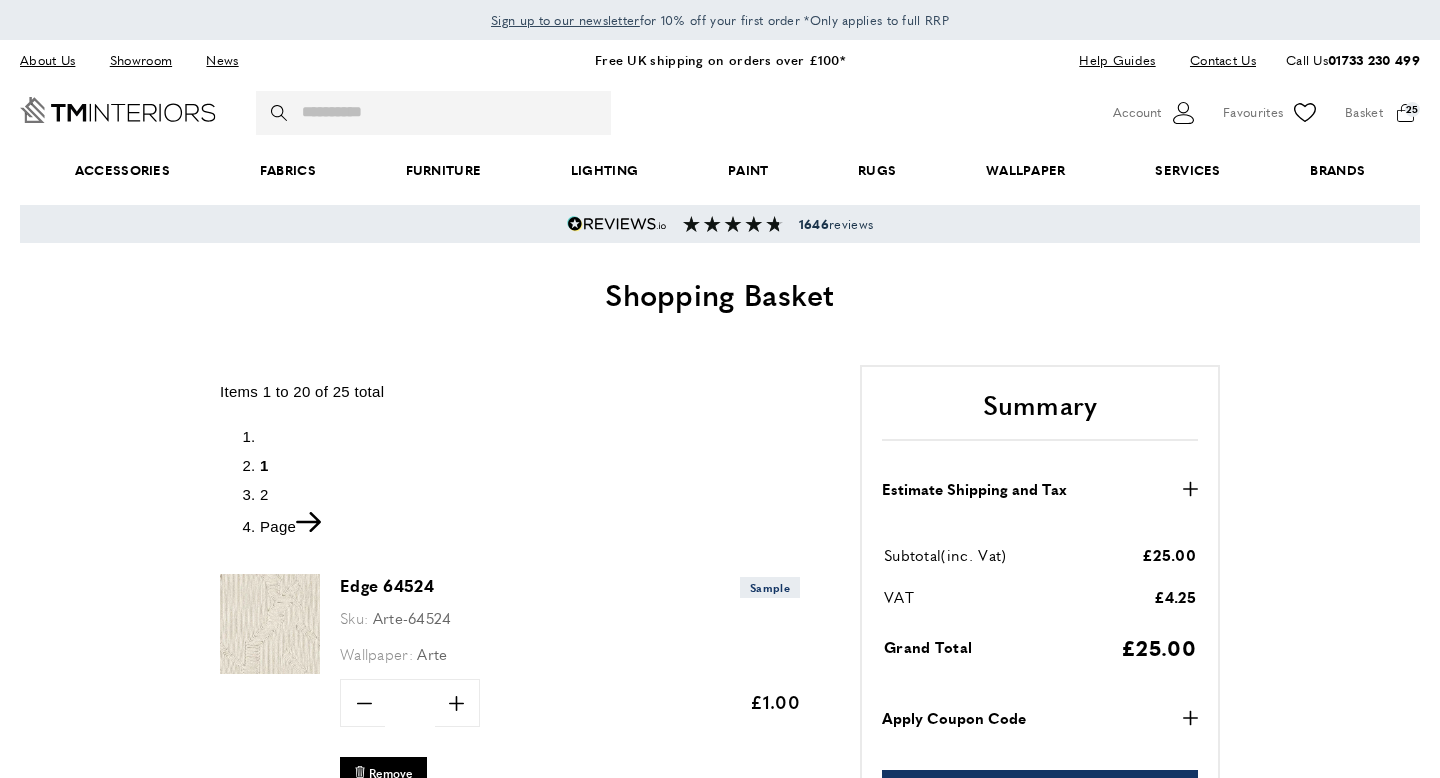 scroll, scrollTop: 0, scrollLeft: 0, axis: both 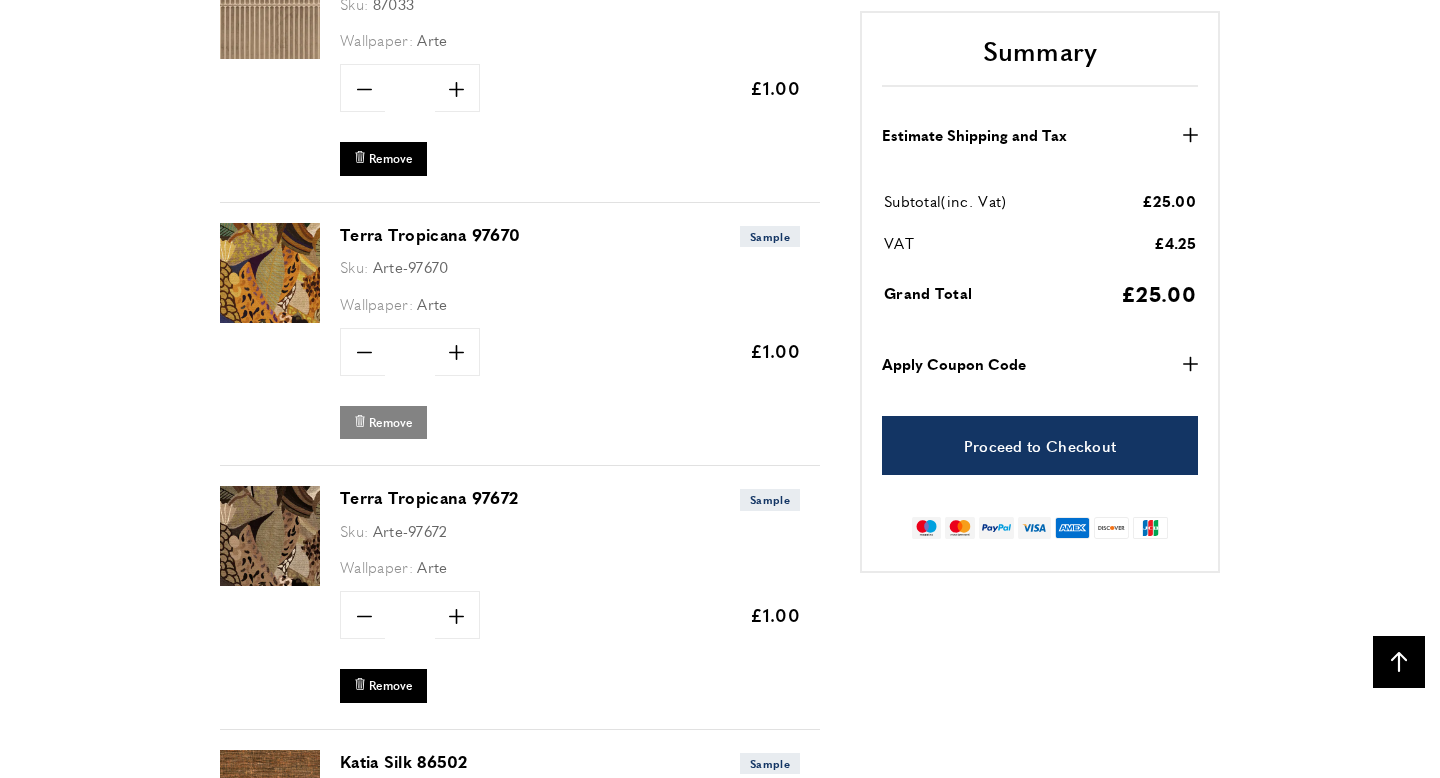 click on "Remove" at bounding box center [391, 422] 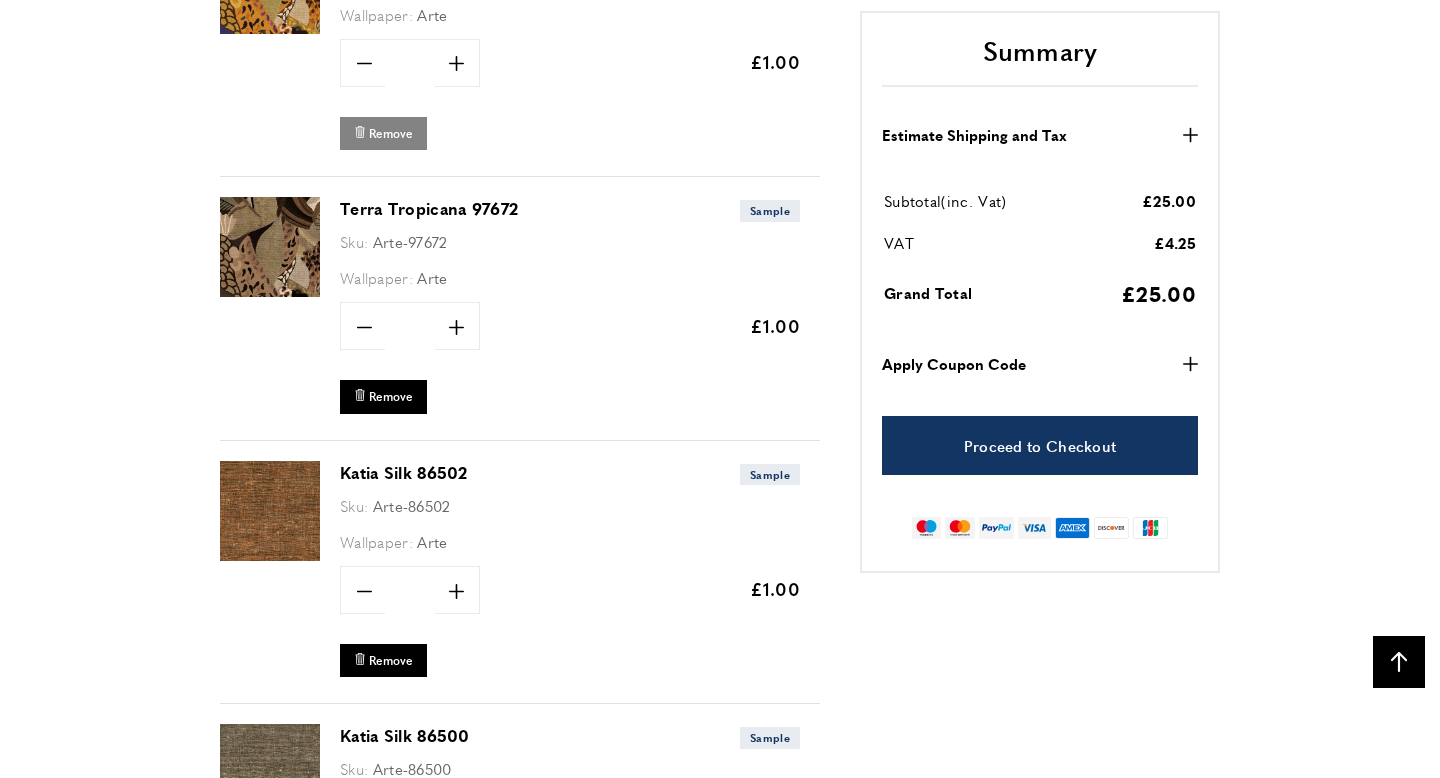 scroll, scrollTop: 3290, scrollLeft: 0, axis: vertical 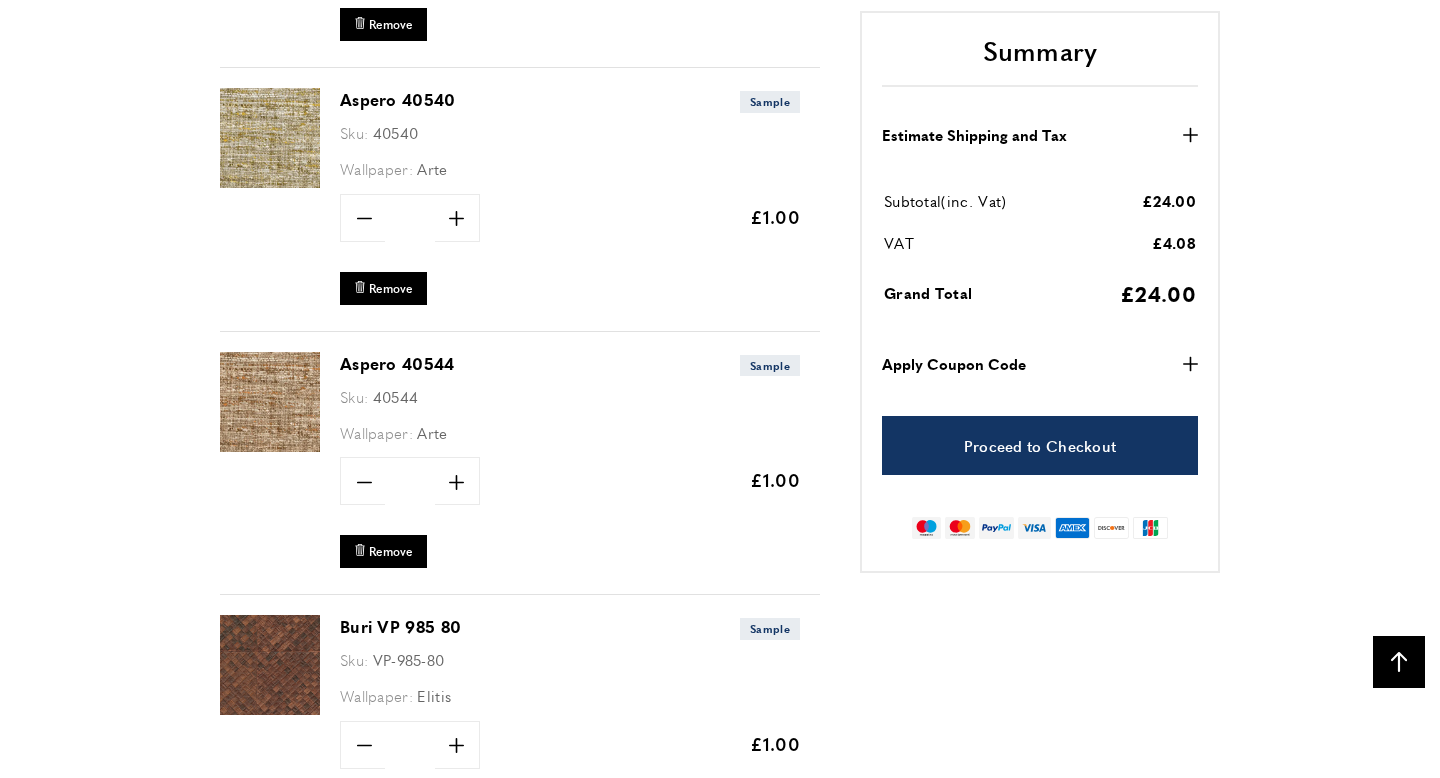 click at bounding box center (270, 138) 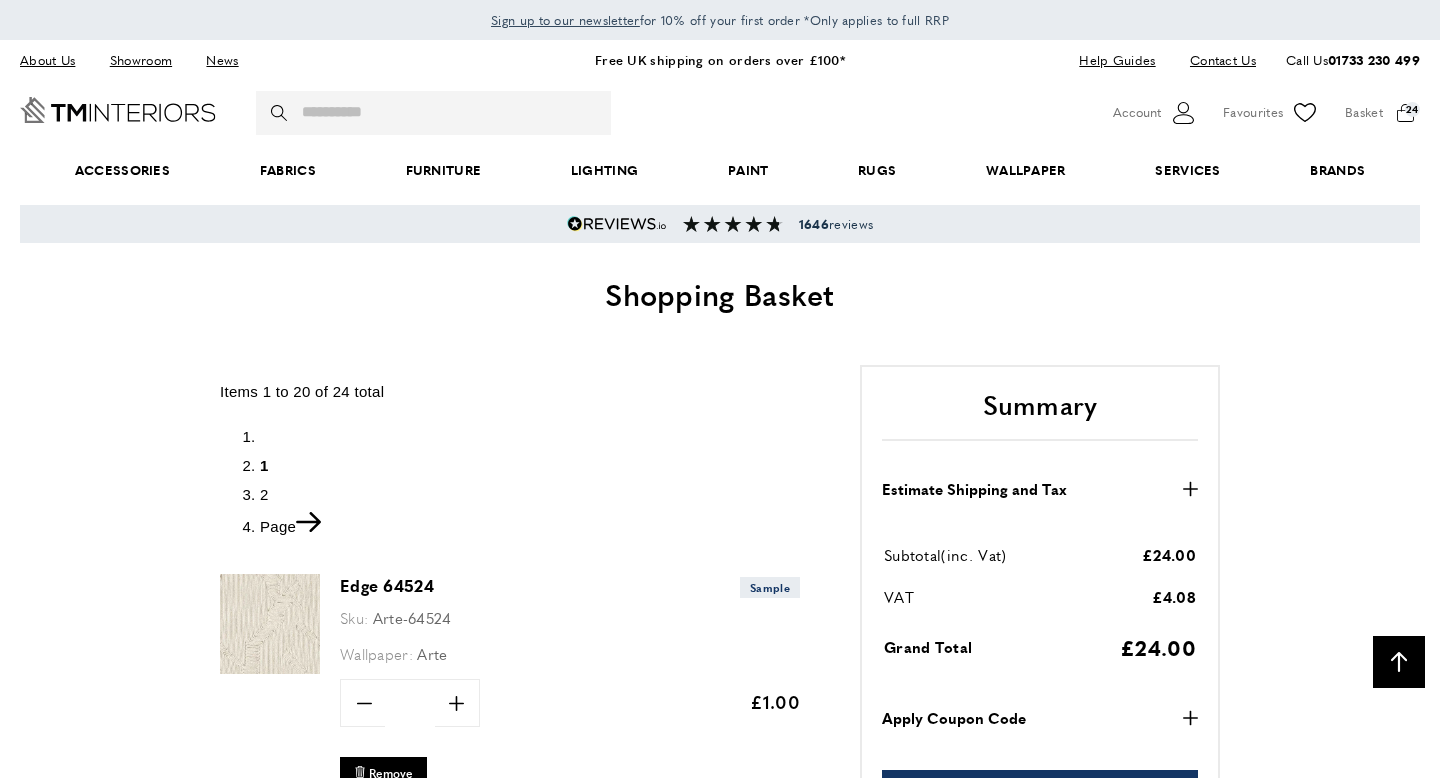 scroll, scrollTop: 3911, scrollLeft: 0, axis: vertical 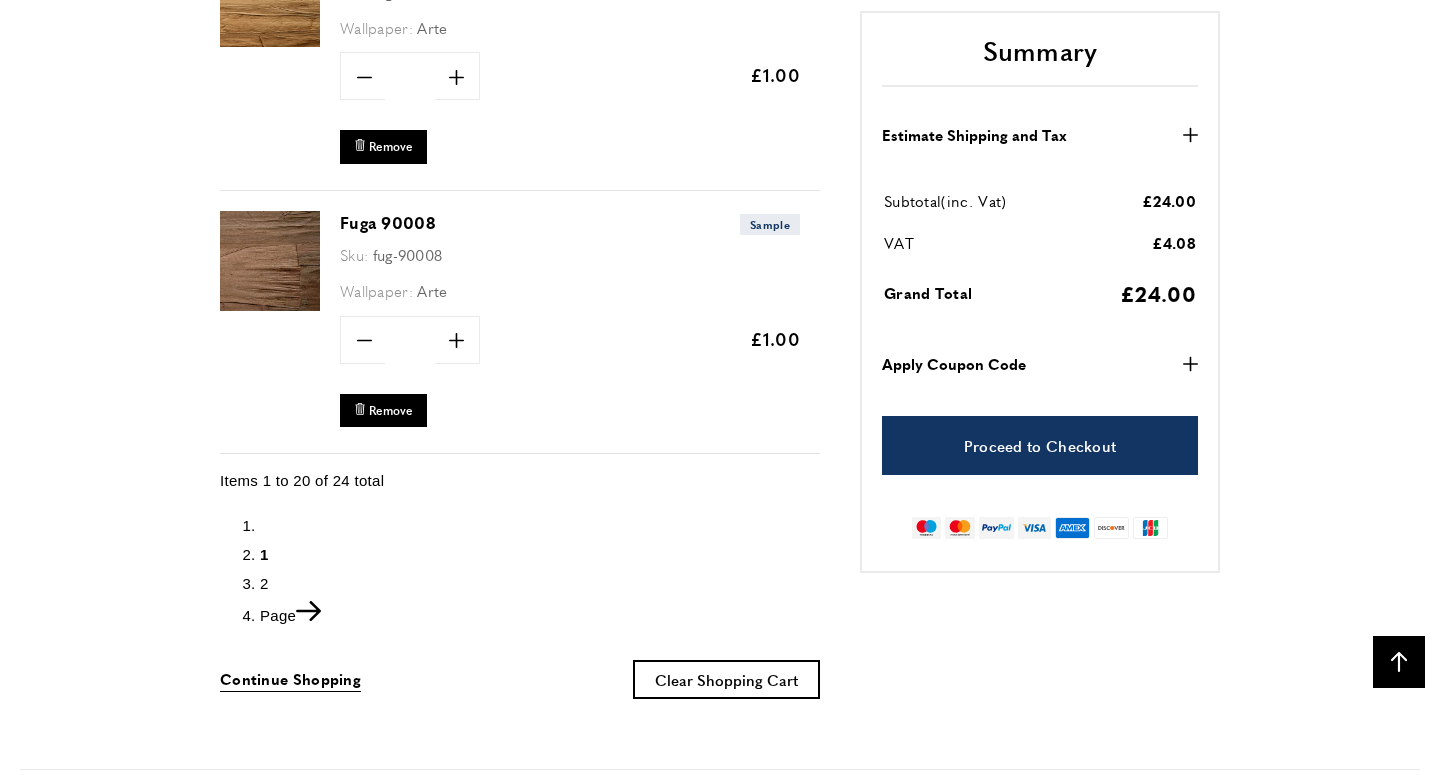 click 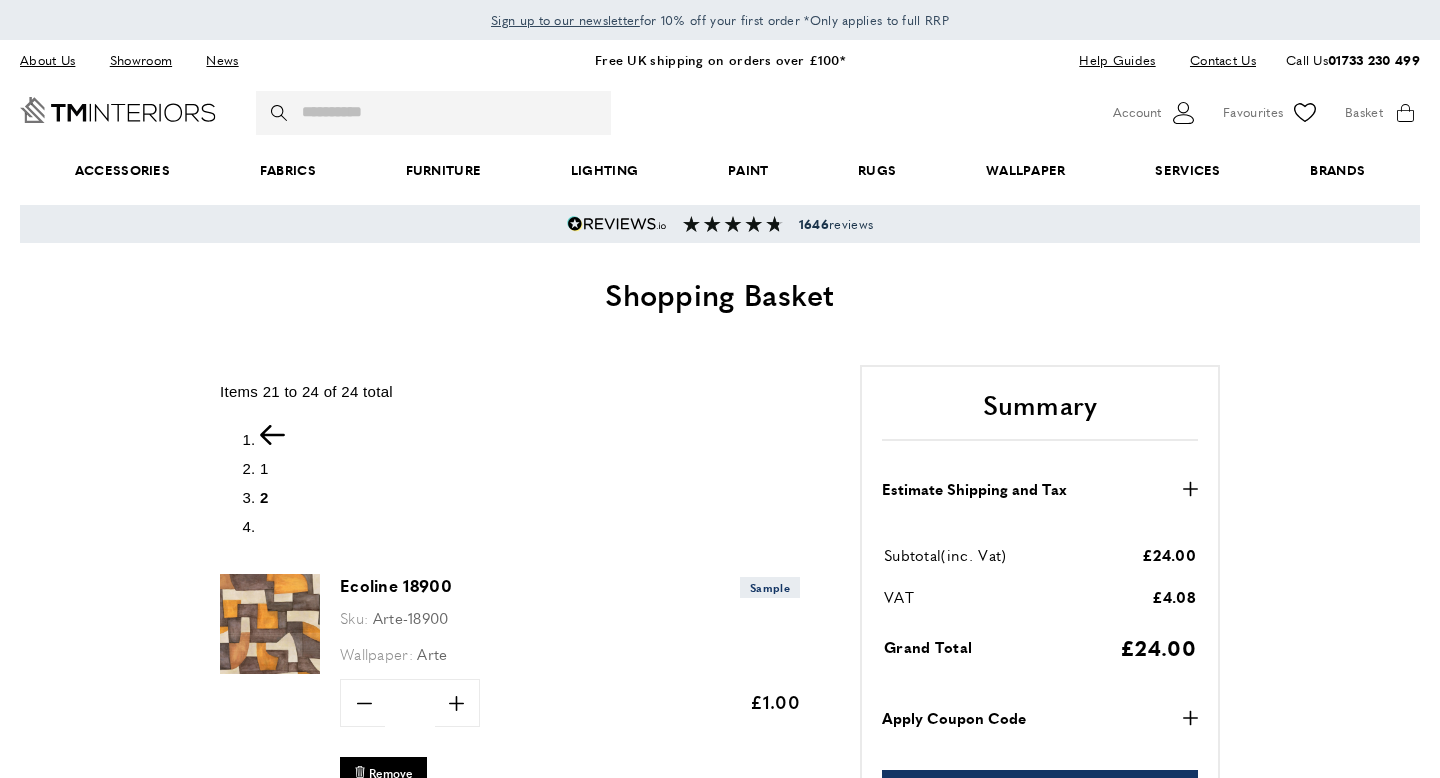 scroll, scrollTop: 0, scrollLeft: 0, axis: both 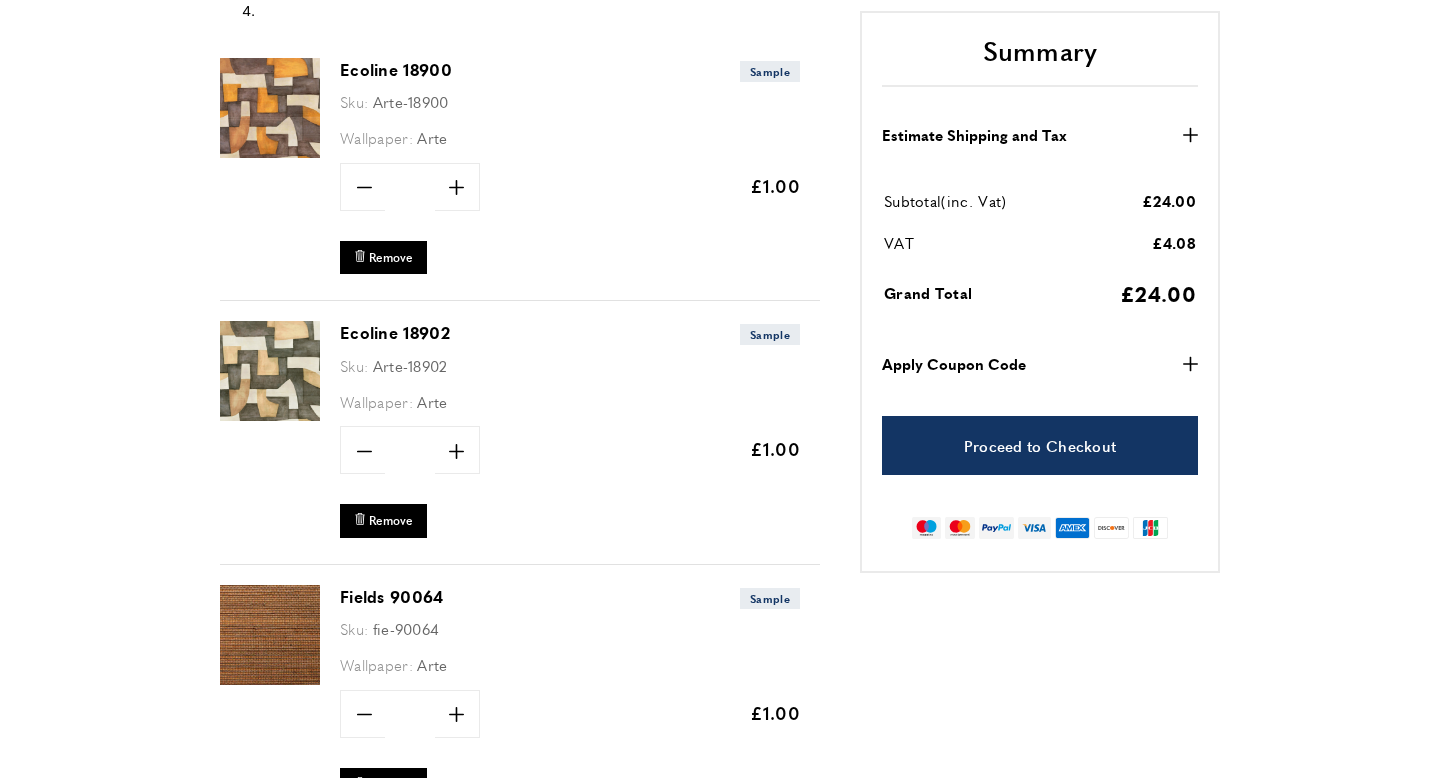click at bounding box center (270, 371) 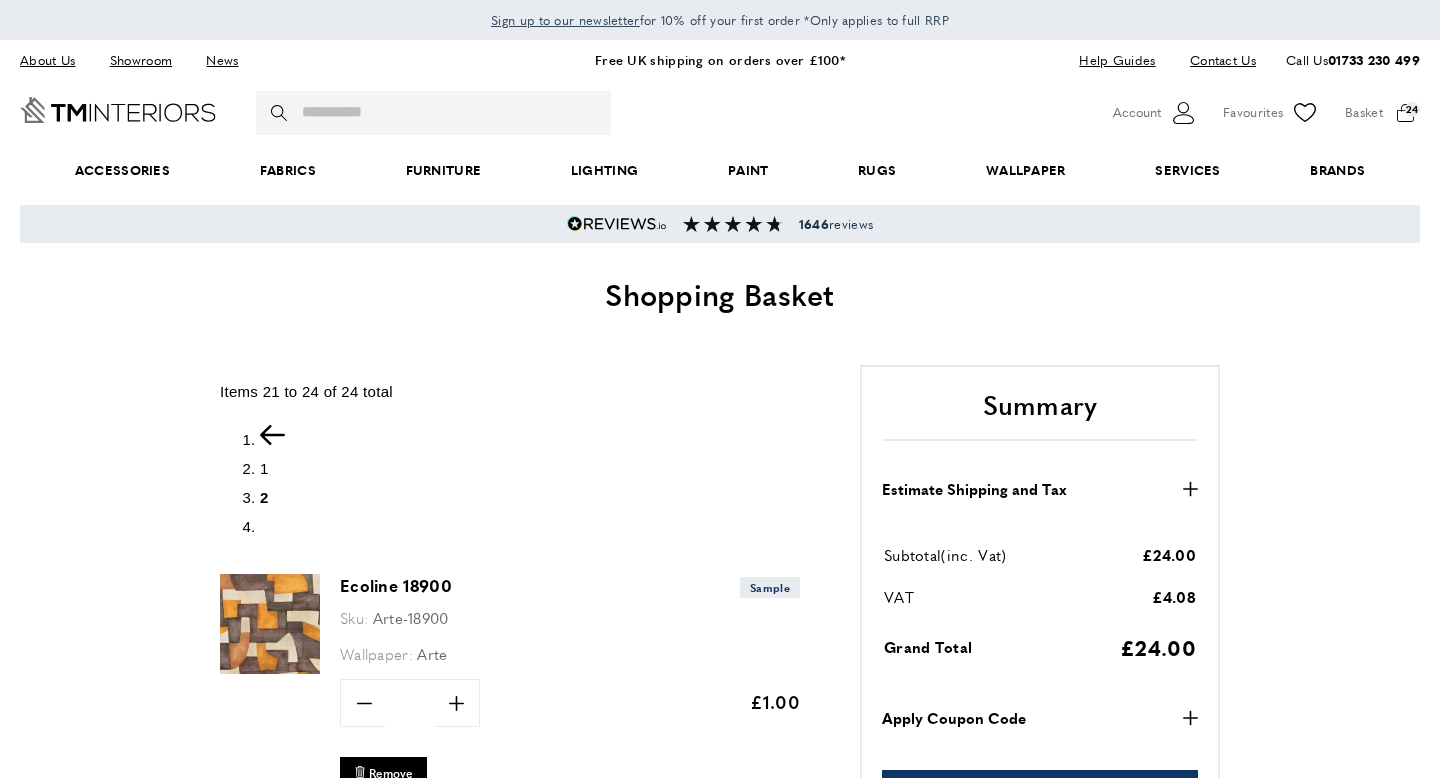 scroll, scrollTop: 516, scrollLeft: 0, axis: vertical 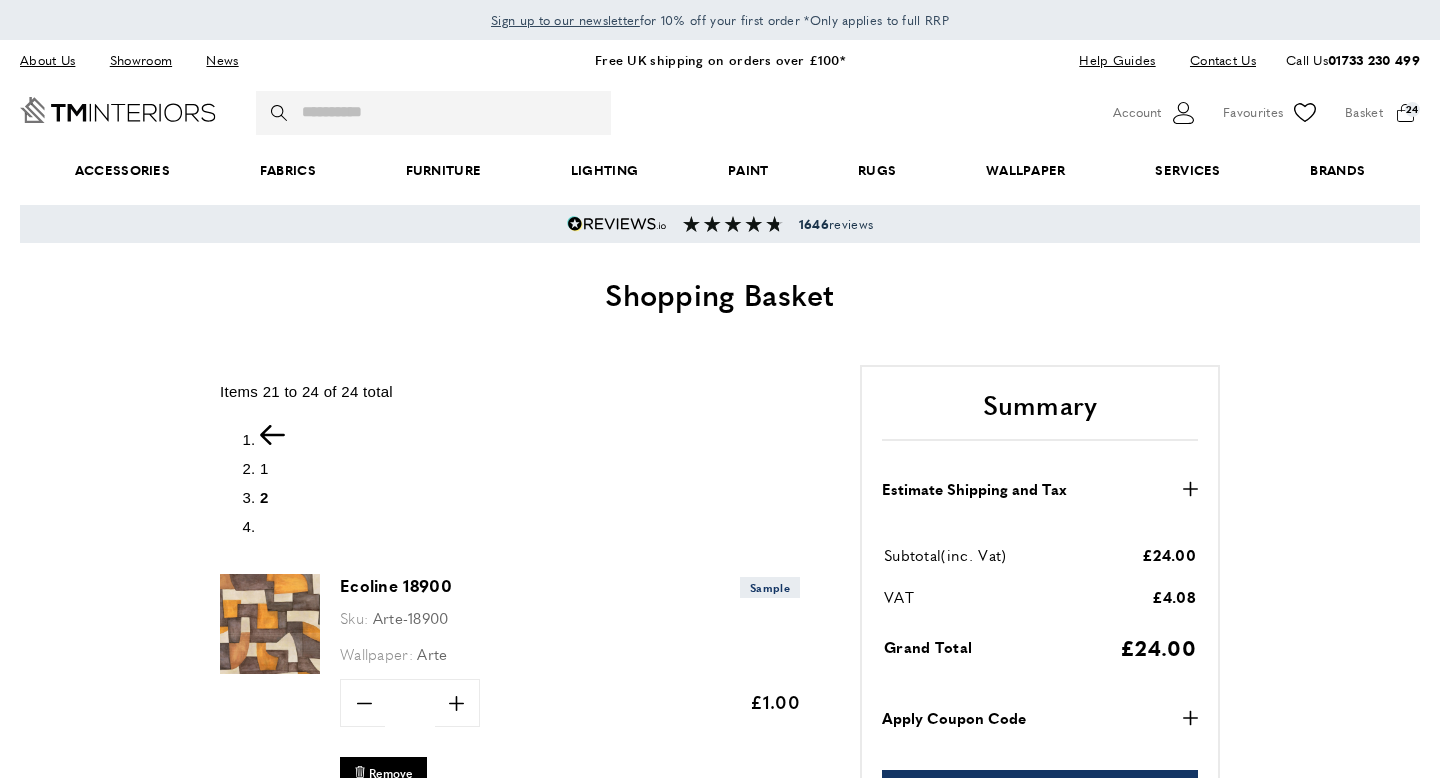 click 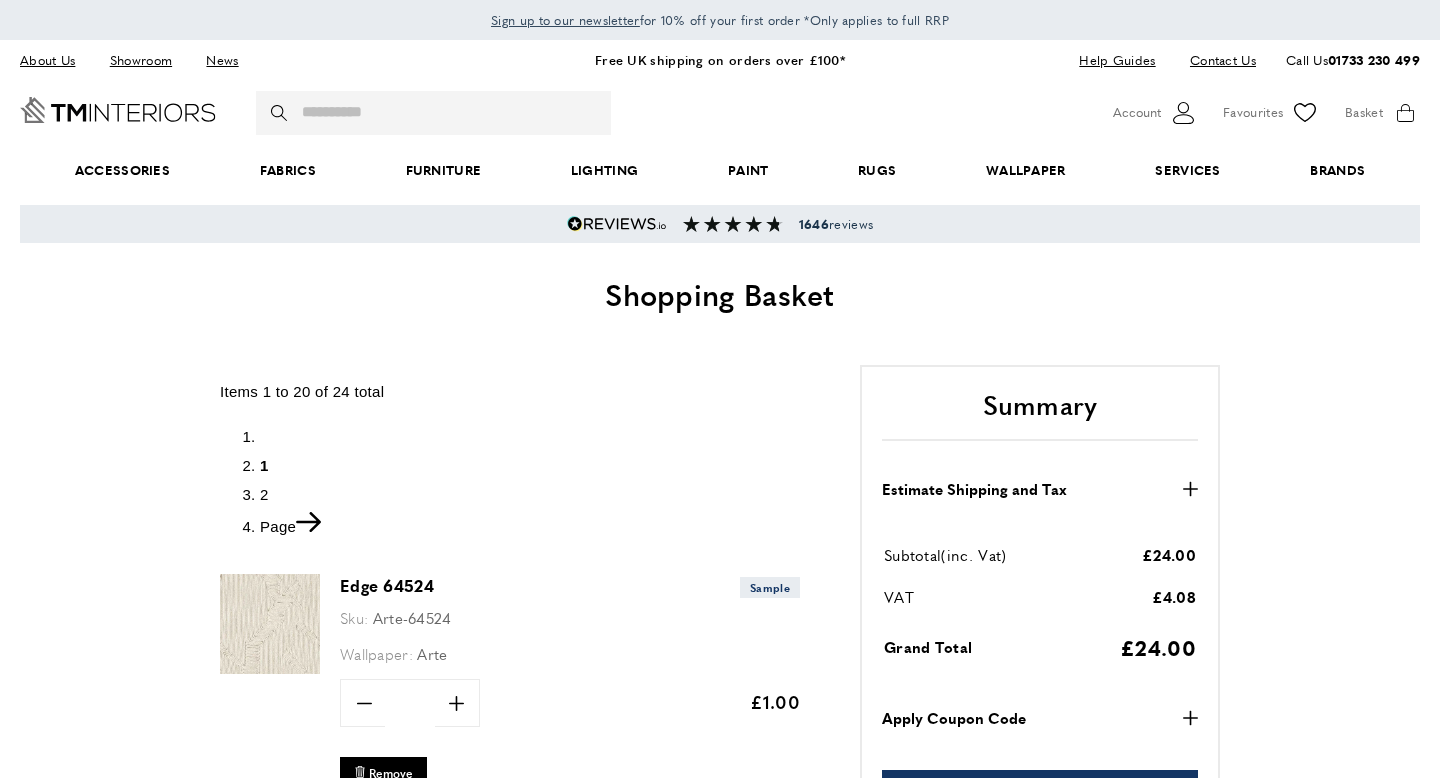 scroll, scrollTop: 0, scrollLeft: 0, axis: both 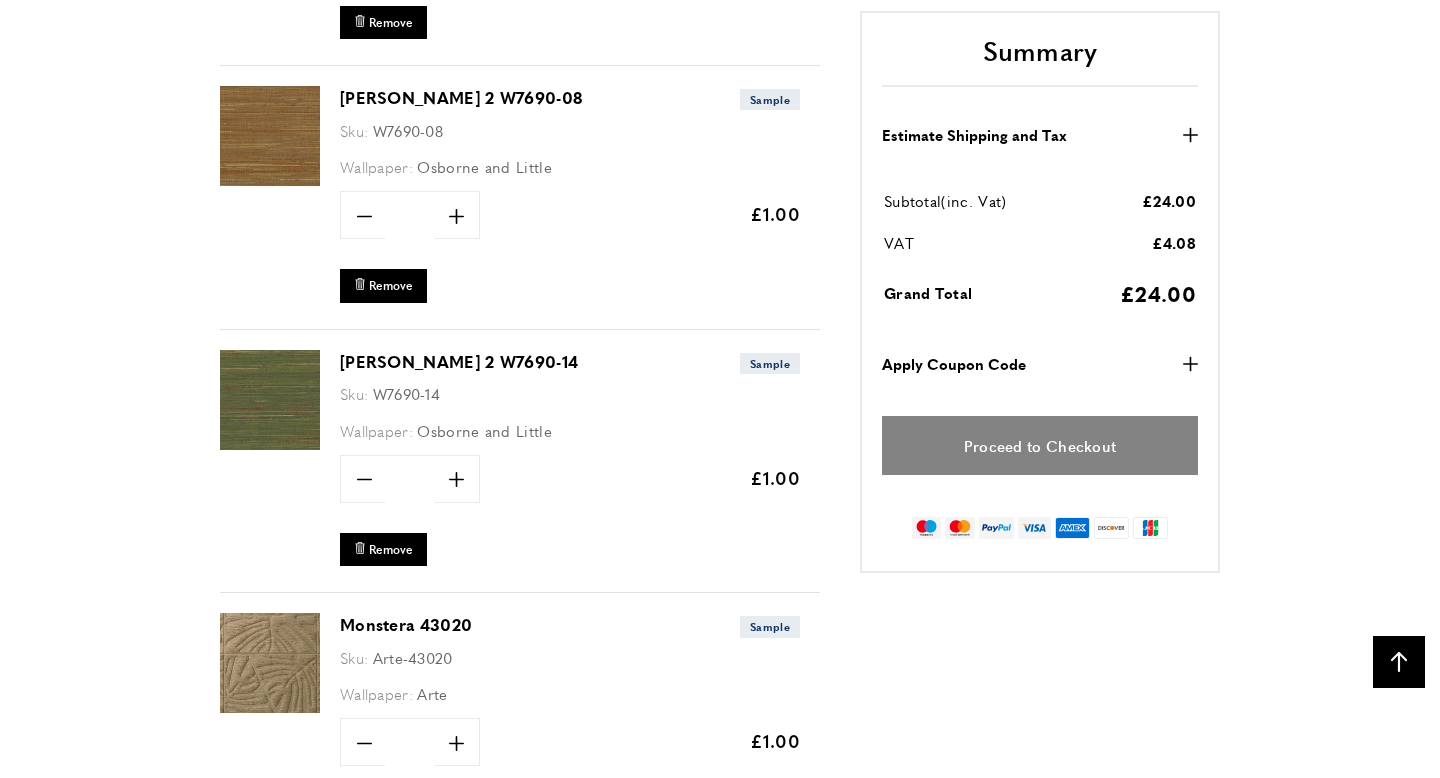 click on "Proceed to Checkout" at bounding box center (1040, 445) 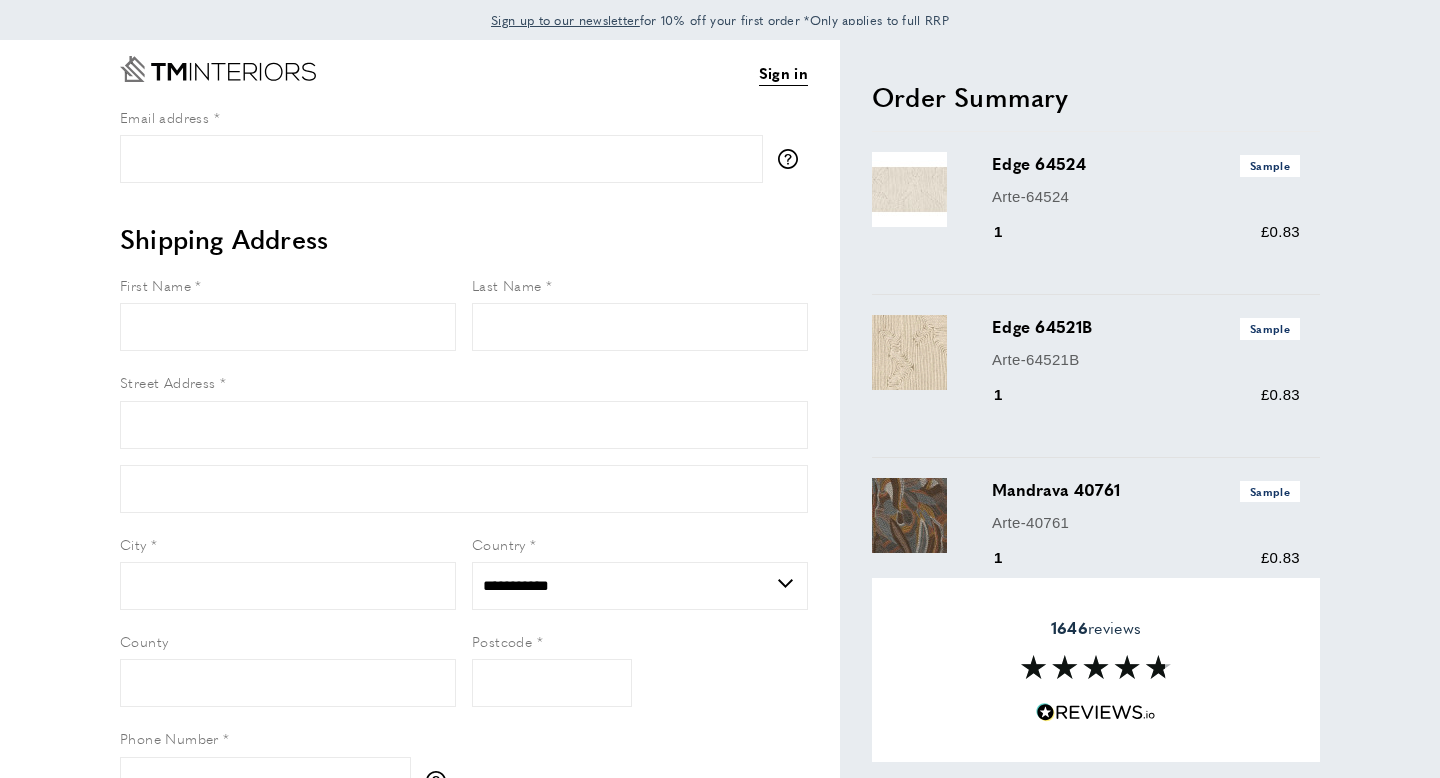 select on "**" 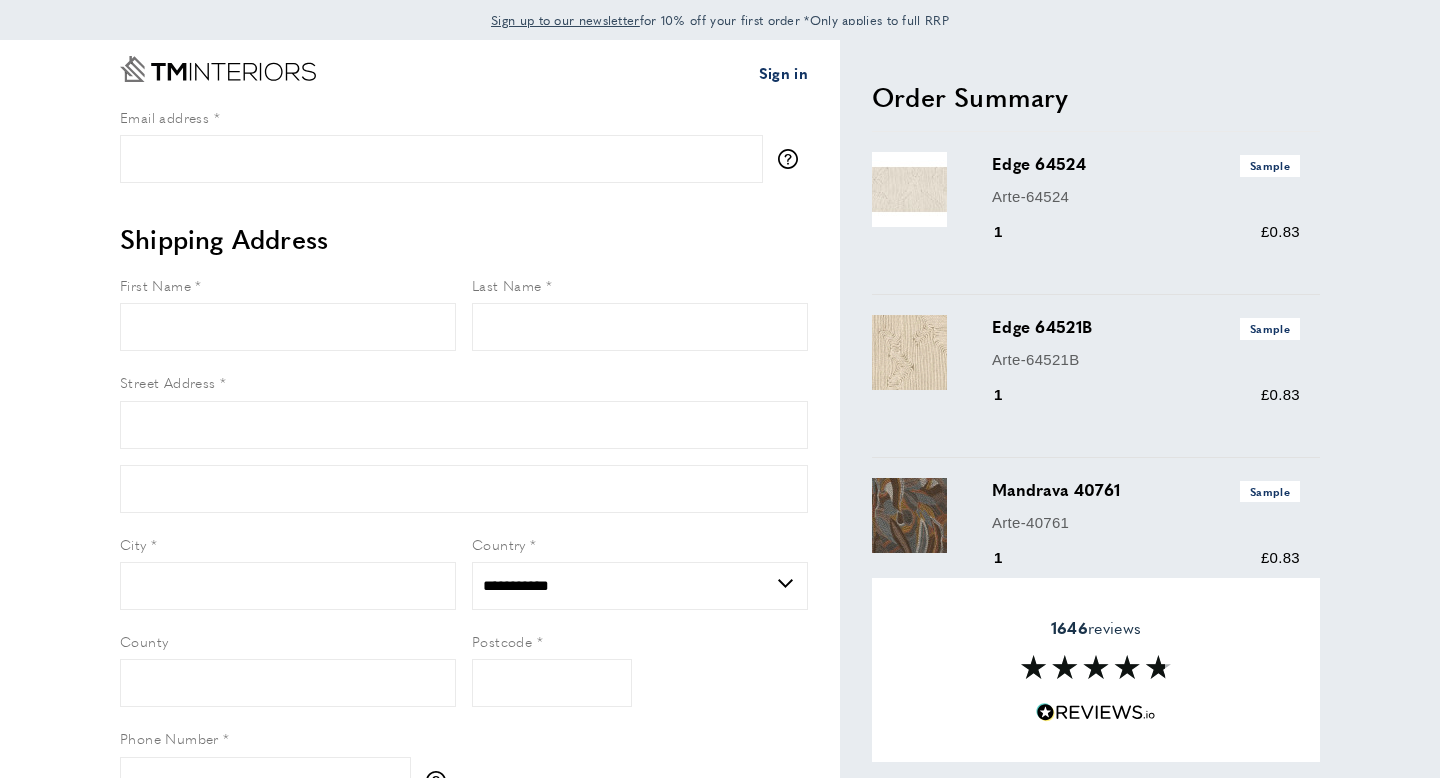 click on "Sign in" at bounding box center [783, 73] 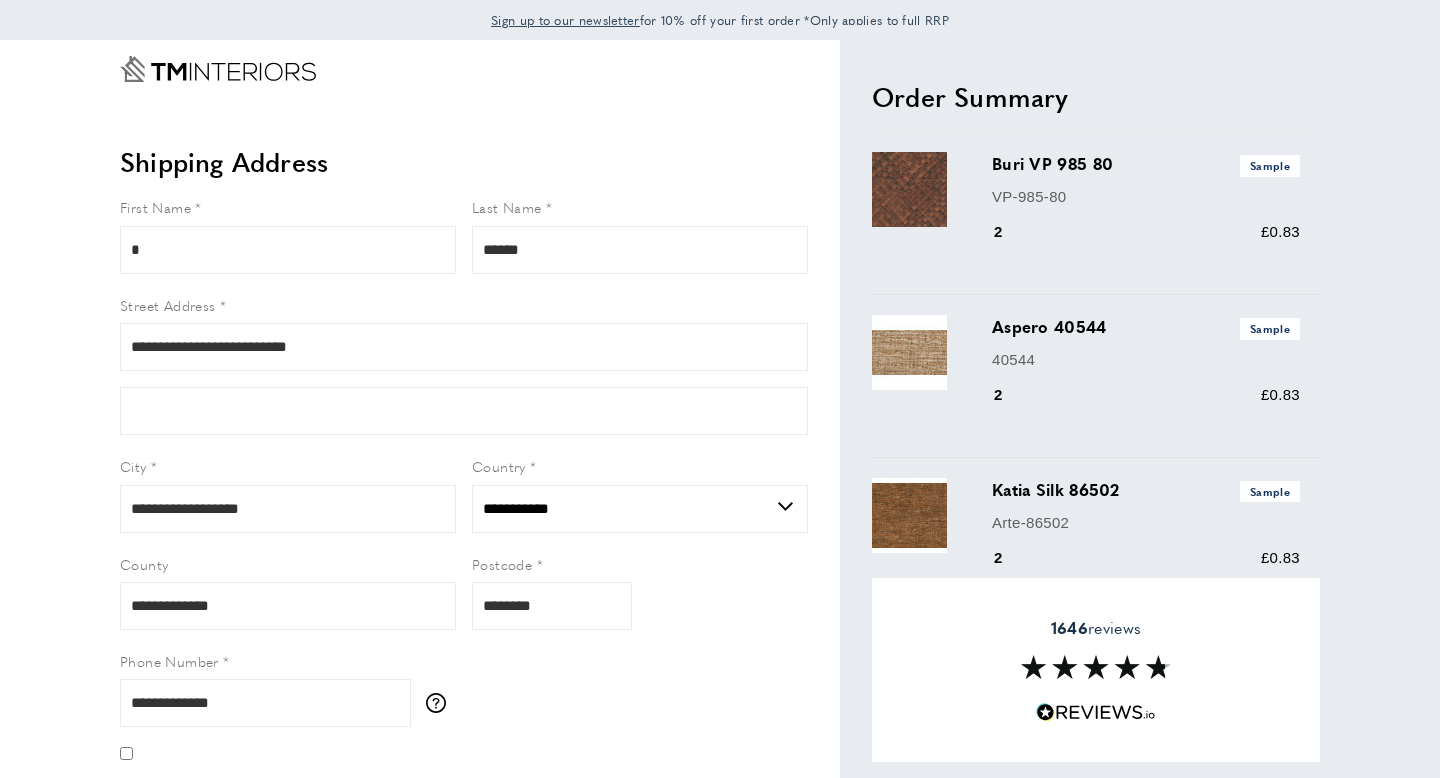 select on "**" 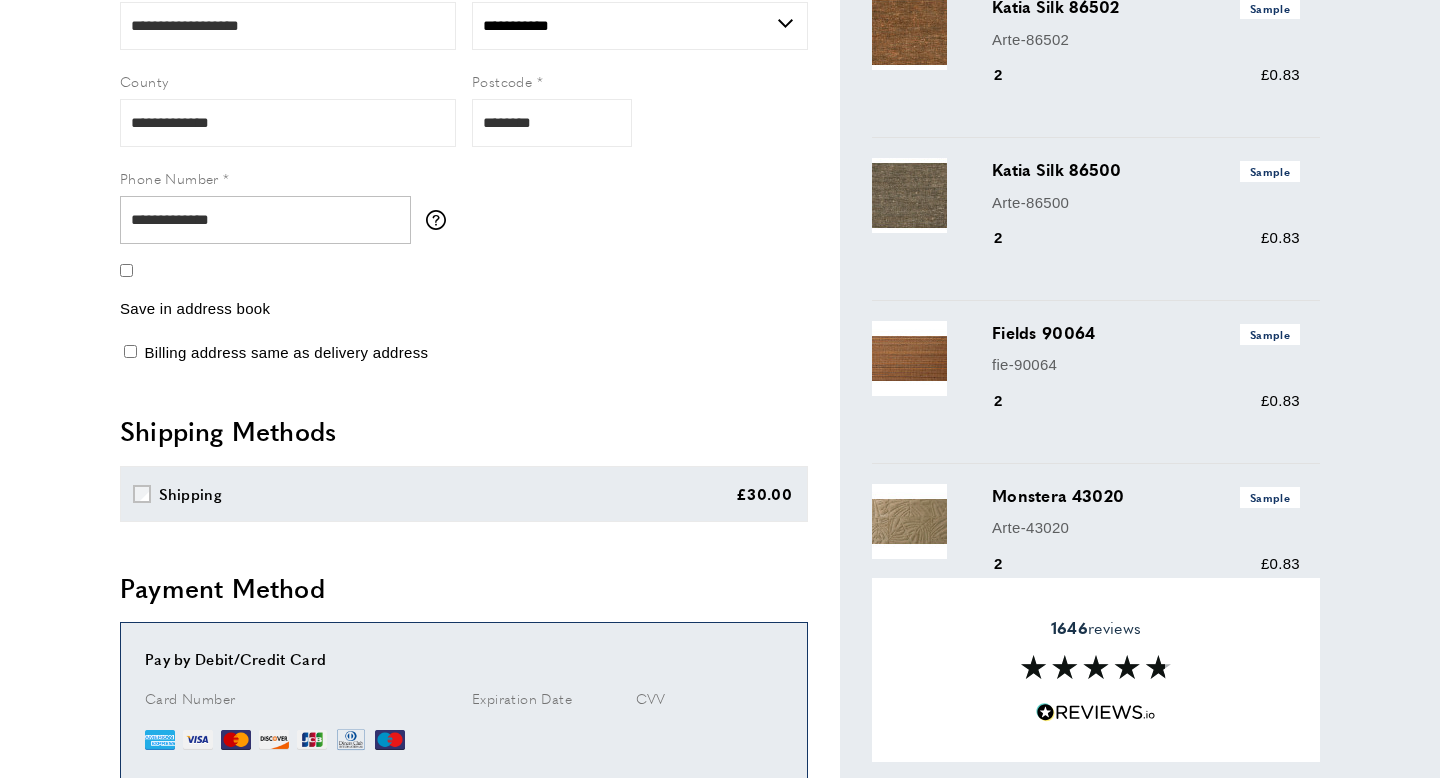scroll, scrollTop: 0, scrollLeft: 0, axis: both 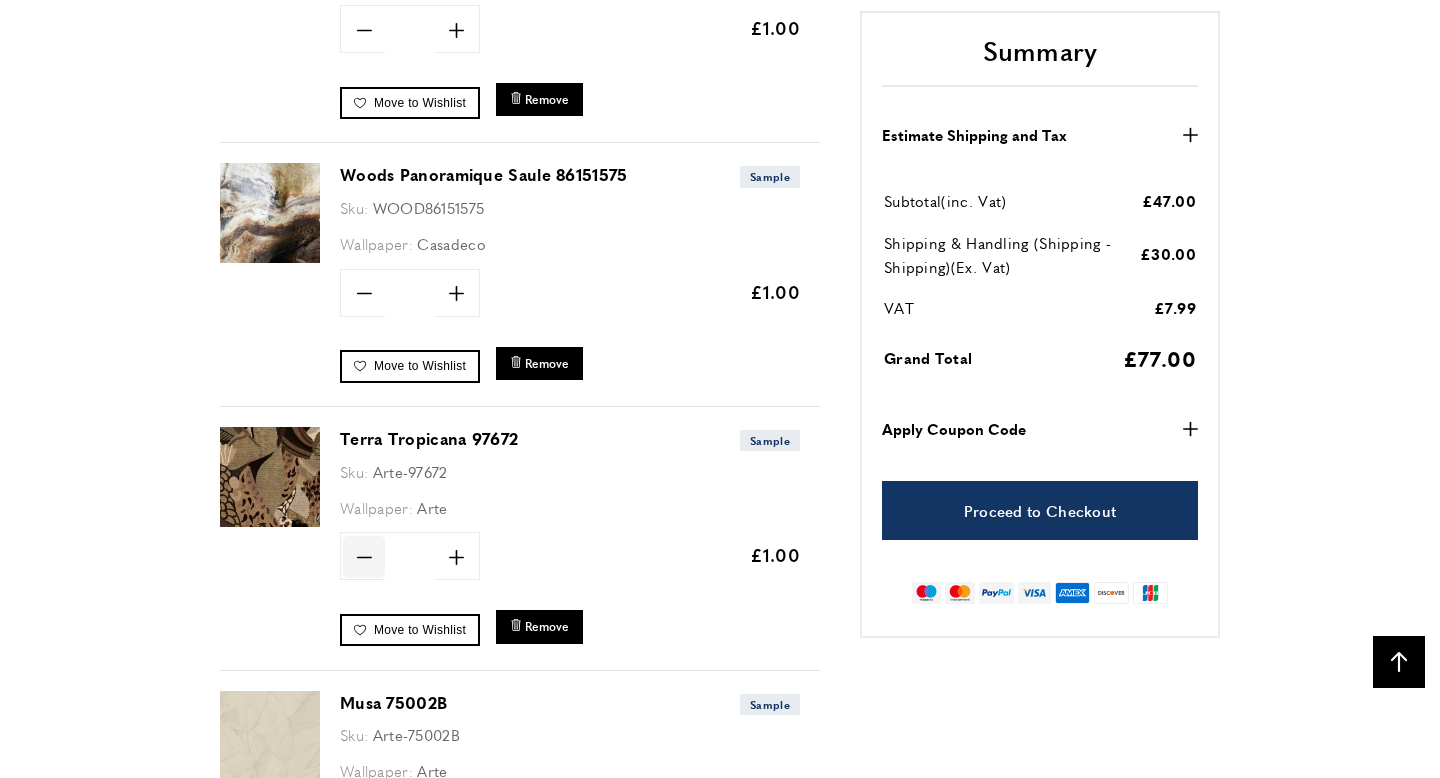 click 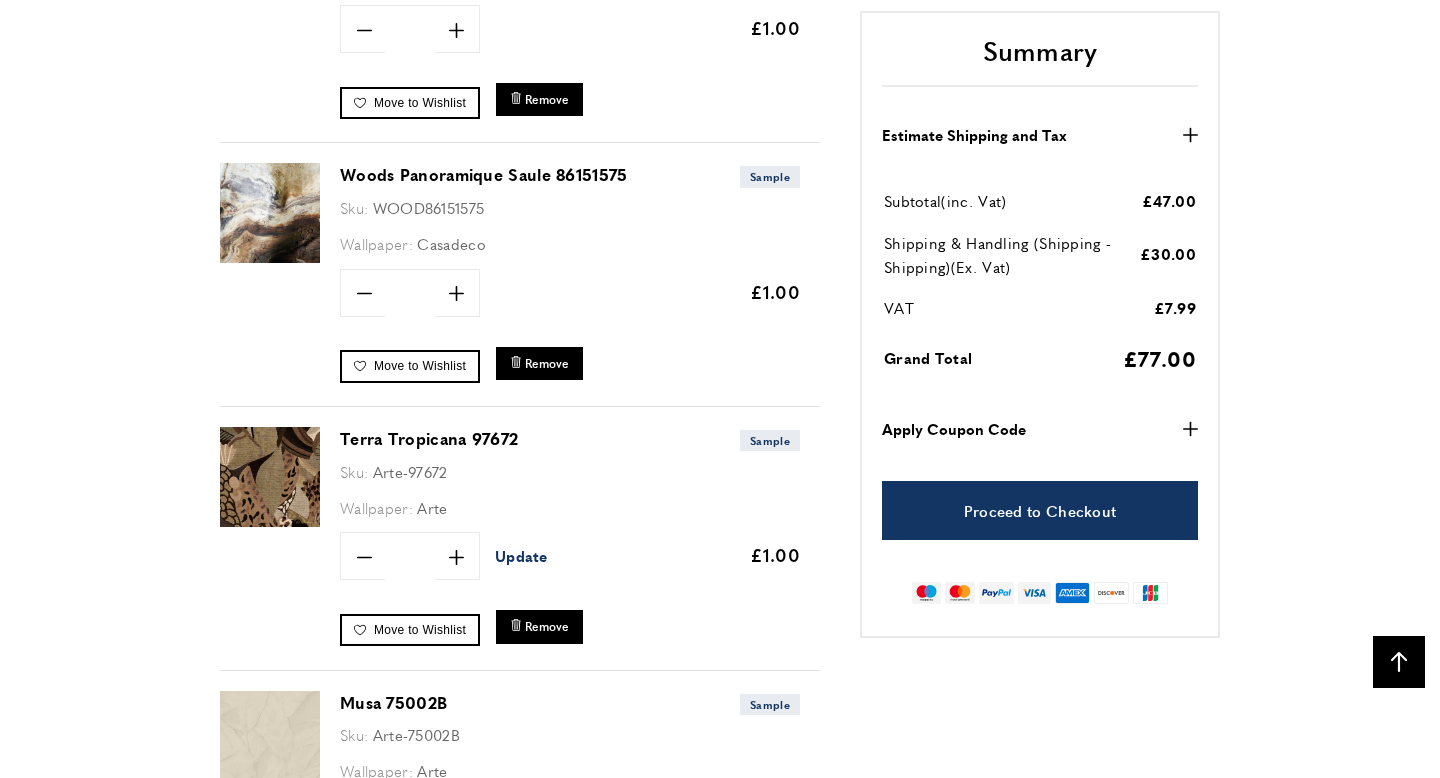 click on "Update" at bounding box center [521, 555] 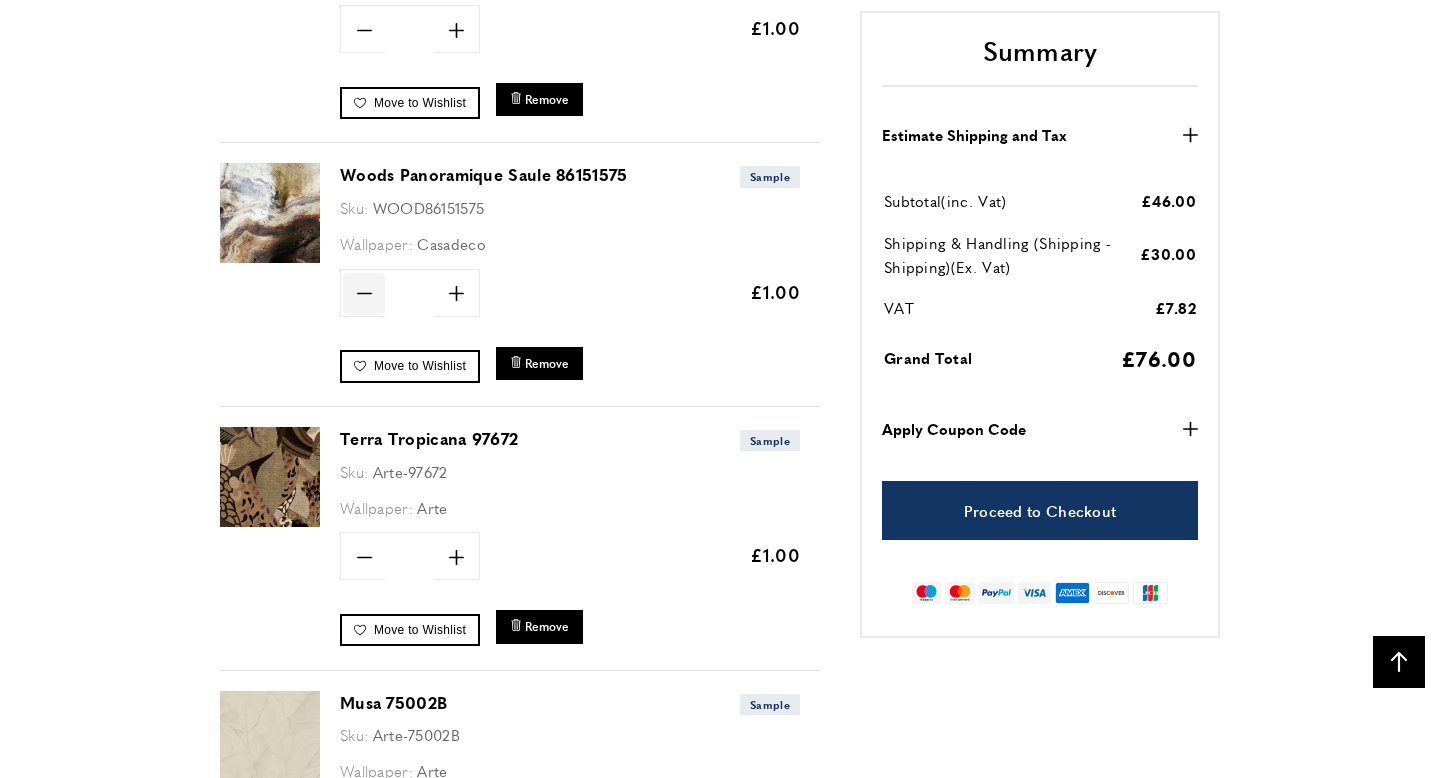 click on "minus" 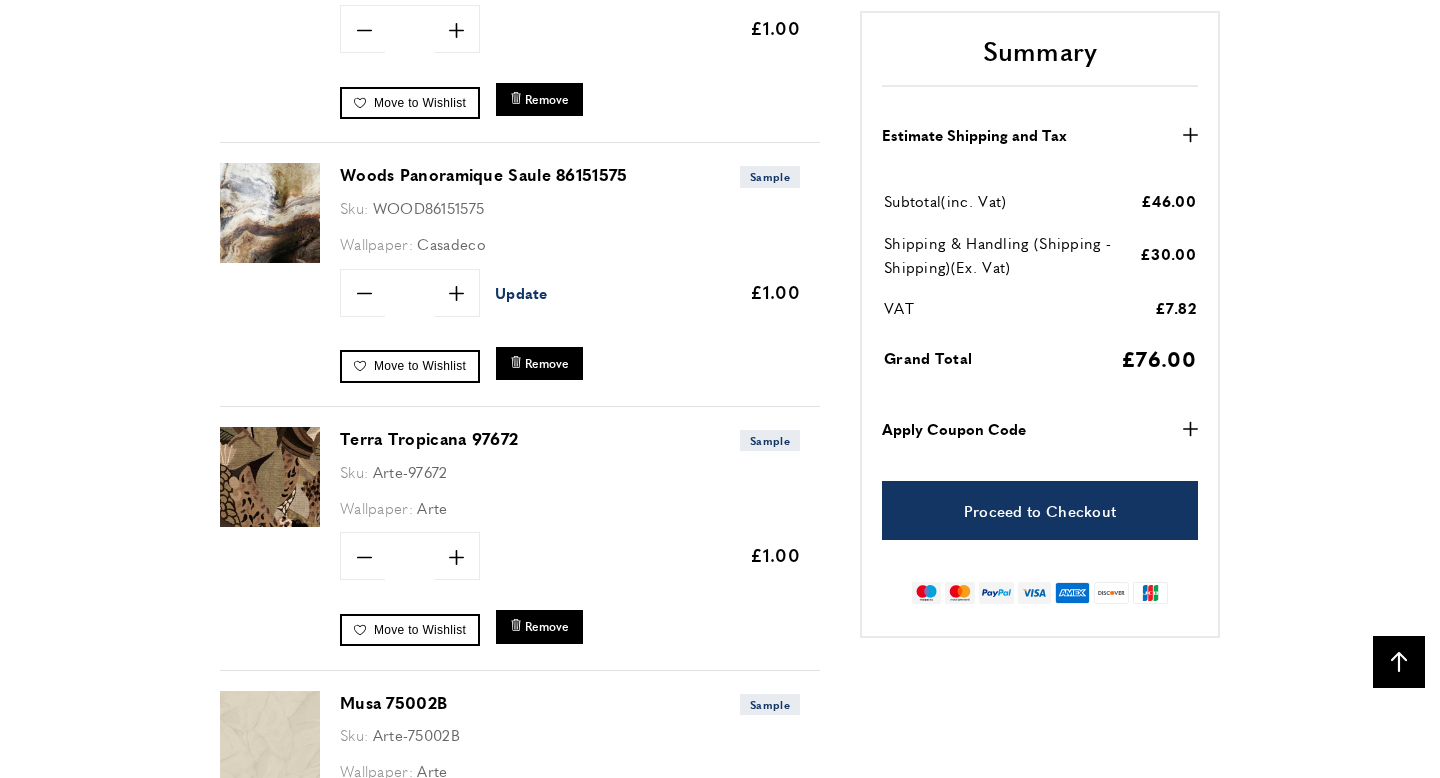 click on "Update" at bounding box center [521, 292] 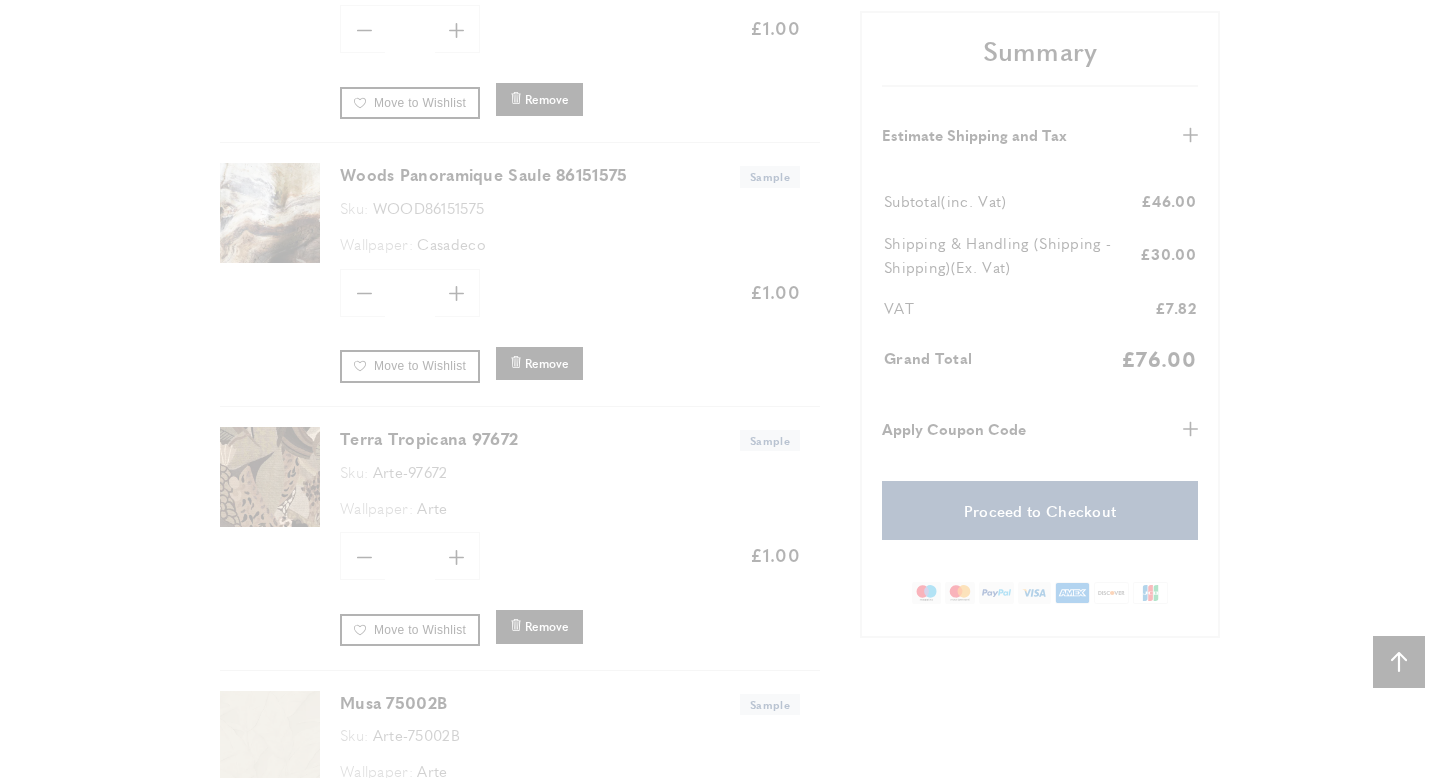 scroll, scrollTop: 0, scrollLeft: 562, axis: horizontal 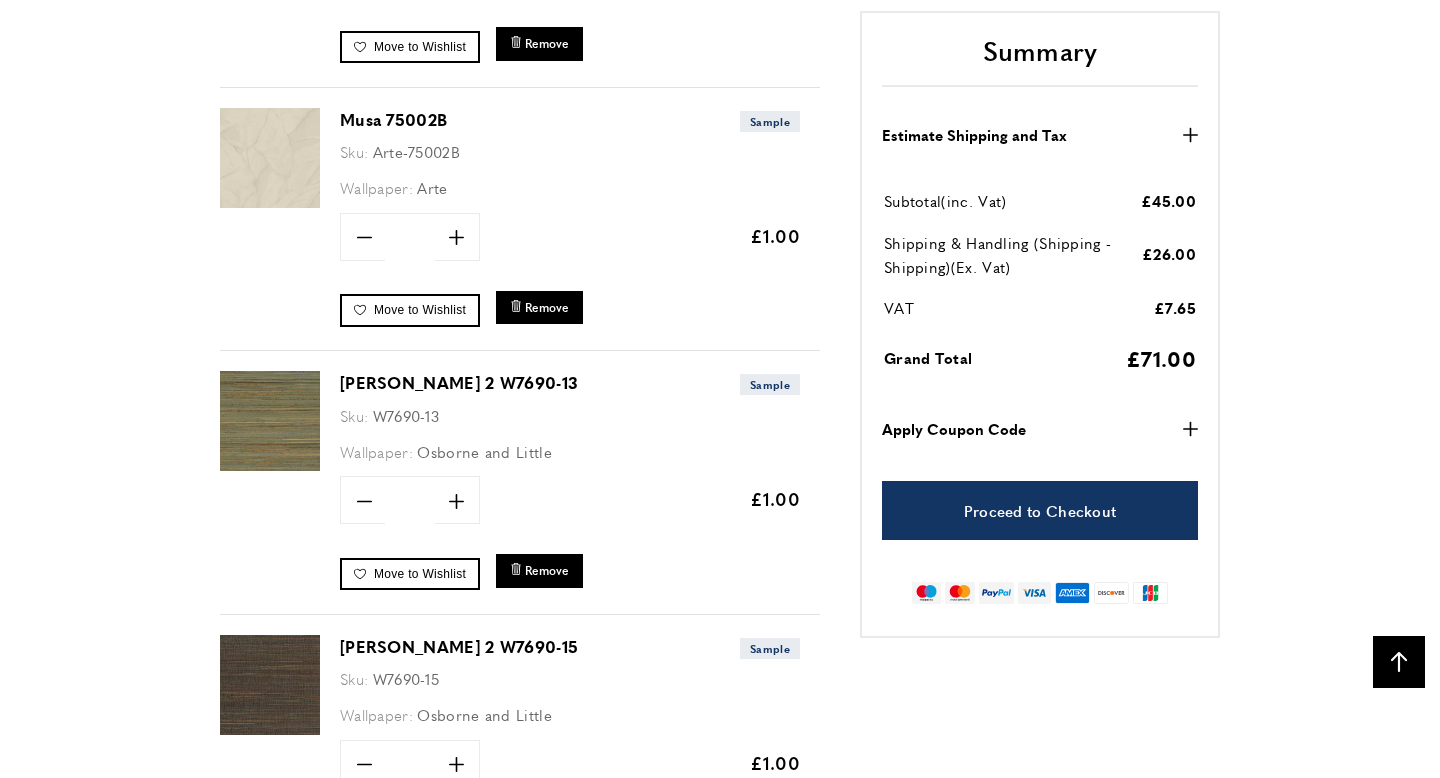 click at bounding box center [270, 421] 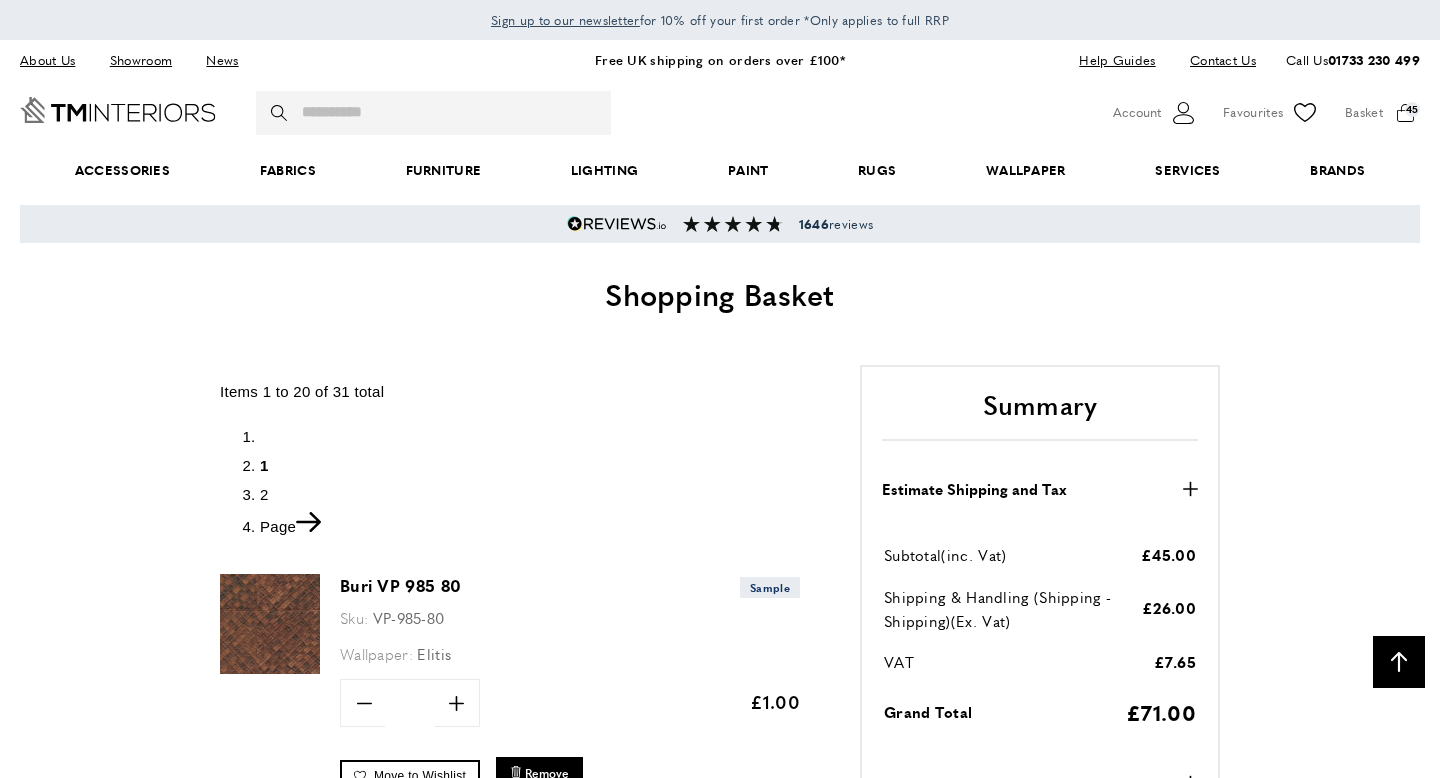 scroll, scrollTop: 2845, scrollLeft: 0, axis: vertical 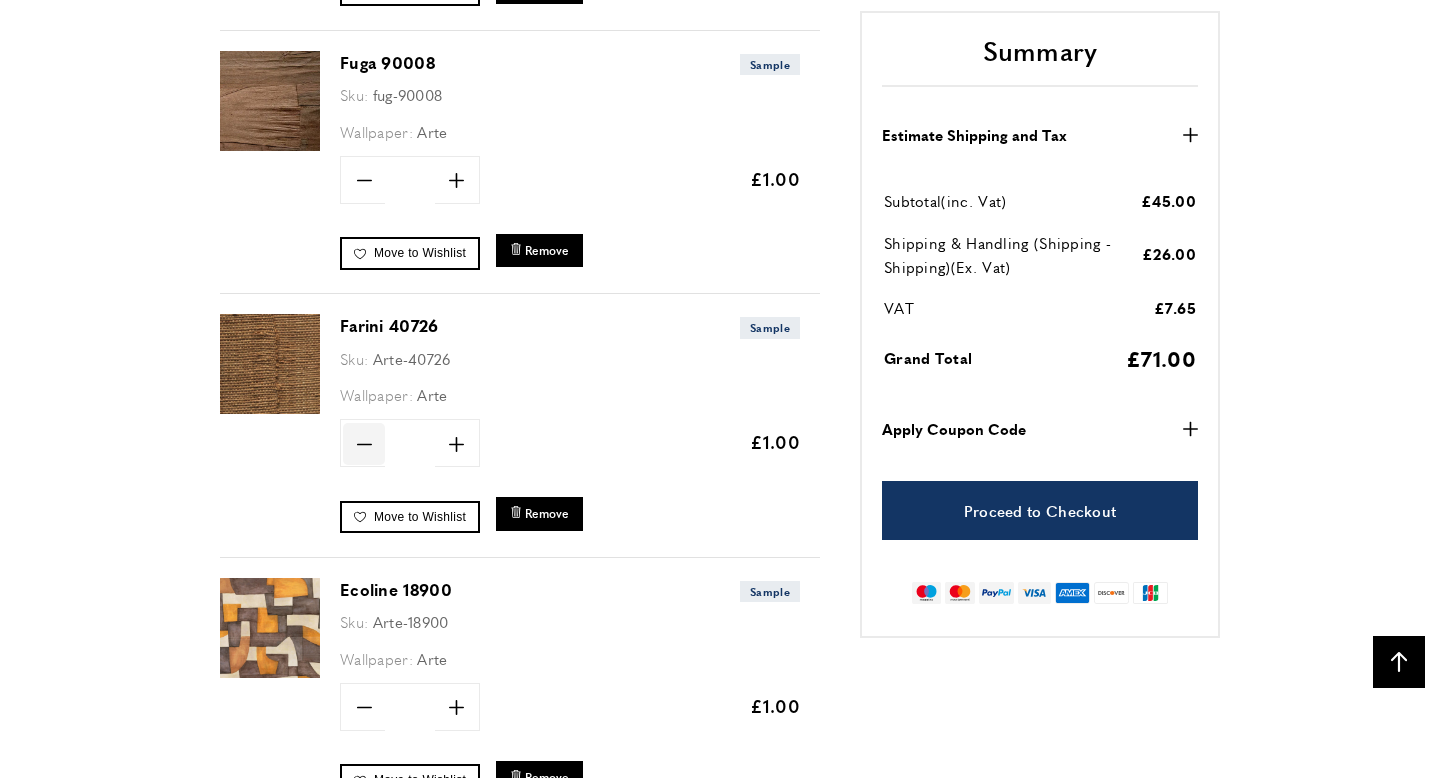 click on "minus" at bounding box center (364, 444) 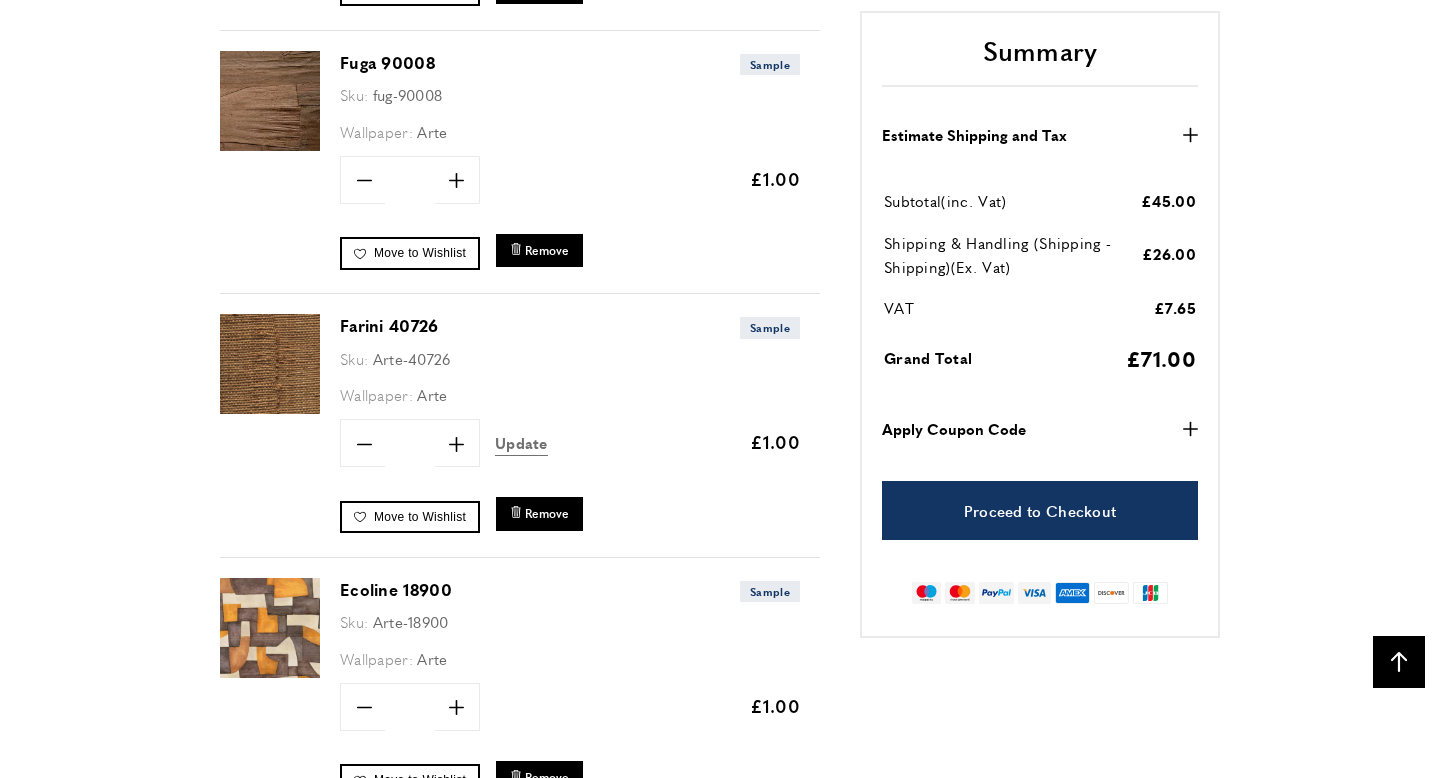 scroll, scrollTop: 0, scrollLeft: 281, axis: horizontal 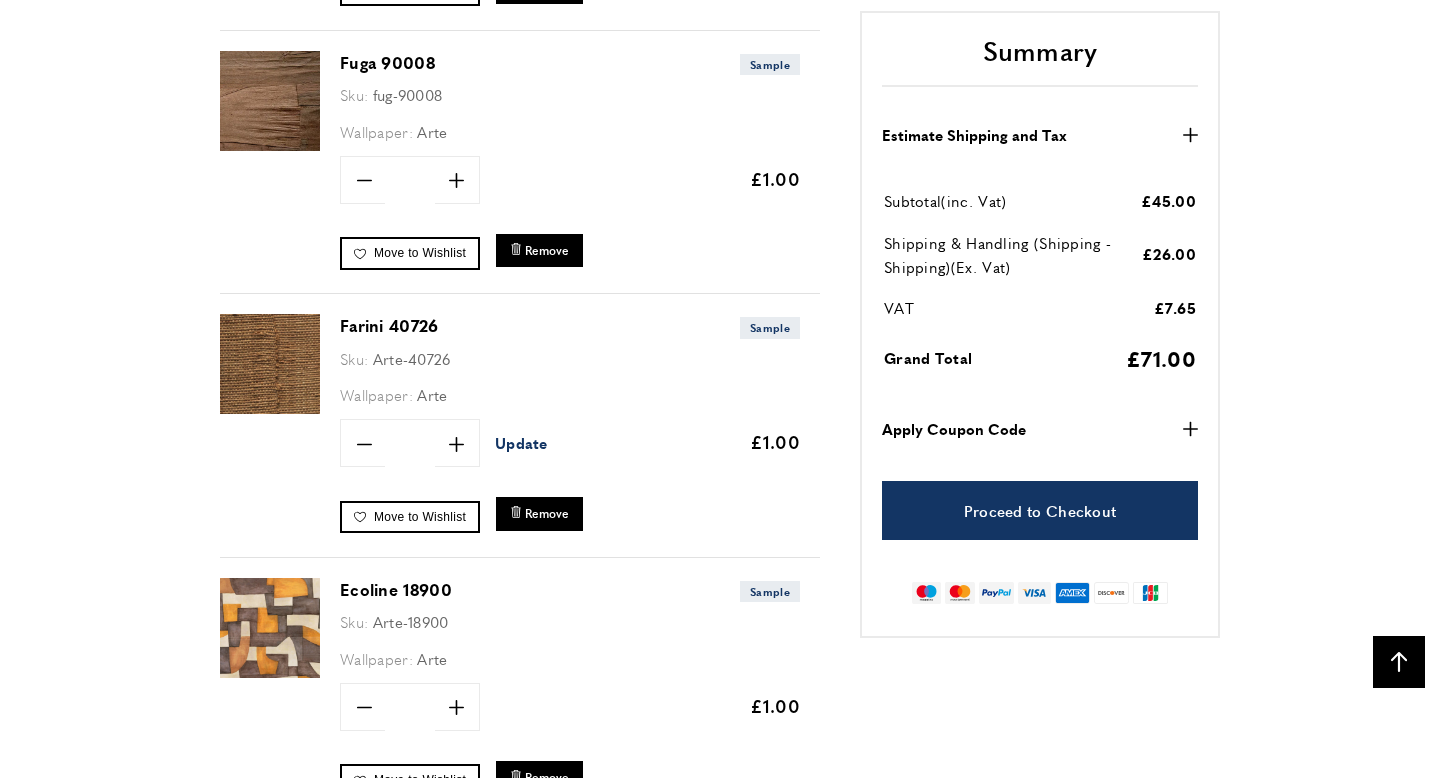 click on "Update" at bounding box center (521, 442) 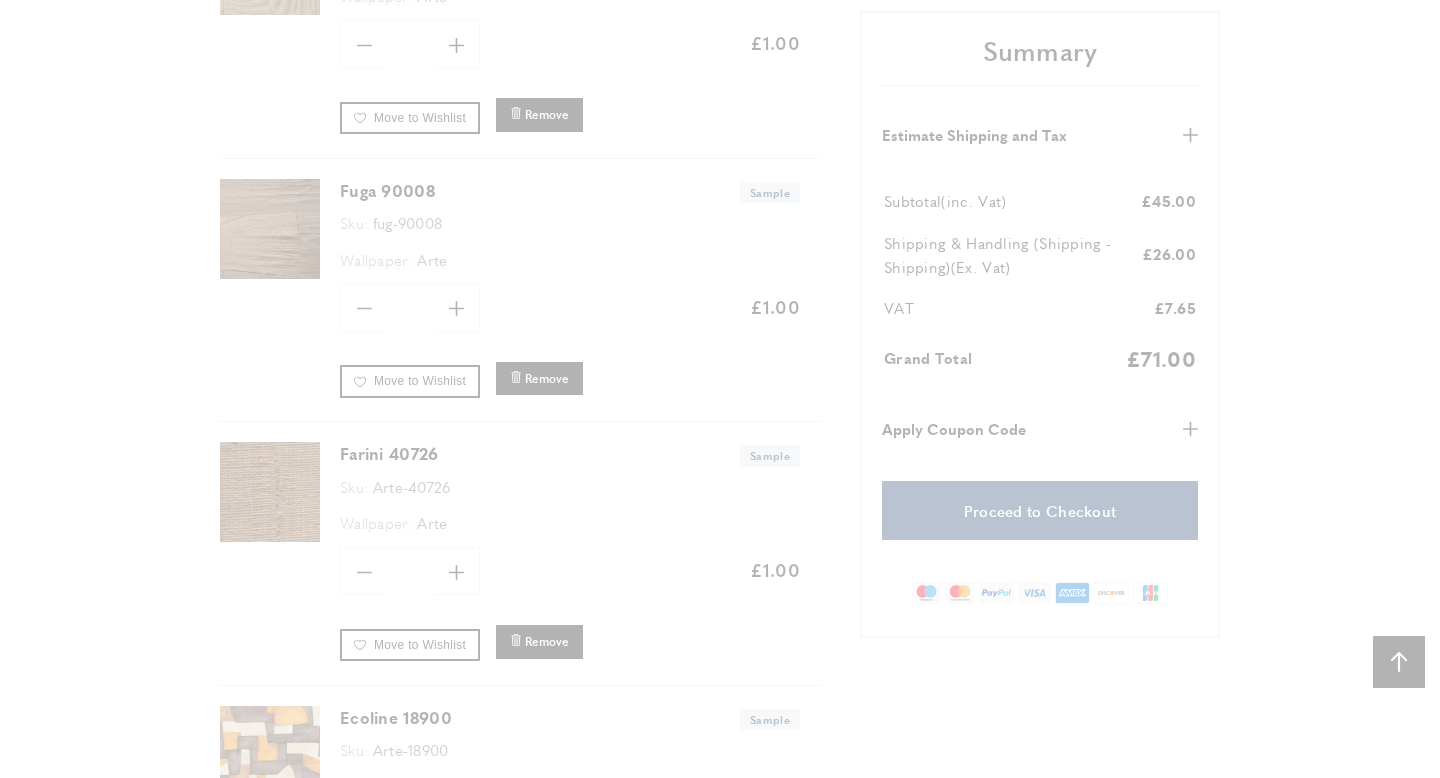 scroll, scrollTop: 1954, scrollLeft: 0, axis: vertical 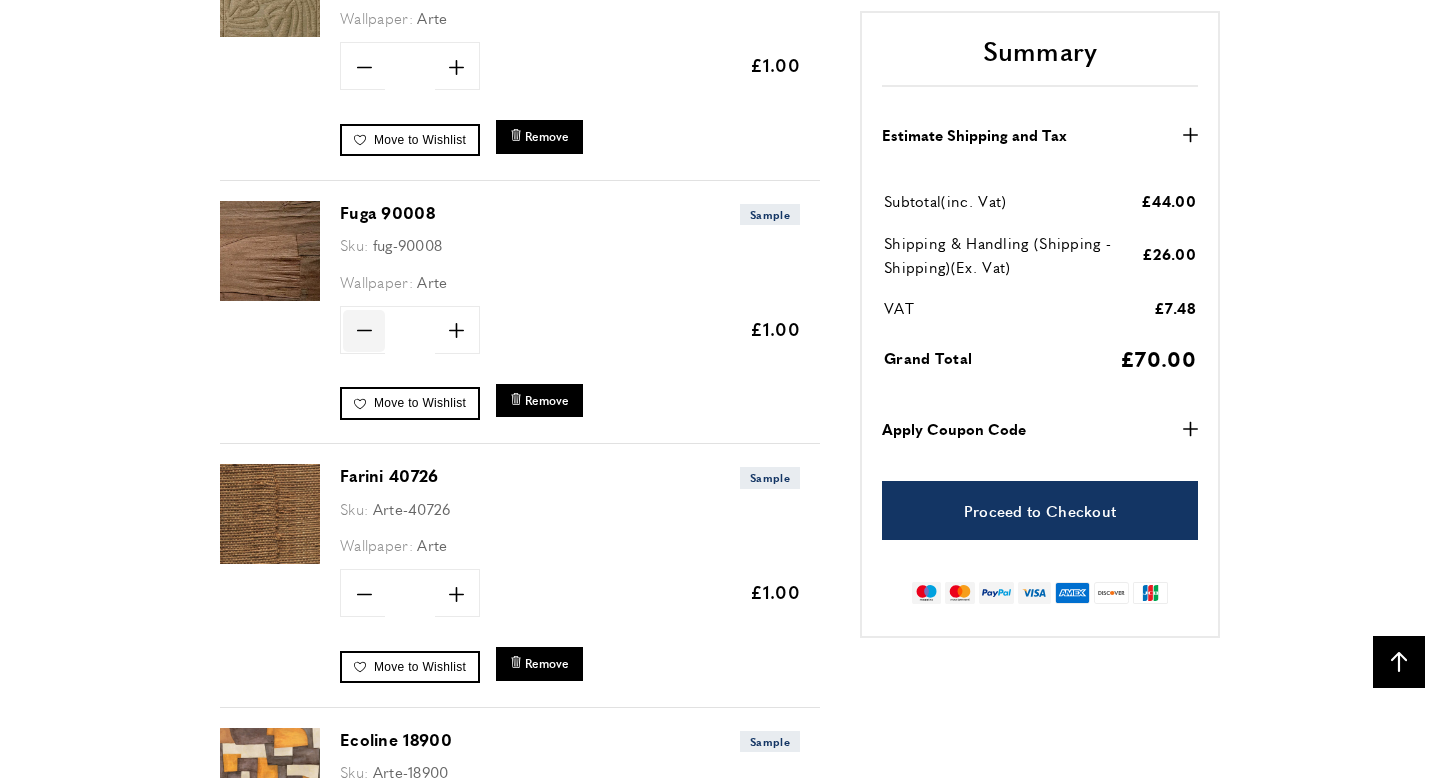click on "minus" at bounding box center (364, 331) 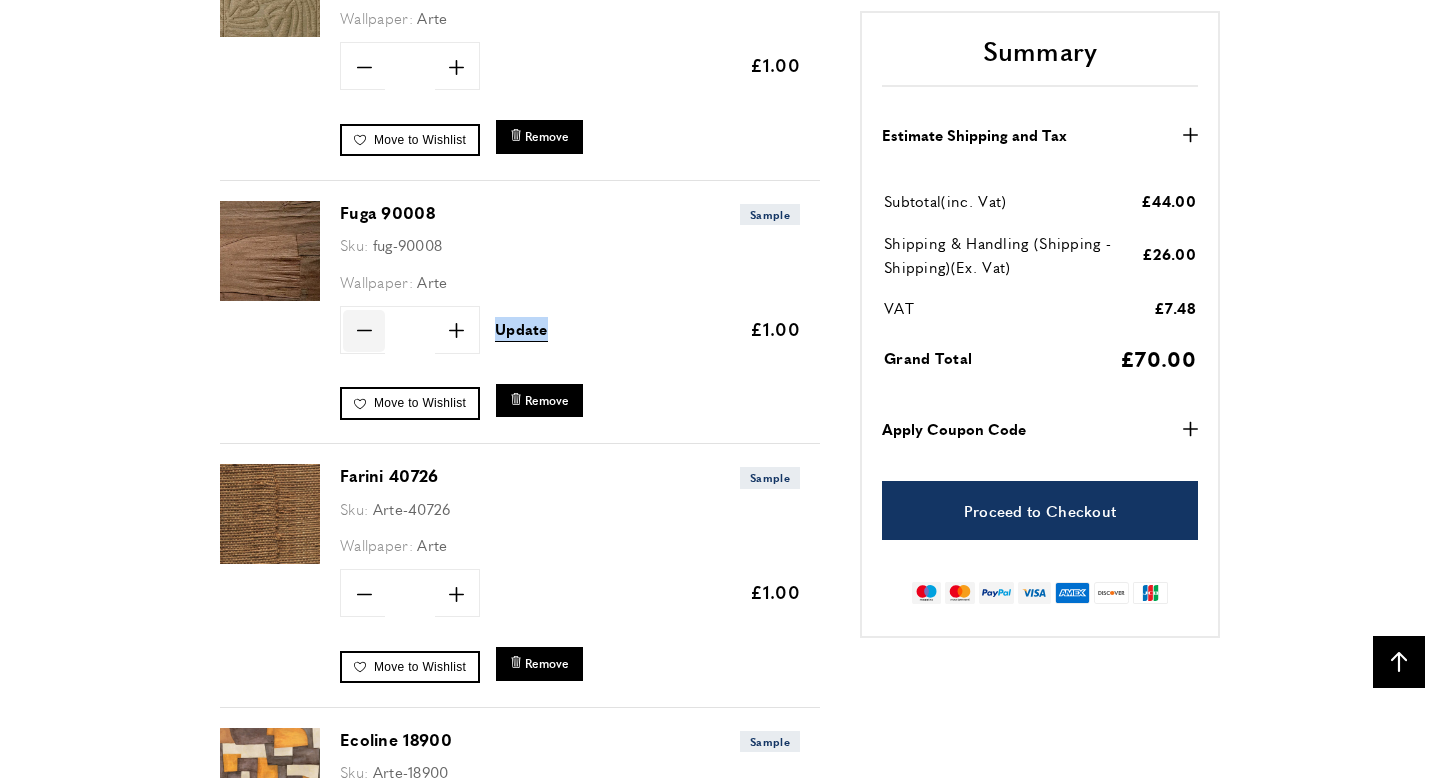 click on "minus" at bounding box center (364, 331) 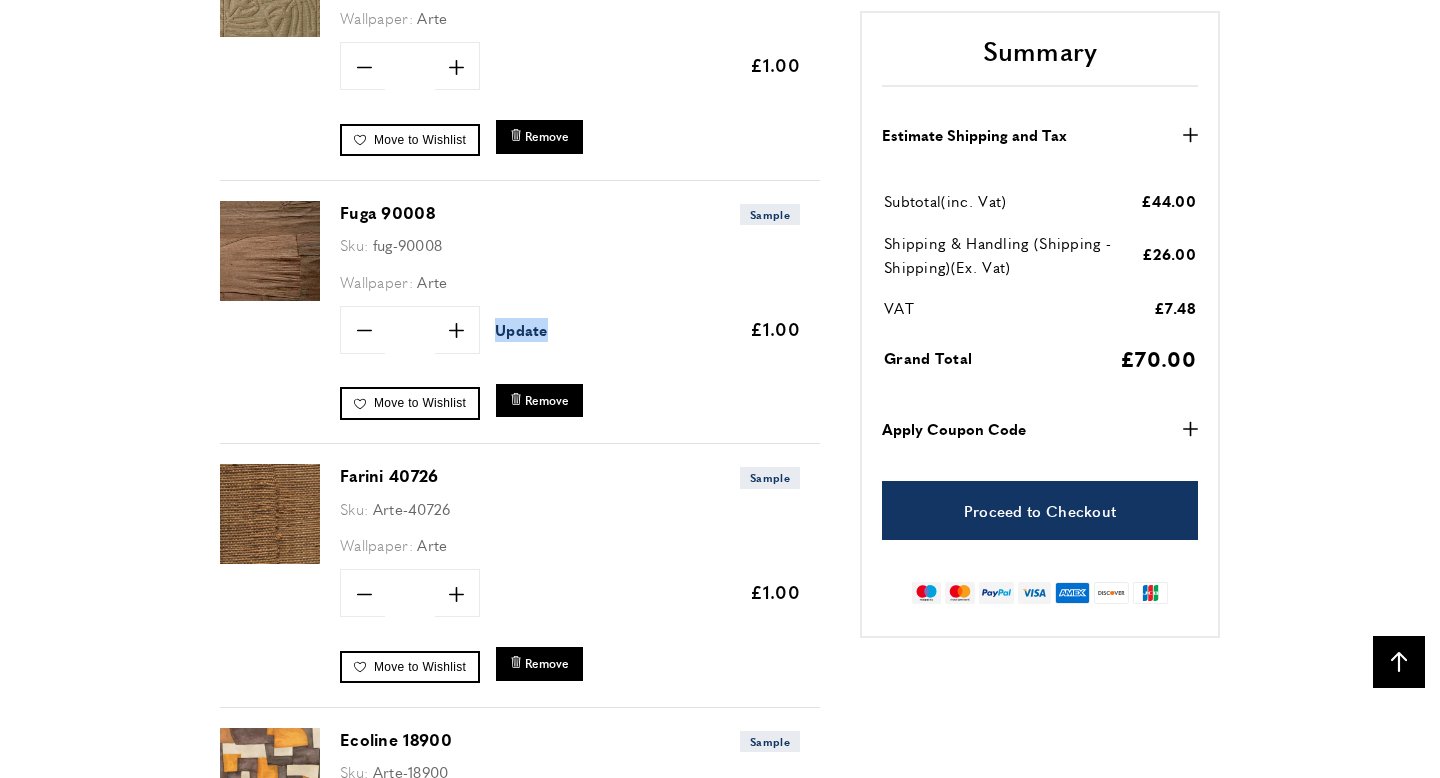 click on "Update" at bounding box center (521, 329) 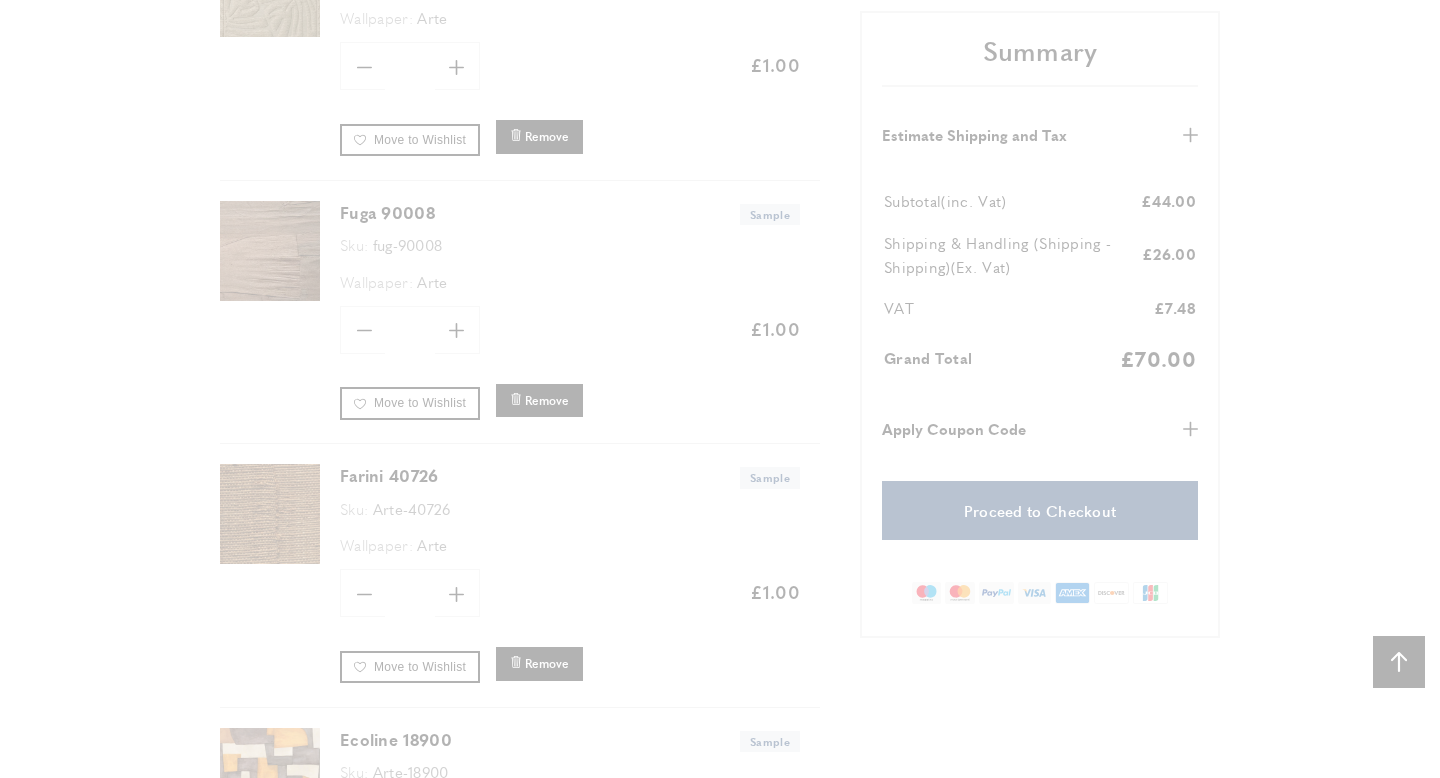 scroll, scrollTop: 1955, scrollLeft: 0, axis: vertical 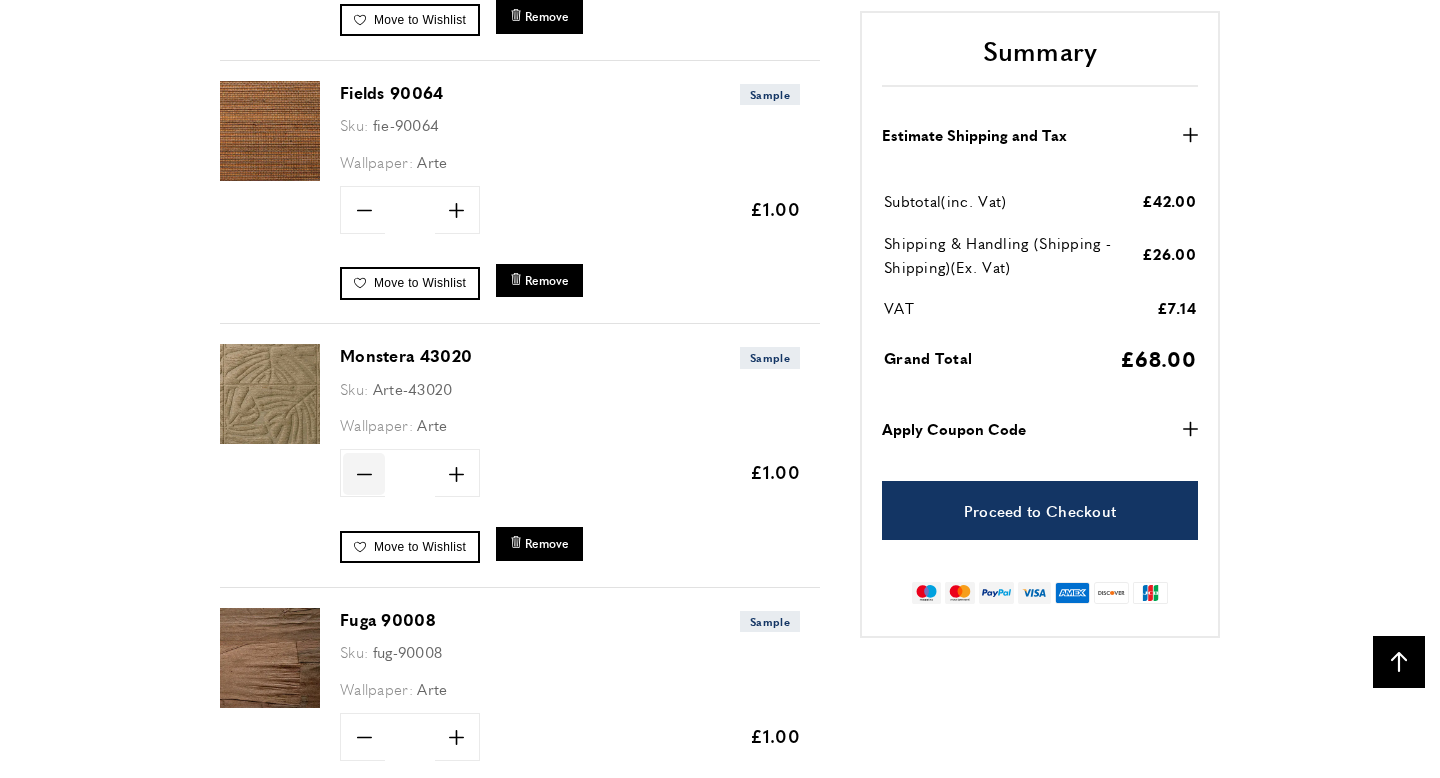 click on "minus" 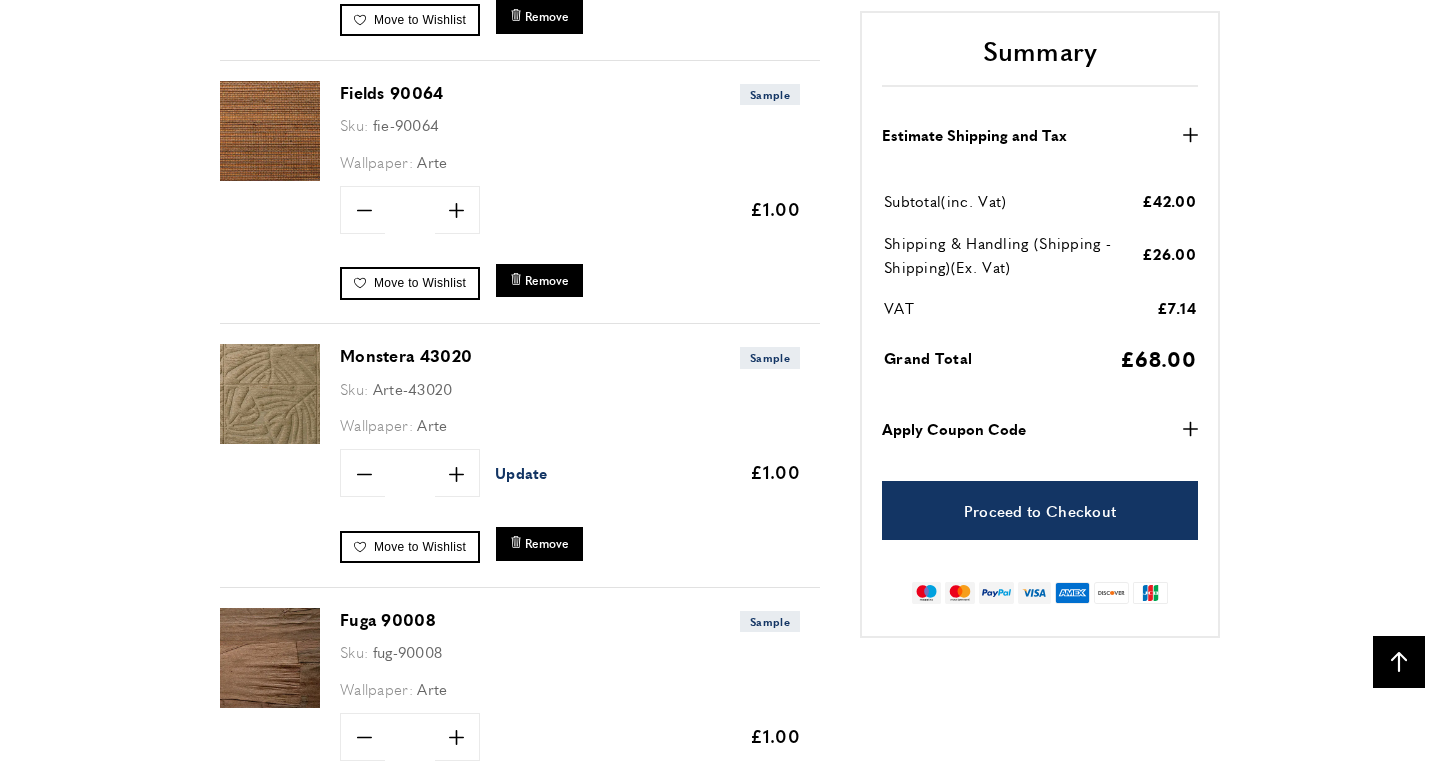 click on "Update" at bounding box center [521, 472] 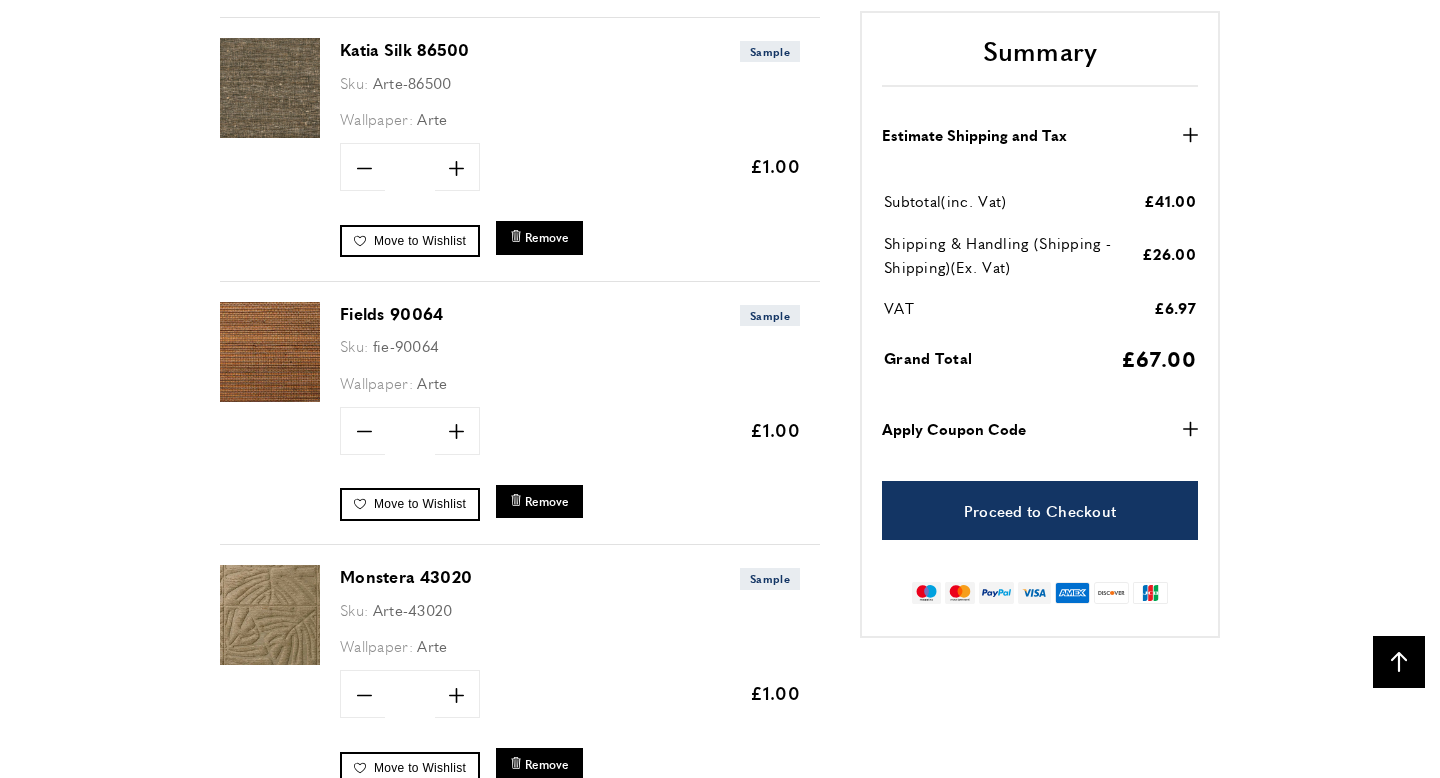 scroll, scrollTop: 1329, scrollLeft: 0, axis: vertical 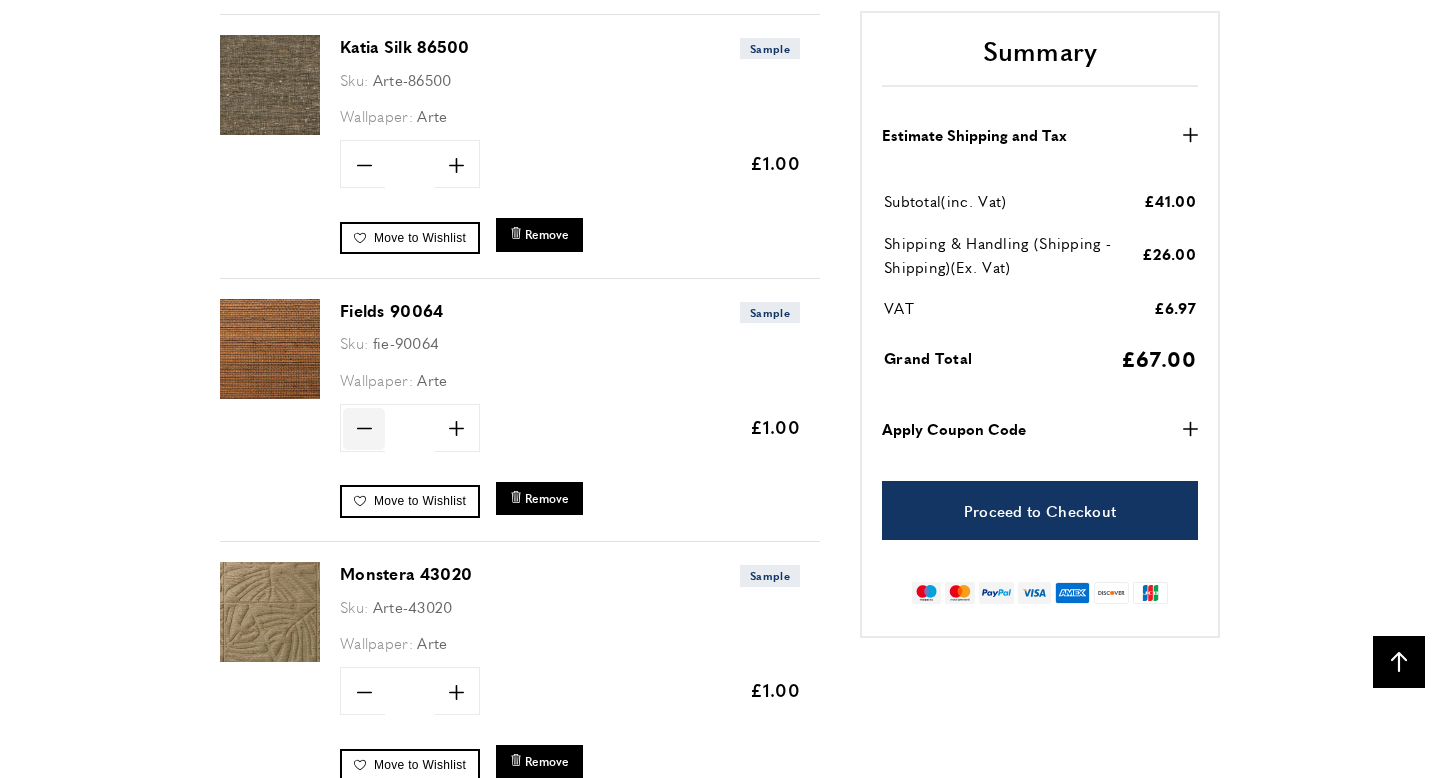 click on "minus" 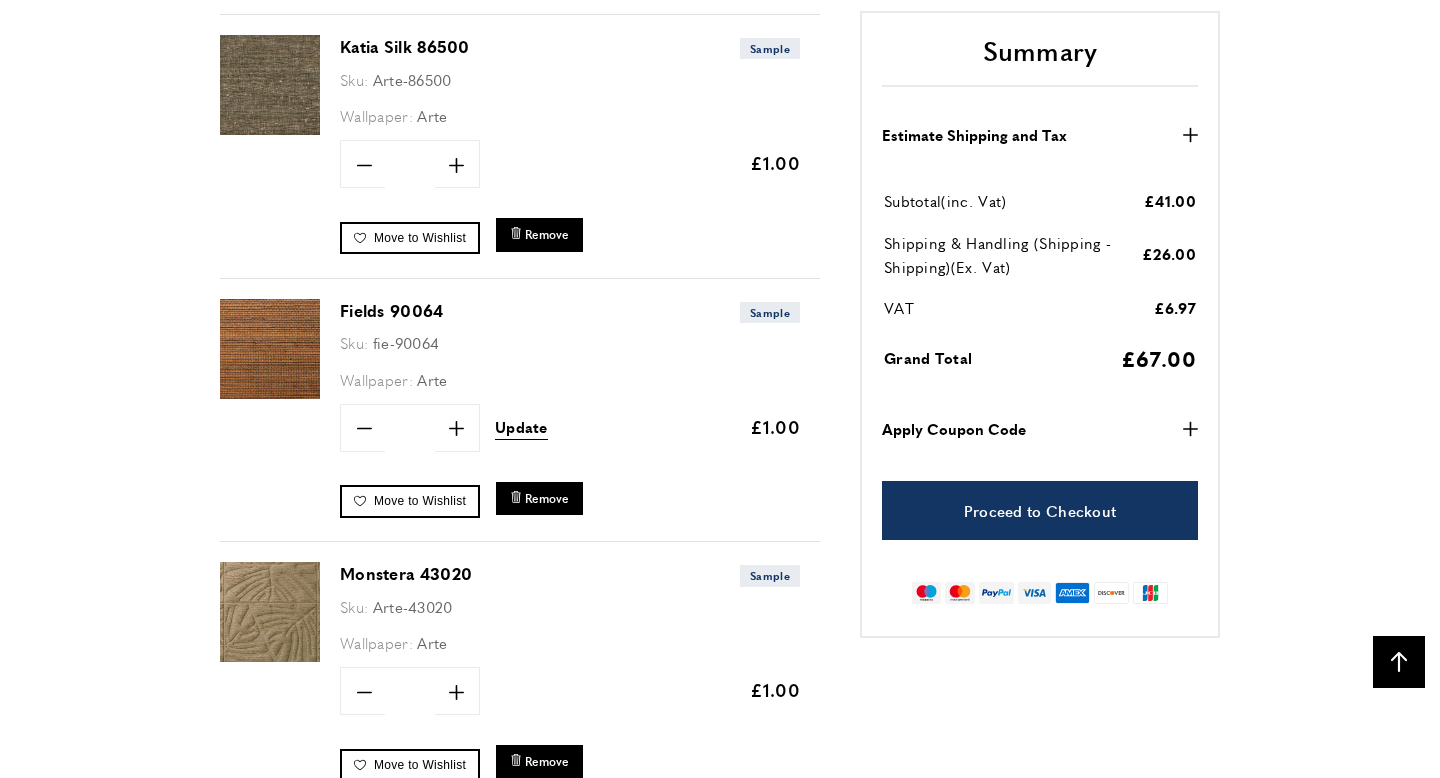 scroll, scrollTop: 0, scrollLeft: 844, axis: horizontal 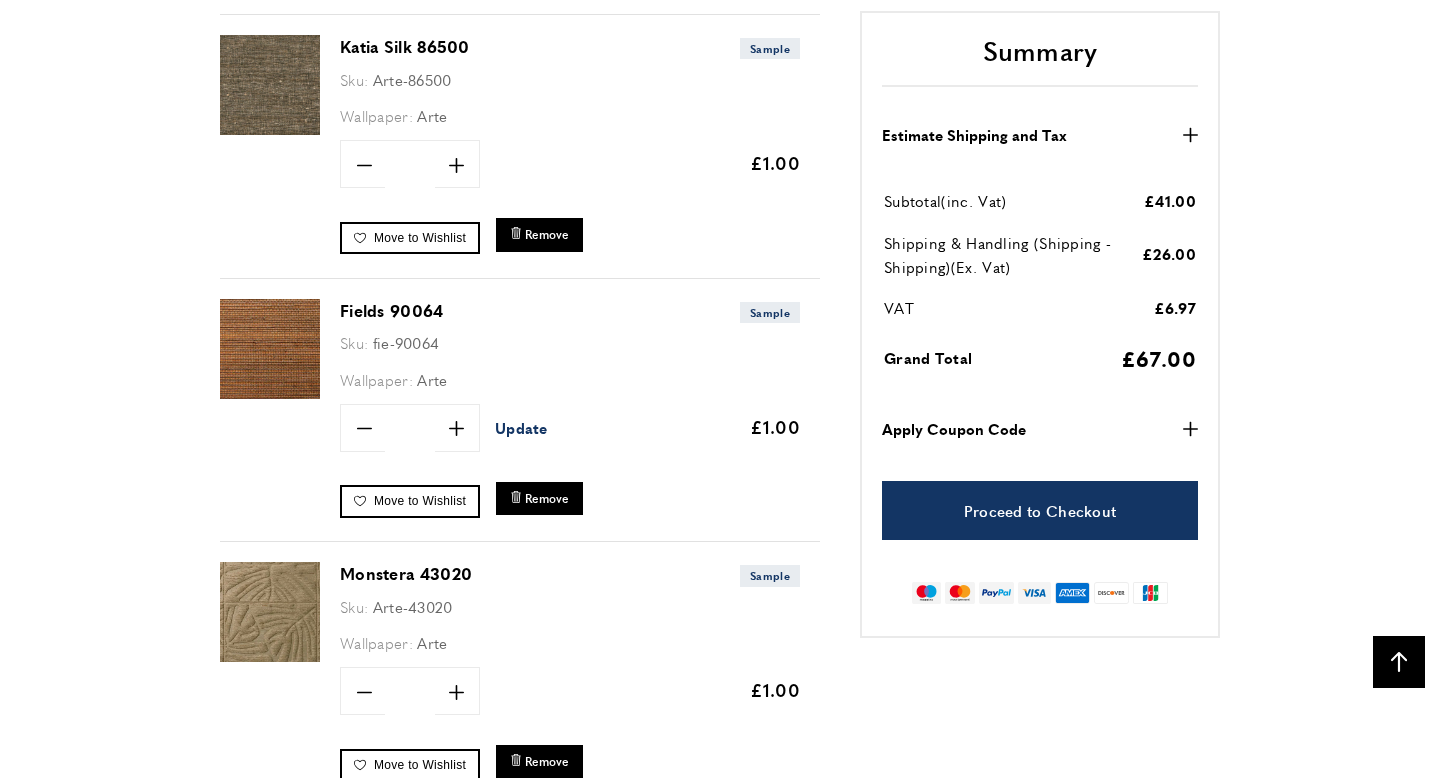 click on "Update" at bounding box center (521, 427) 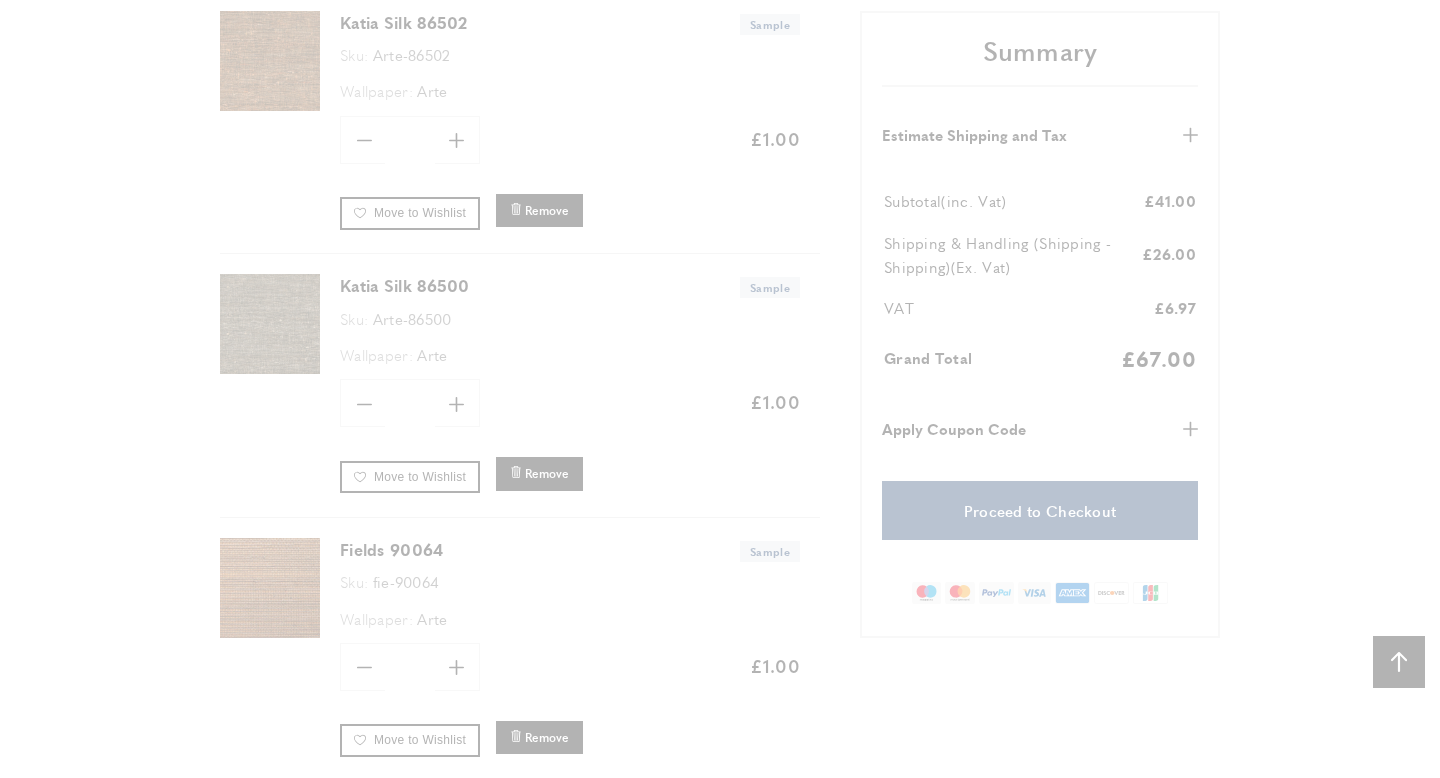 scroll, scrollTop: 1063, scrollLeft: 0, axis: vertical 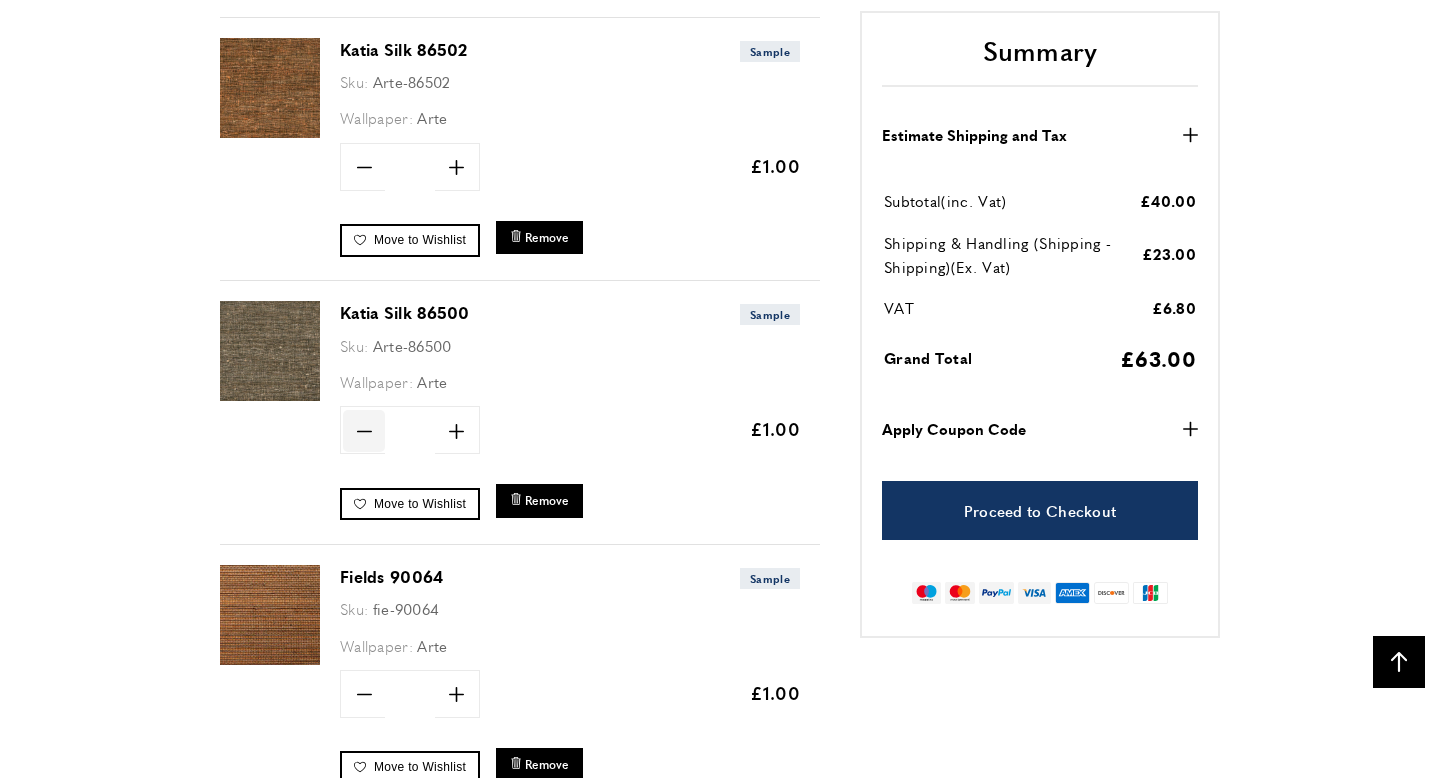 click on "minus" 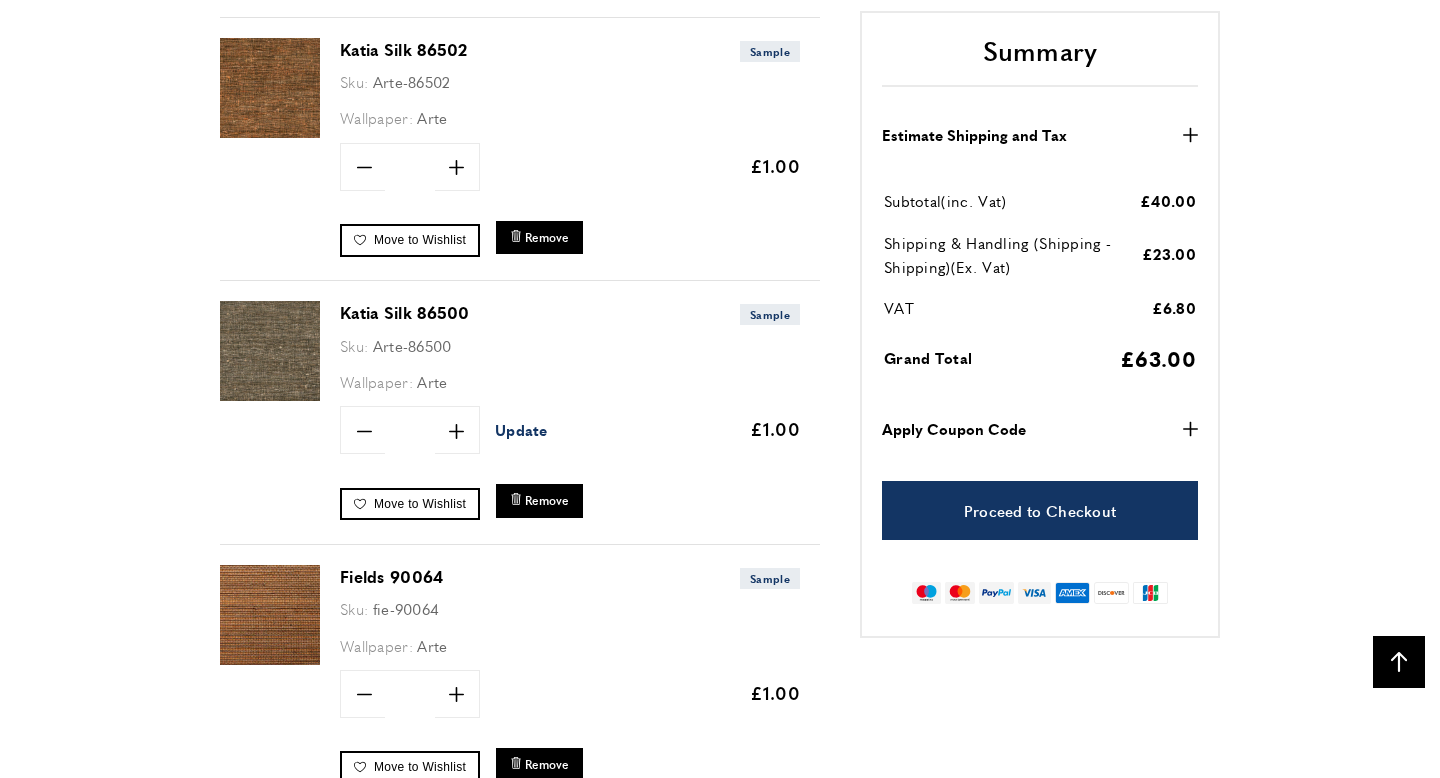 click on "Update" at bounding box center (521, 429) 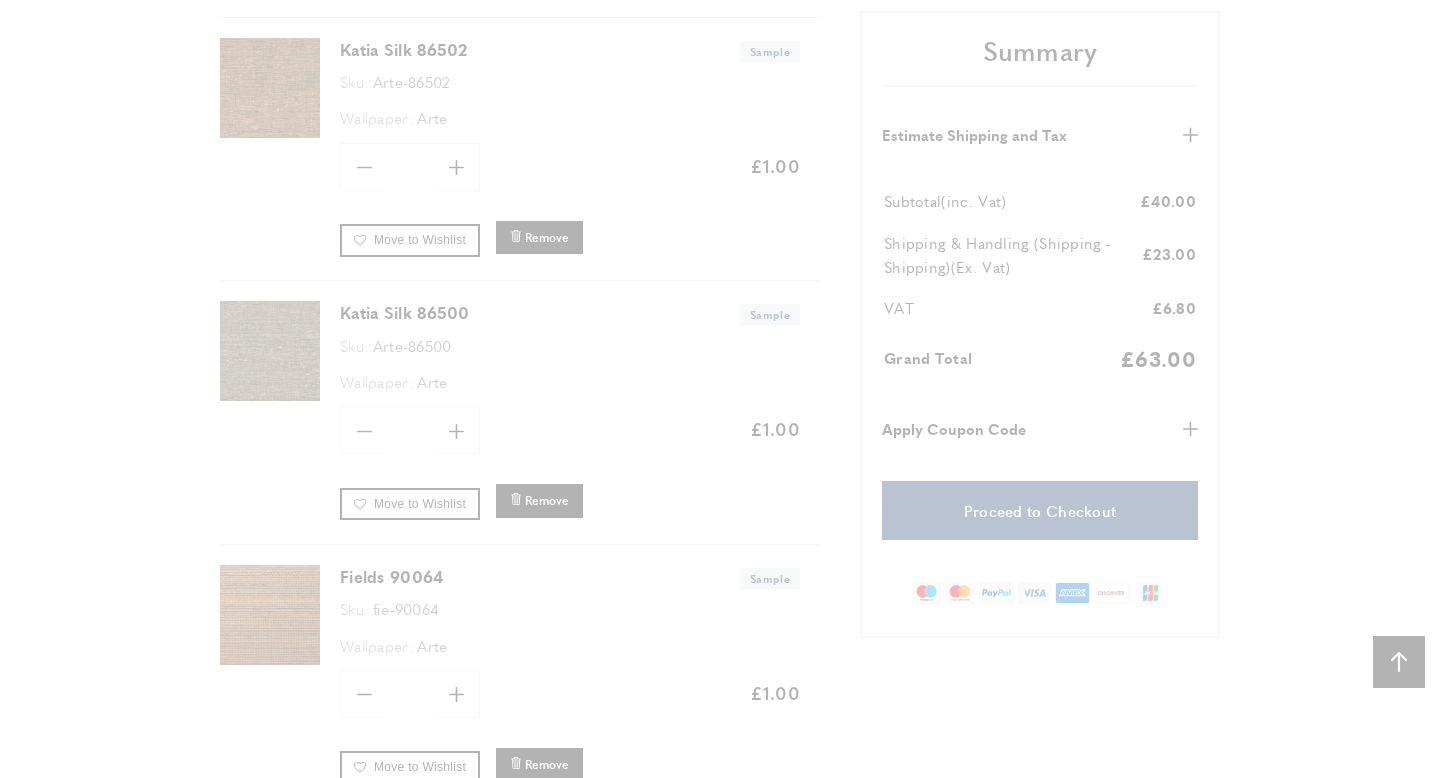 scroll, scrollTop: 0, scrollLeft: 1125, axis: horizontal 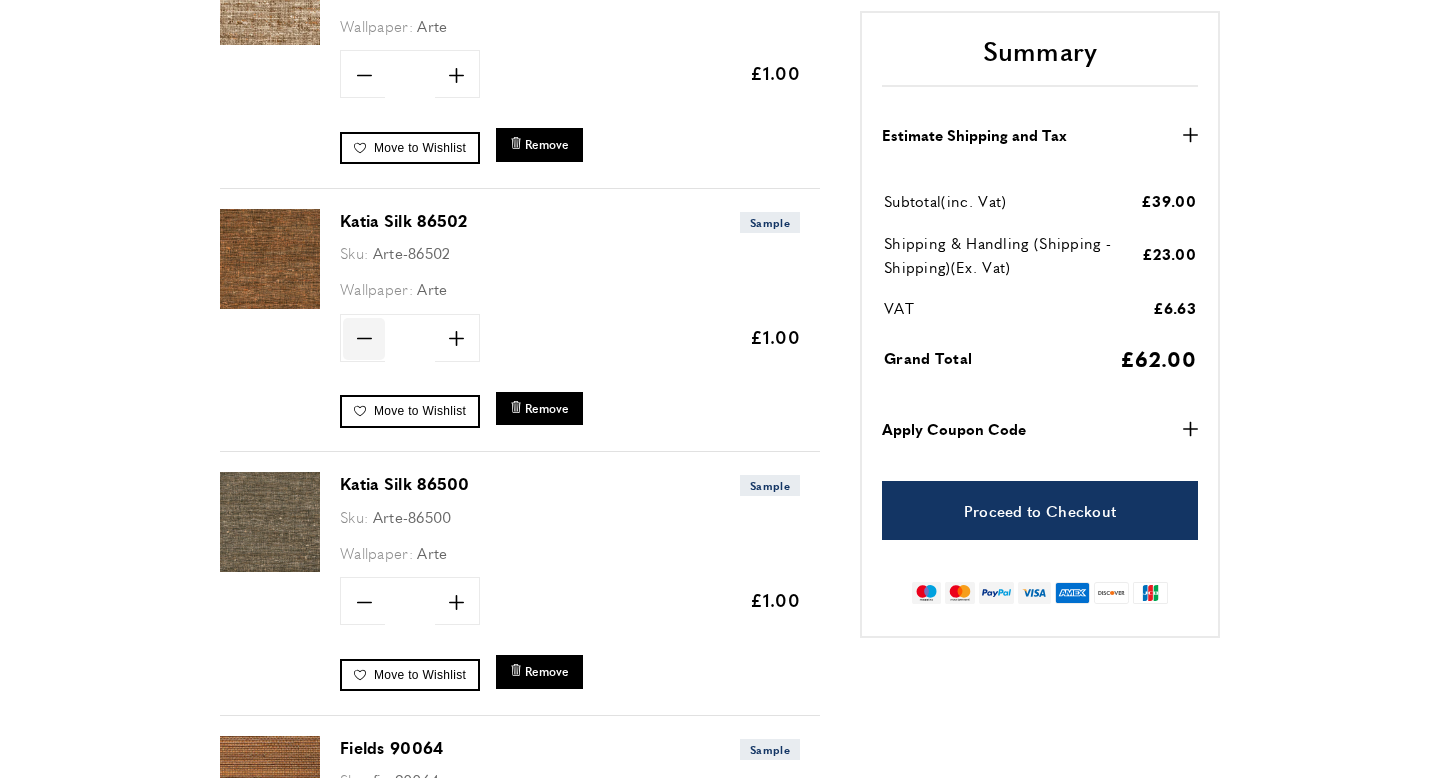 click on "minus" 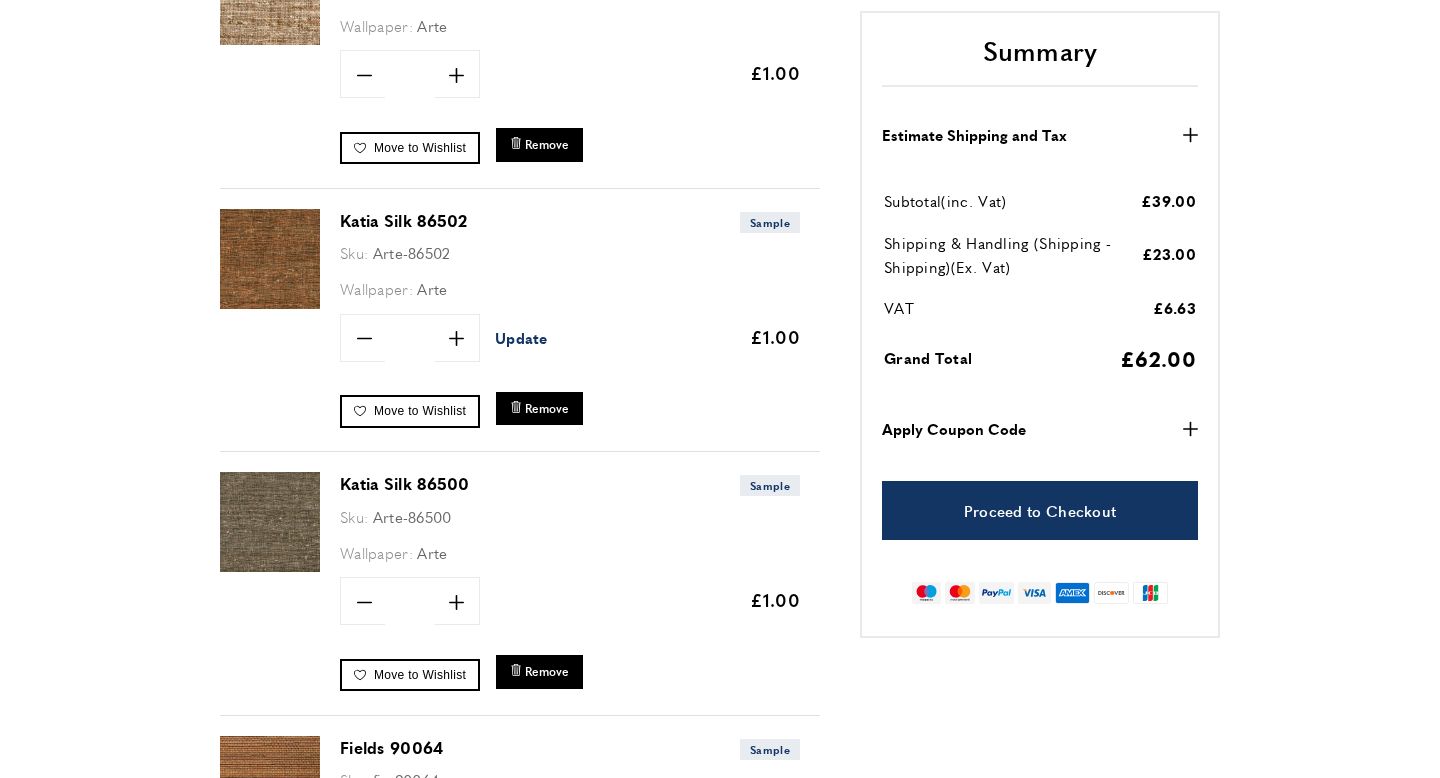 click on "Update" at bounding box center (521, 337) 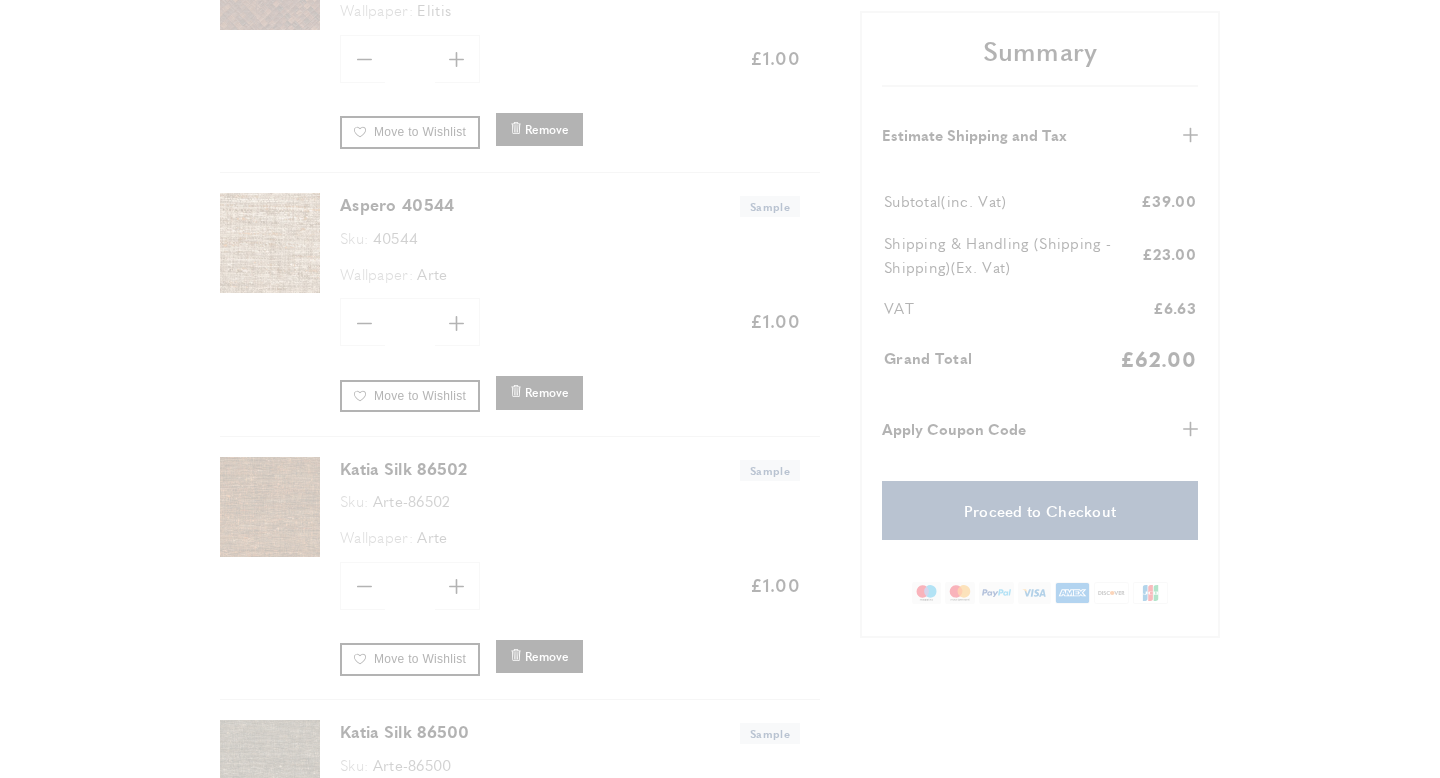 scroll, scrollTop: 609, scrollLeft: 0, axis: vertical 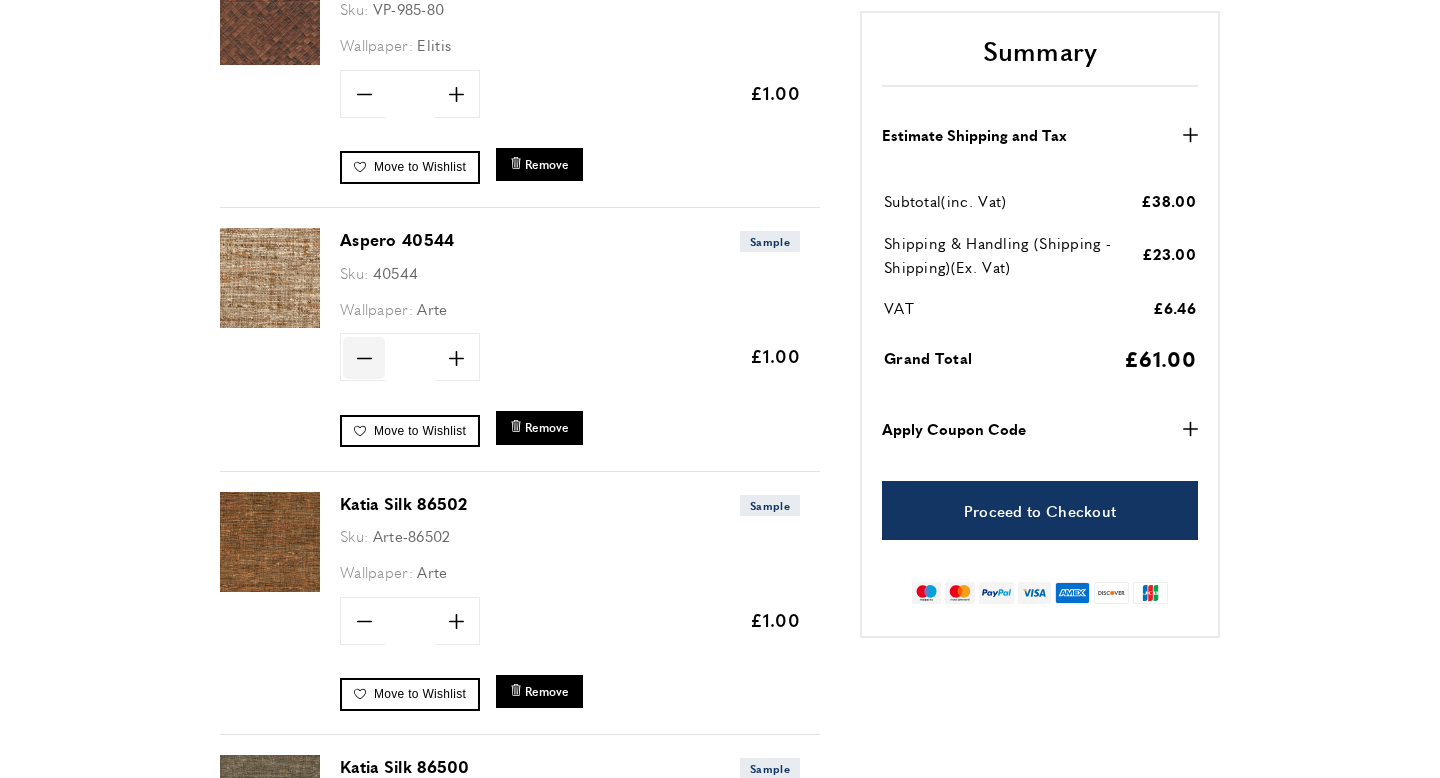 click on "minus" at bounding box center (364, 358) 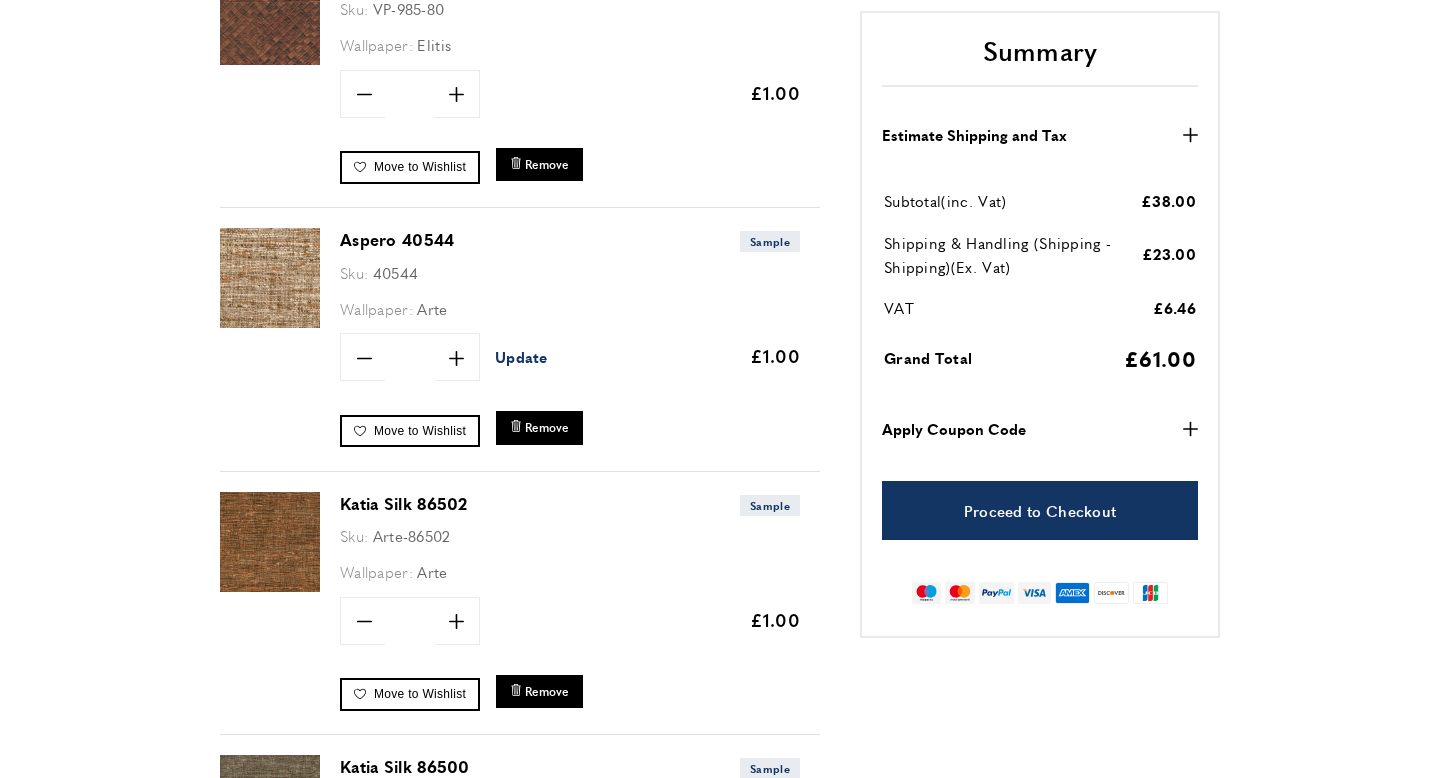 click on "Update" at bounding box center (521, 356) 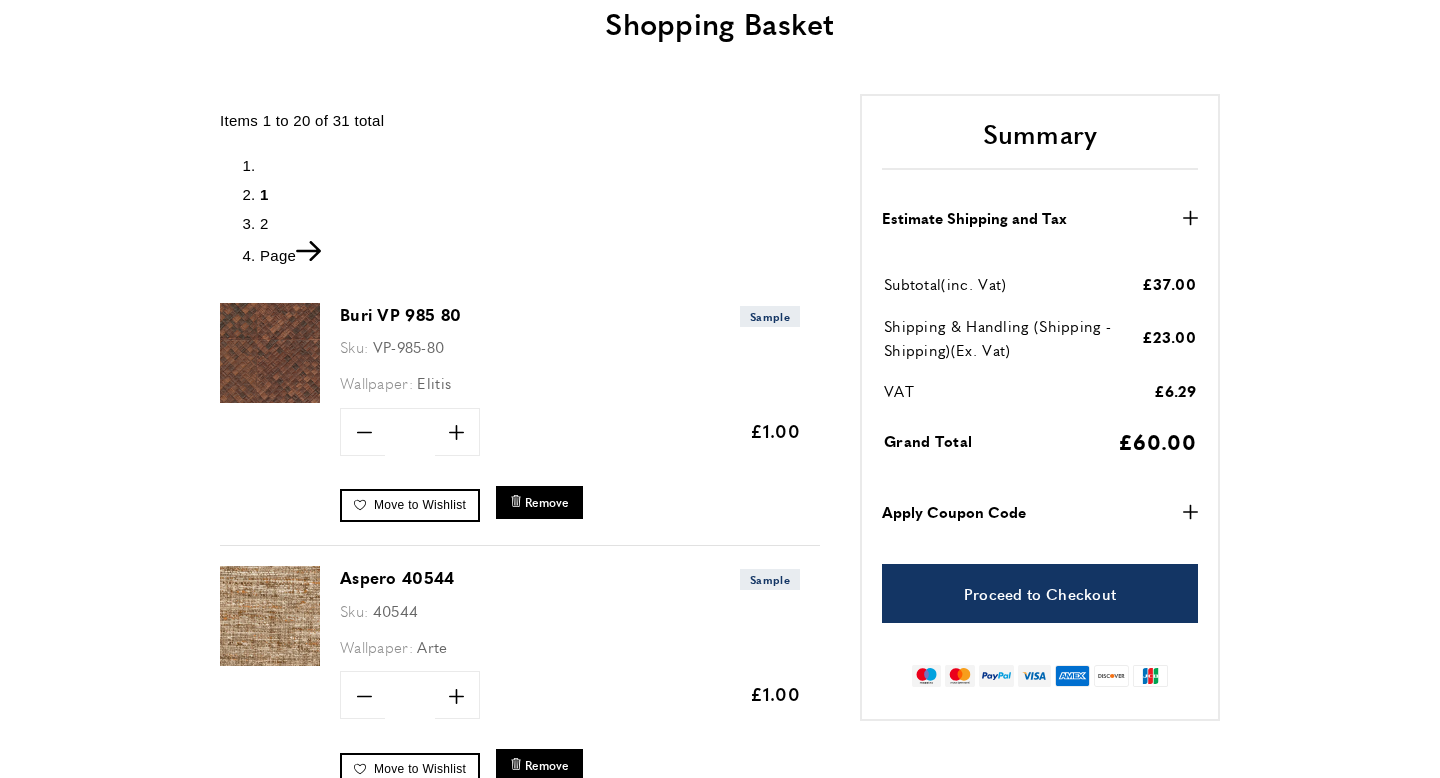 scroll, scrollTop: 229, scrollLeft: 0, axis: vertical 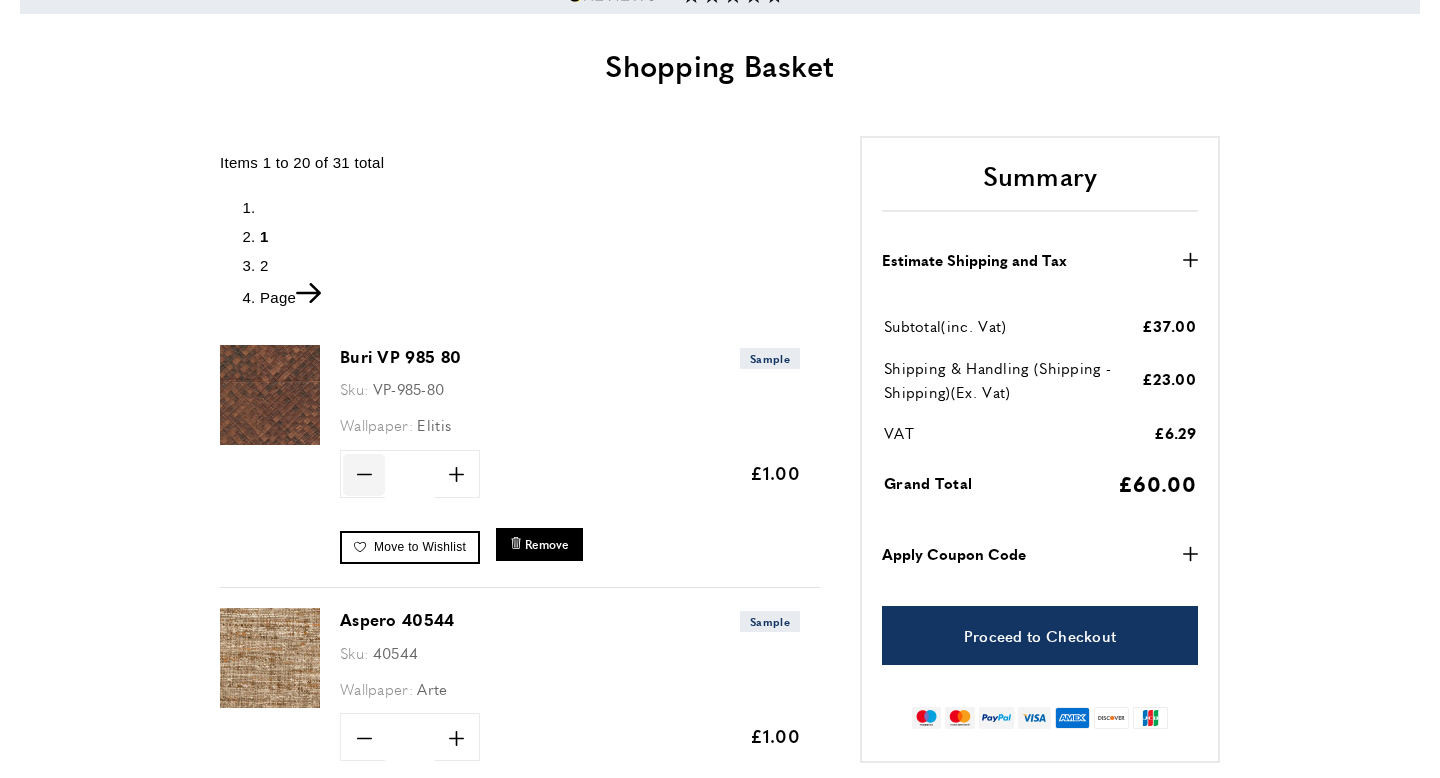 click 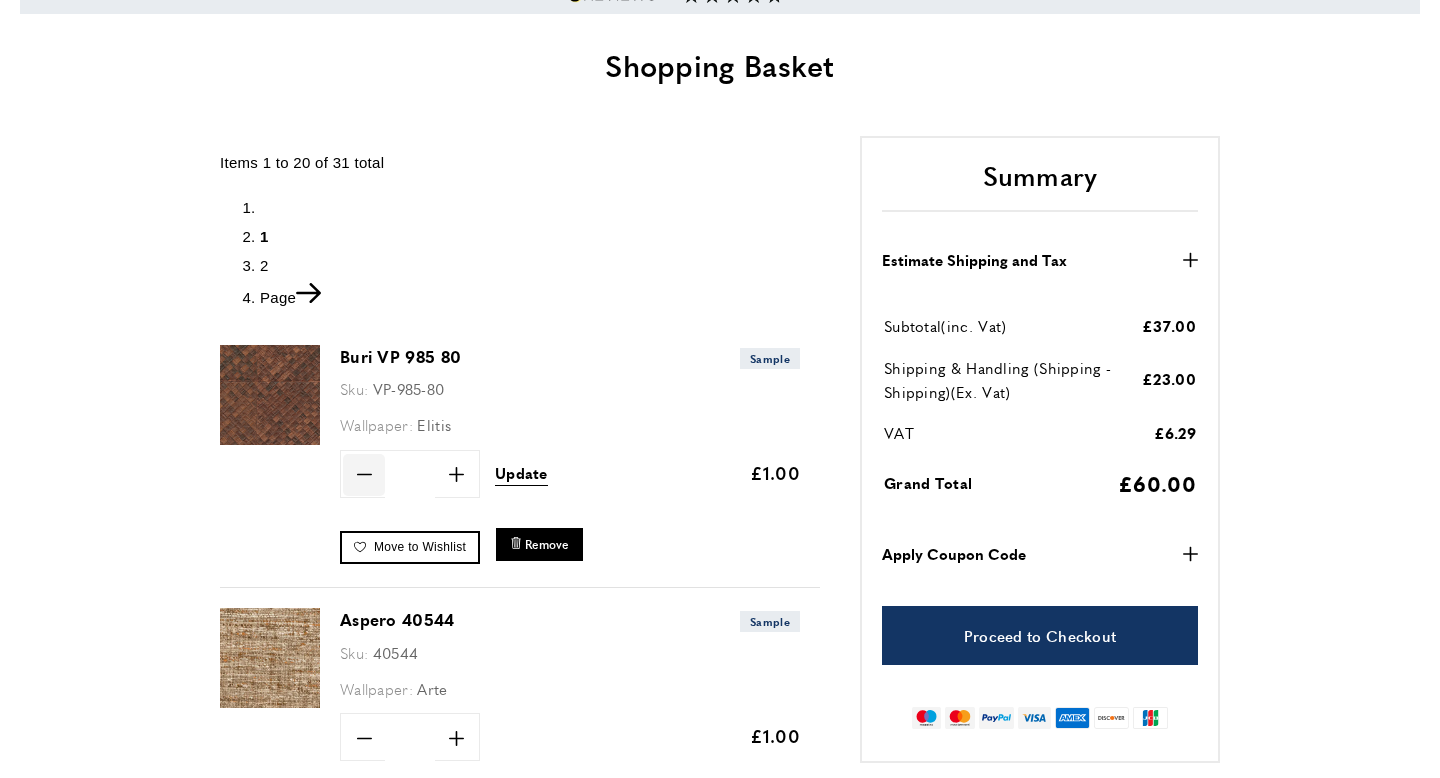 scroll, scrollTop: 0, scrollLeft: 1688, axis: horizontal 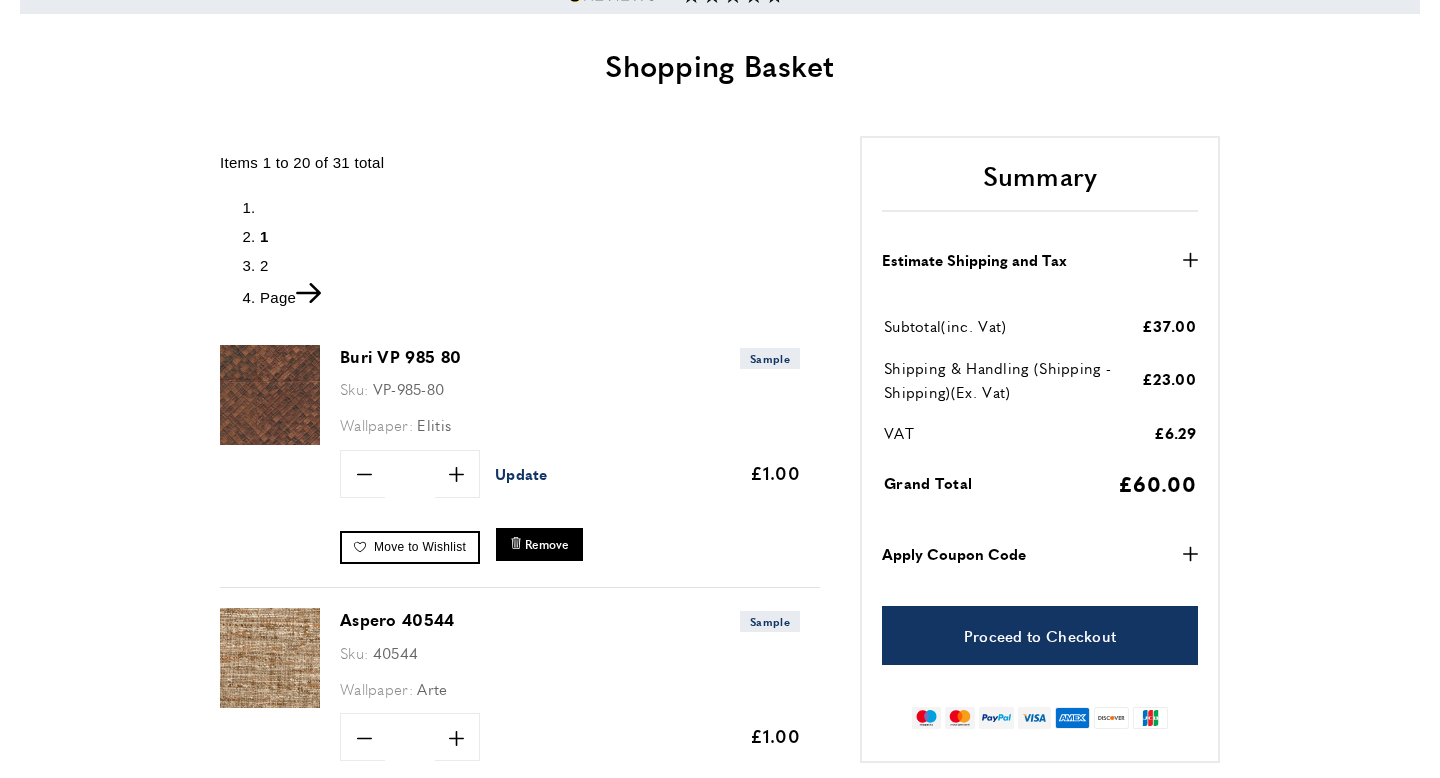 click on "Update" at bounding box center [521, 473] 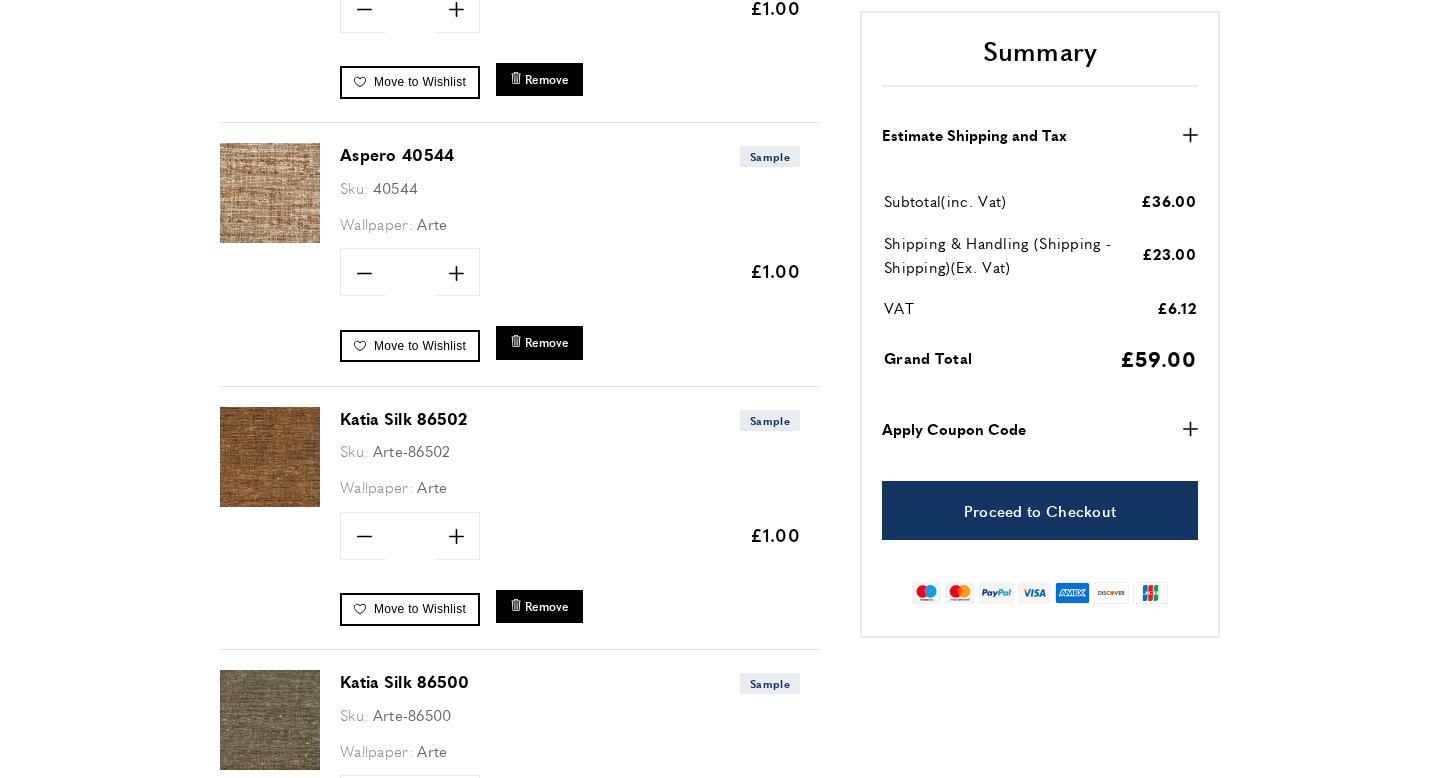 scroll, scrollTop: 898, scrollLeft: 0, axis: vertical 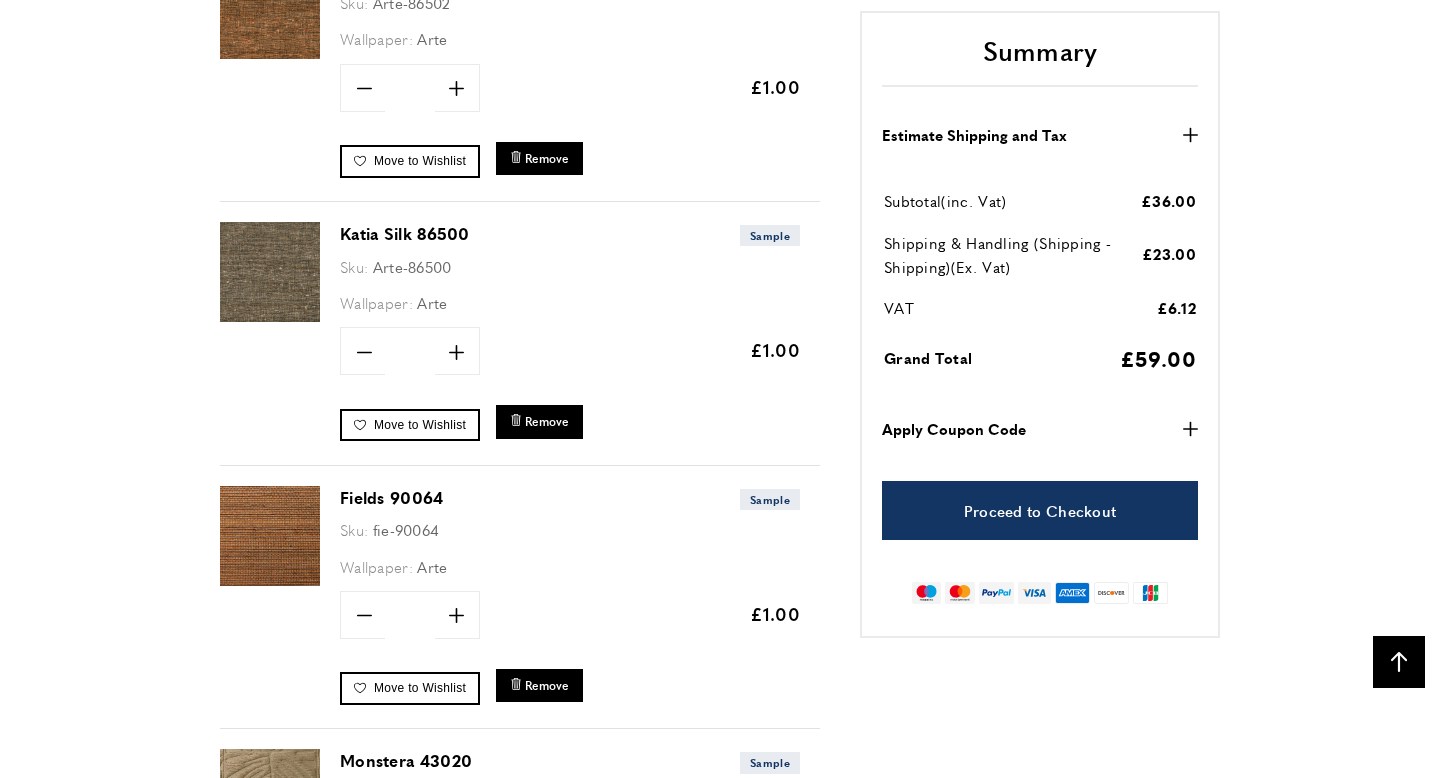 click at bounding box center [270, 536] 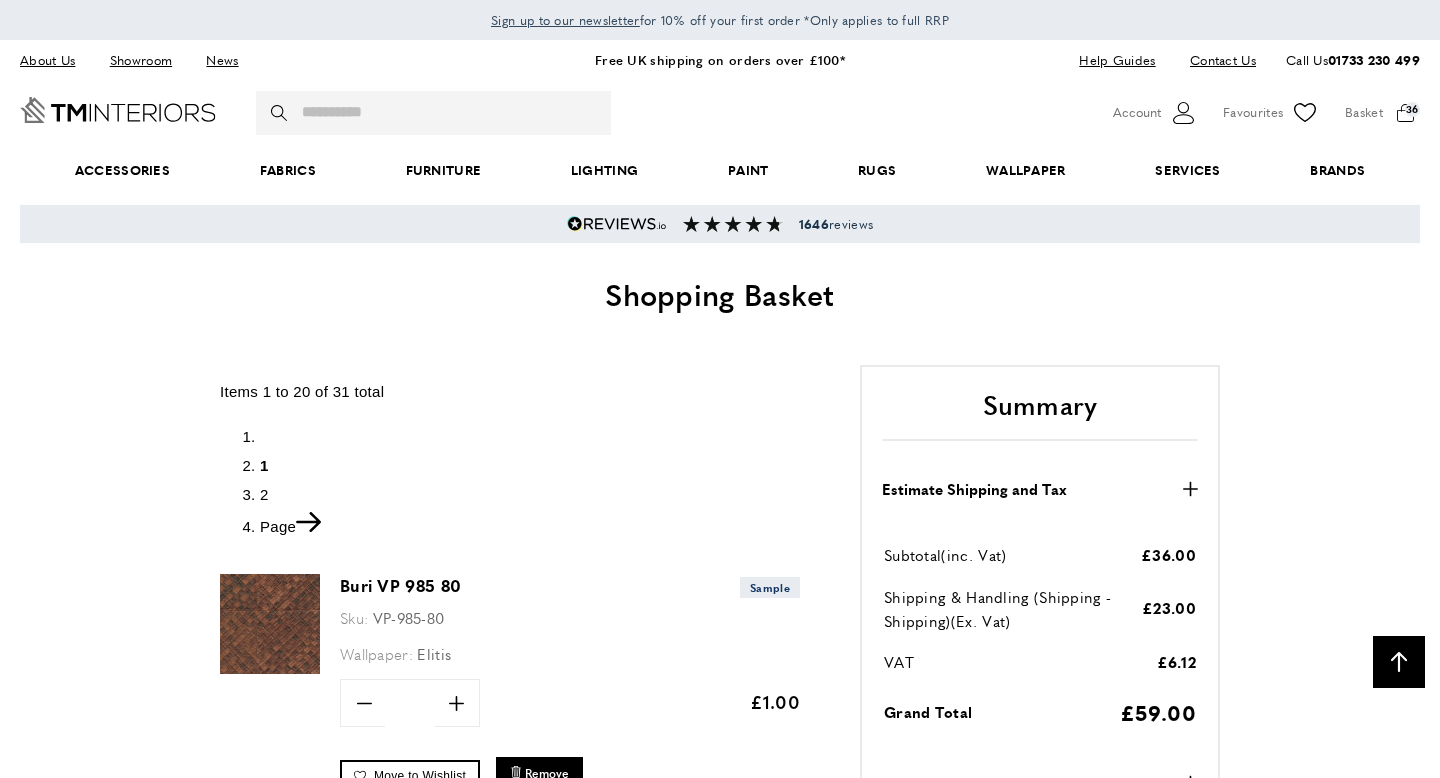 scroll, scrollTop: 1119, scrollLeft: 0, axis: vertical 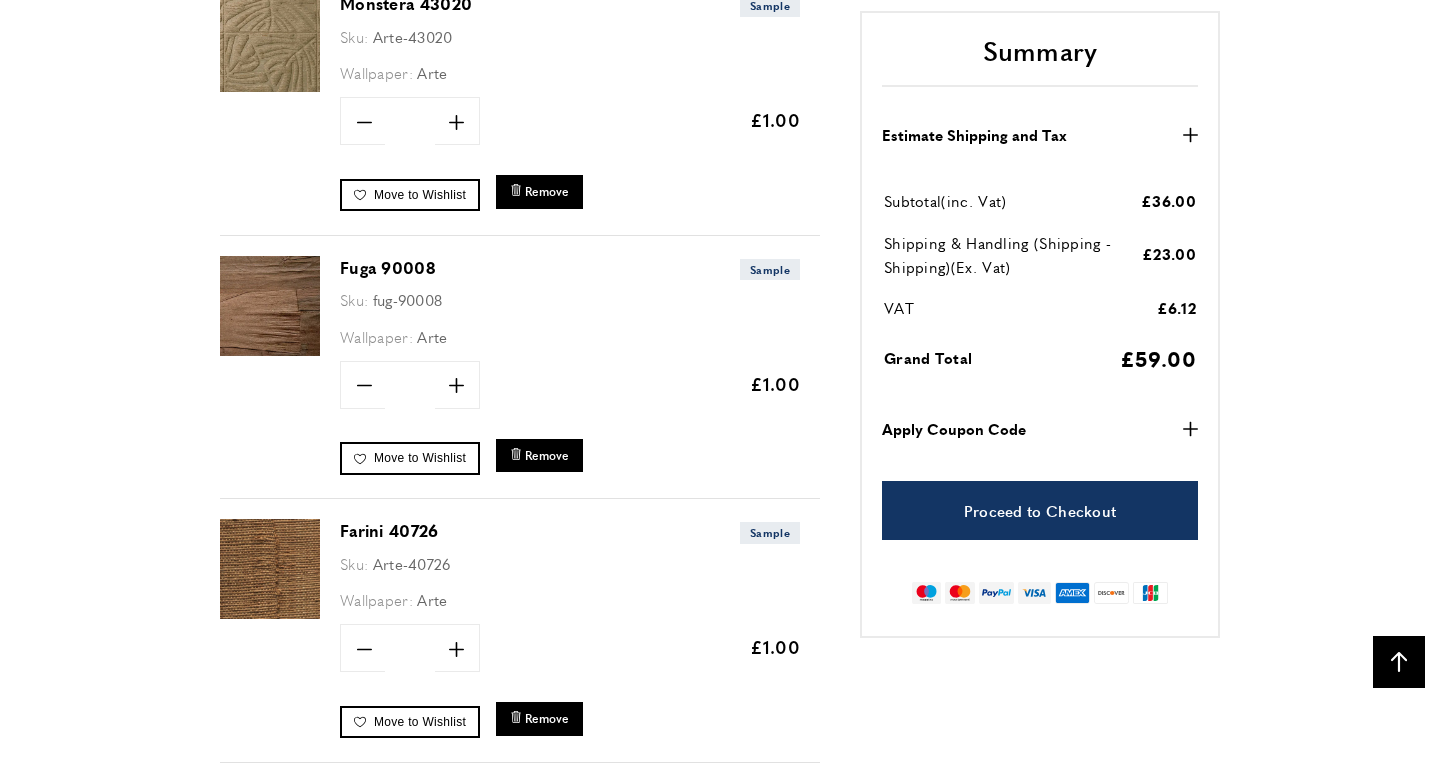 click at bounding box center (270, 569) 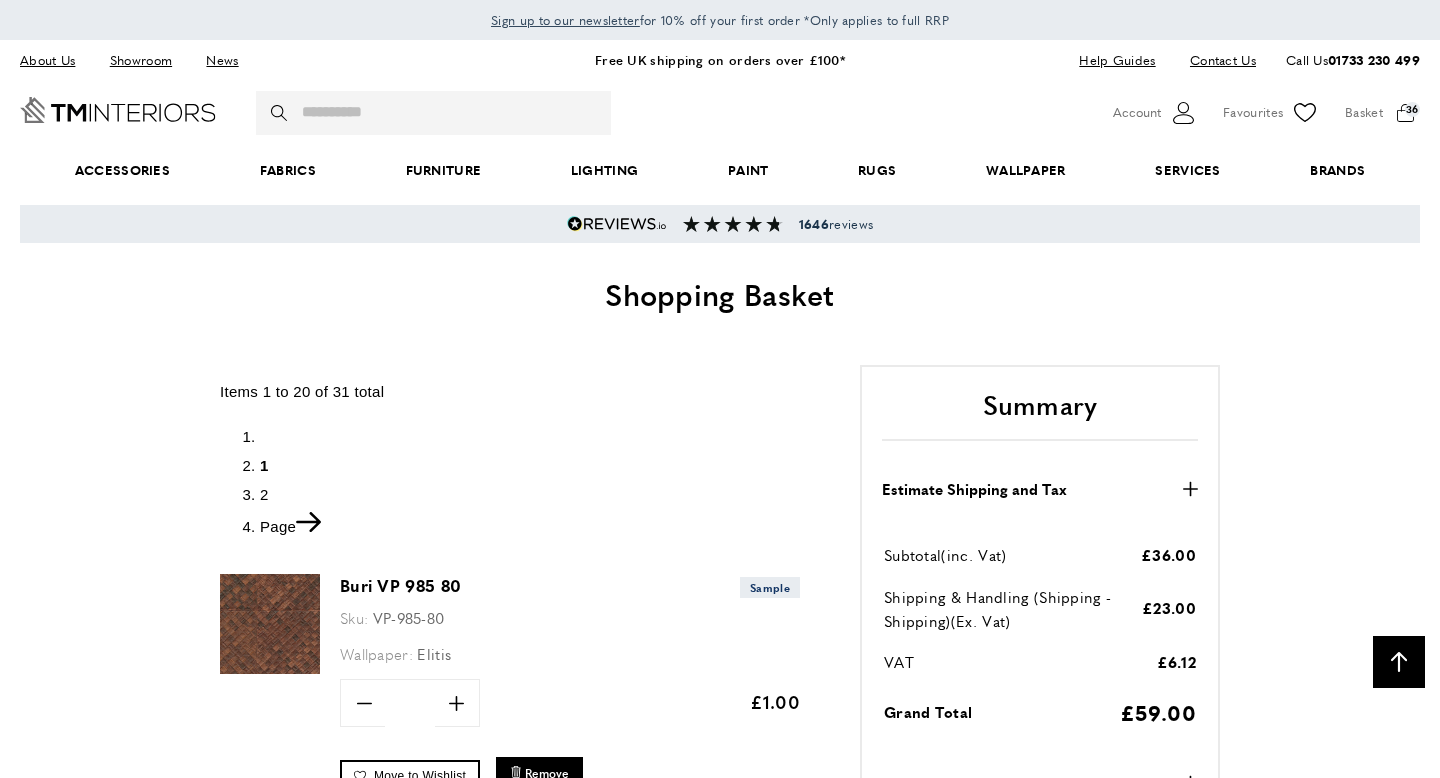 scroll, scrollTop: 1899, scrollLeft: 0, axis: vertical 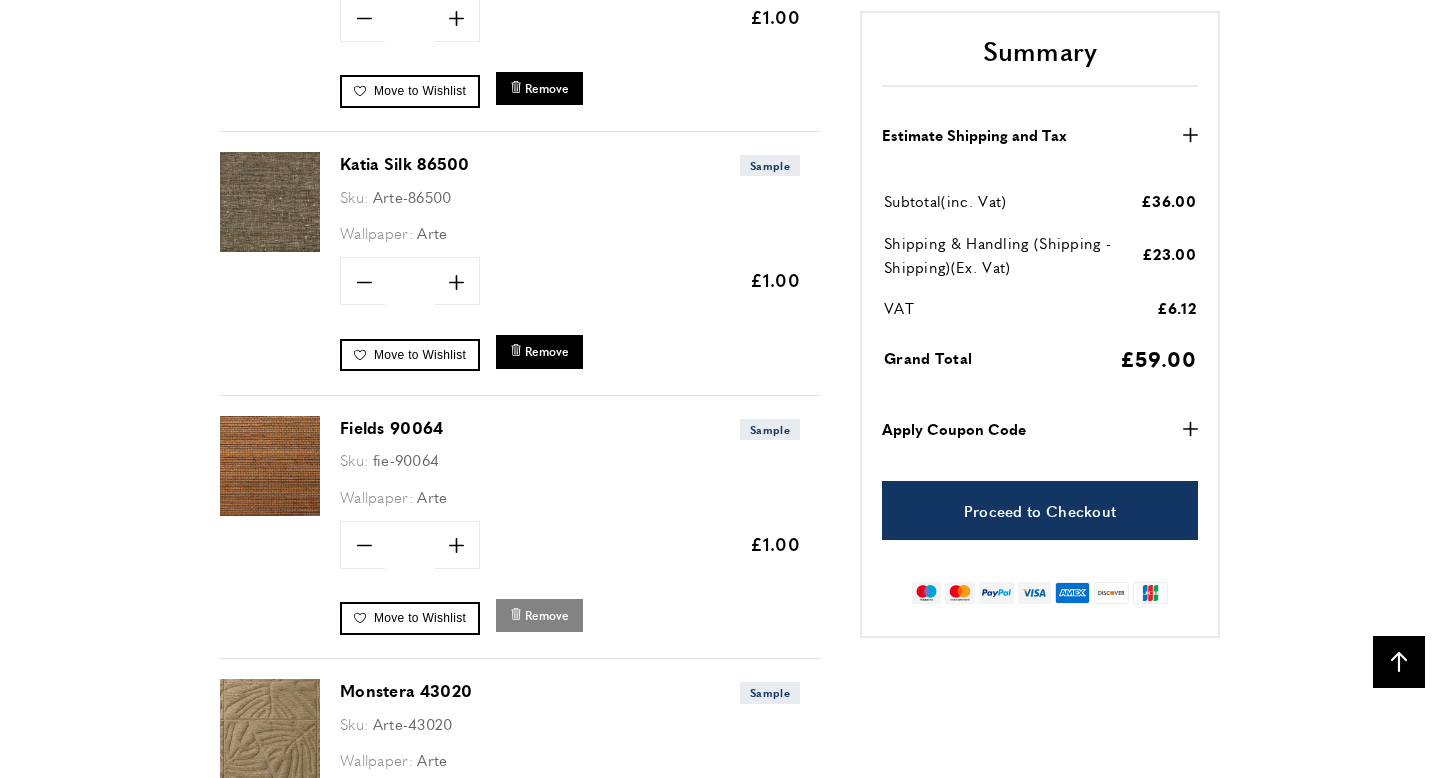 click on "Remove" at bounding box center (547, 615) 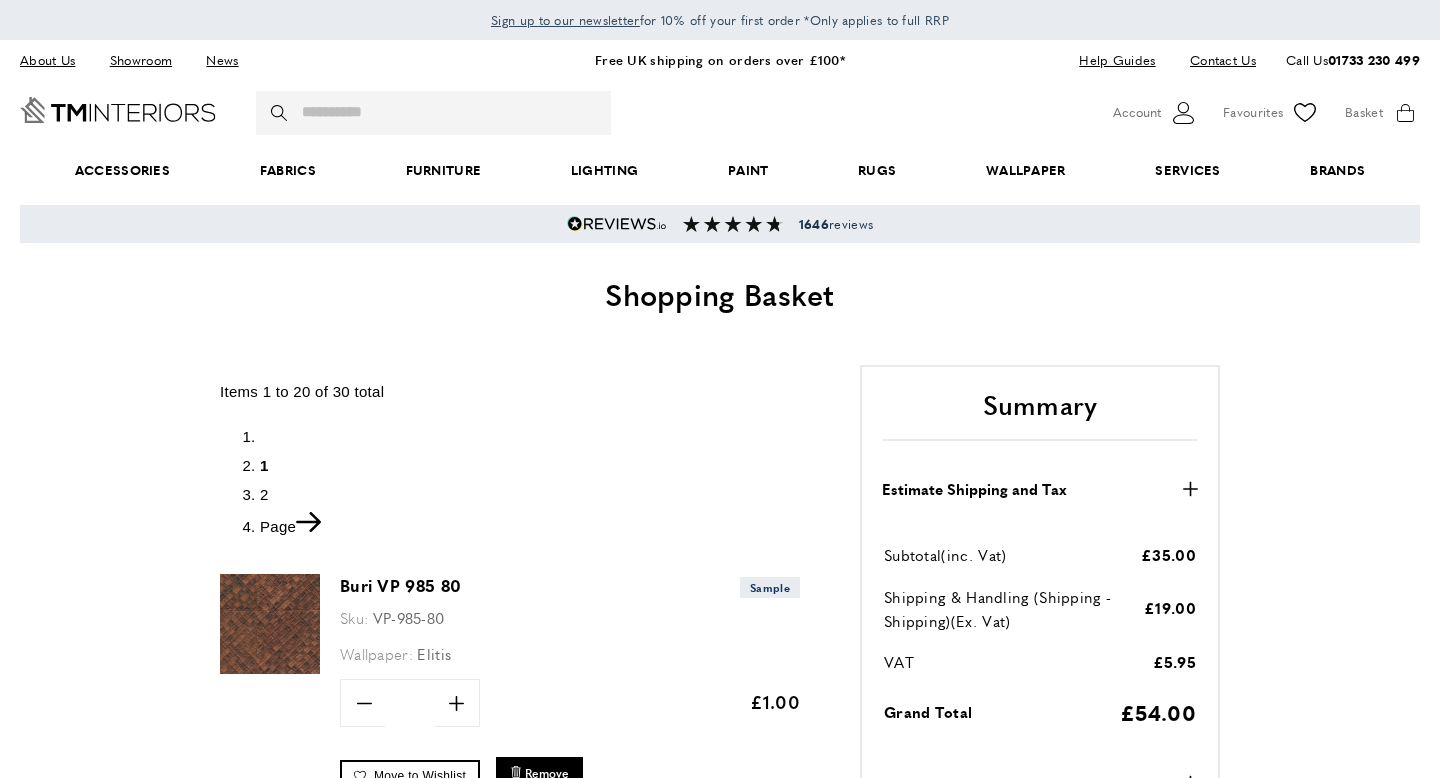 scroll, scrollTop: 0, scrollLeft: 0, axis: both 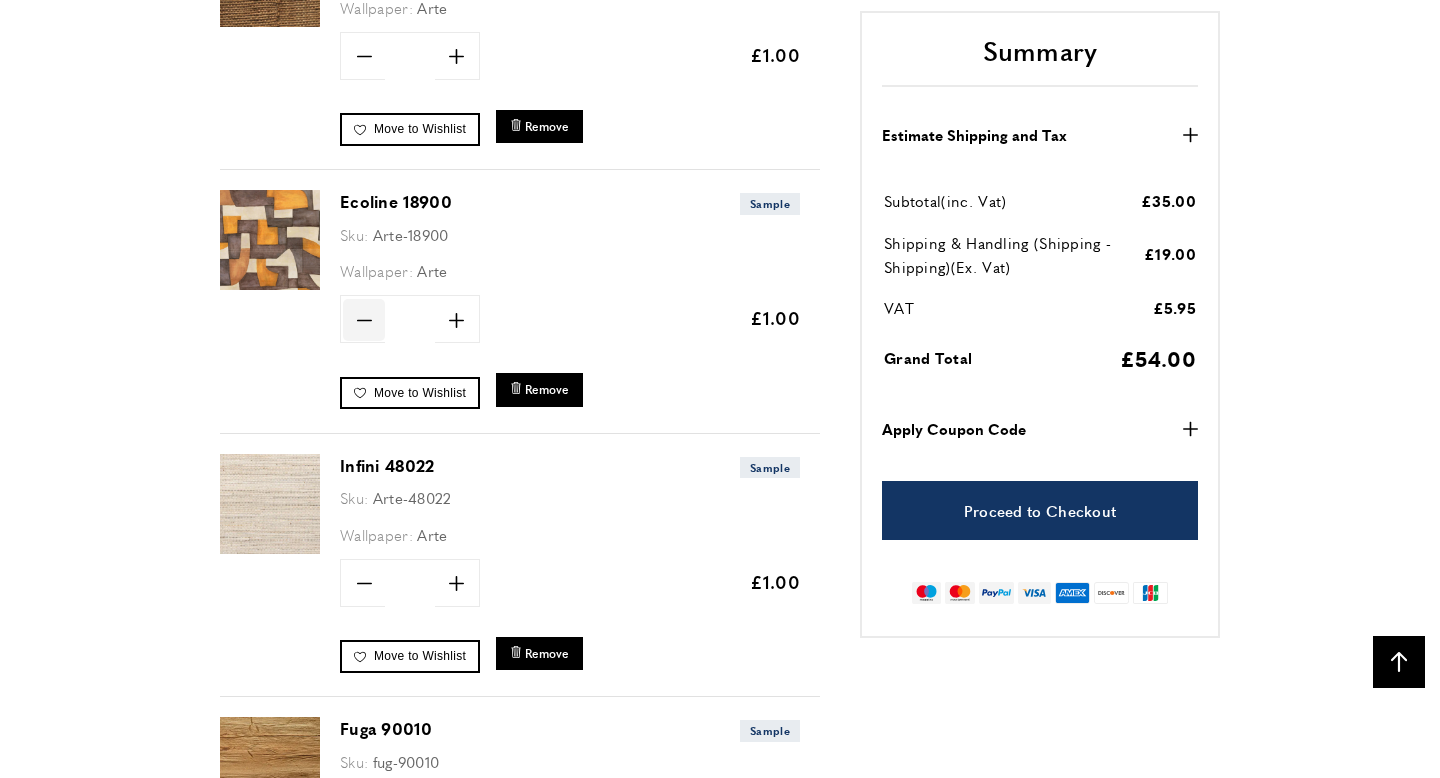 click 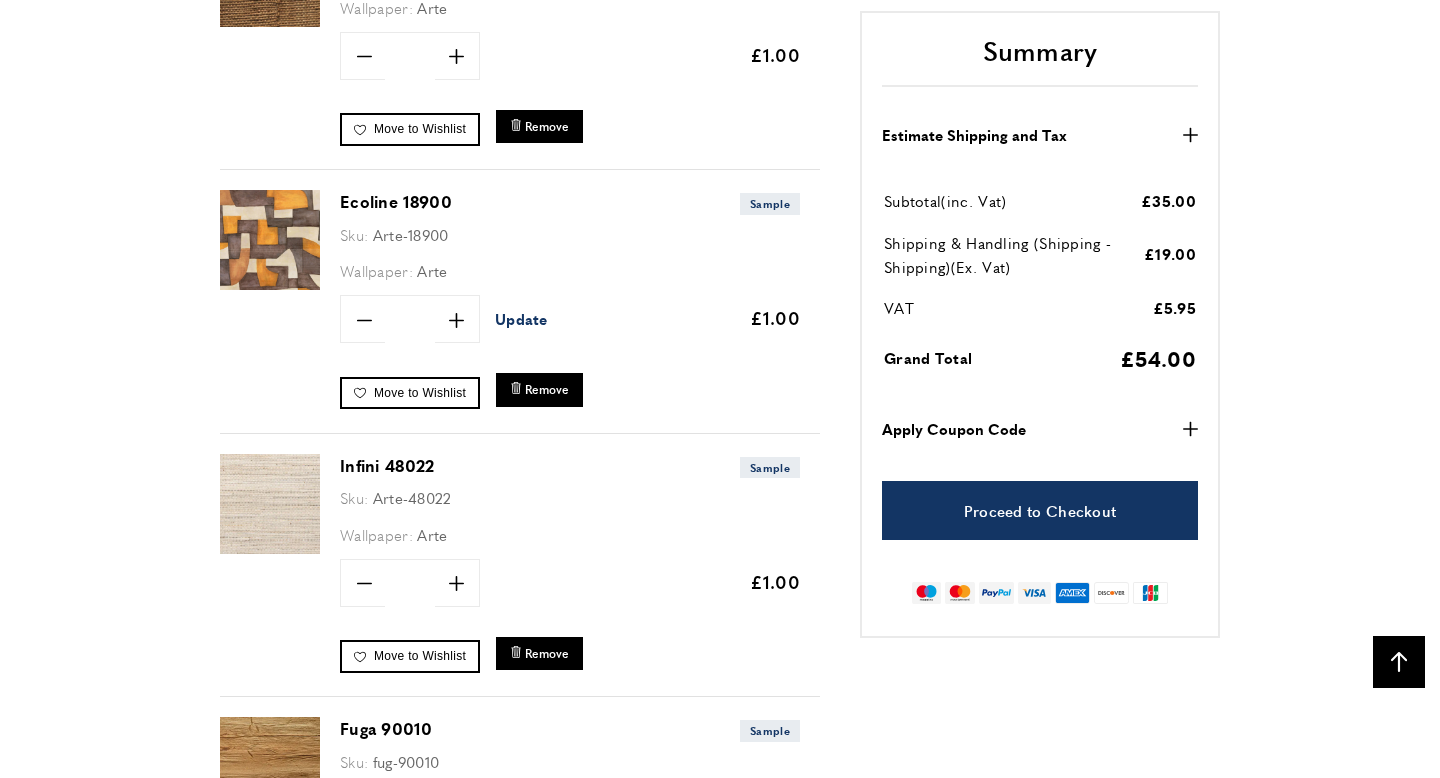 click on "Update" at bounding box center [521, 318] 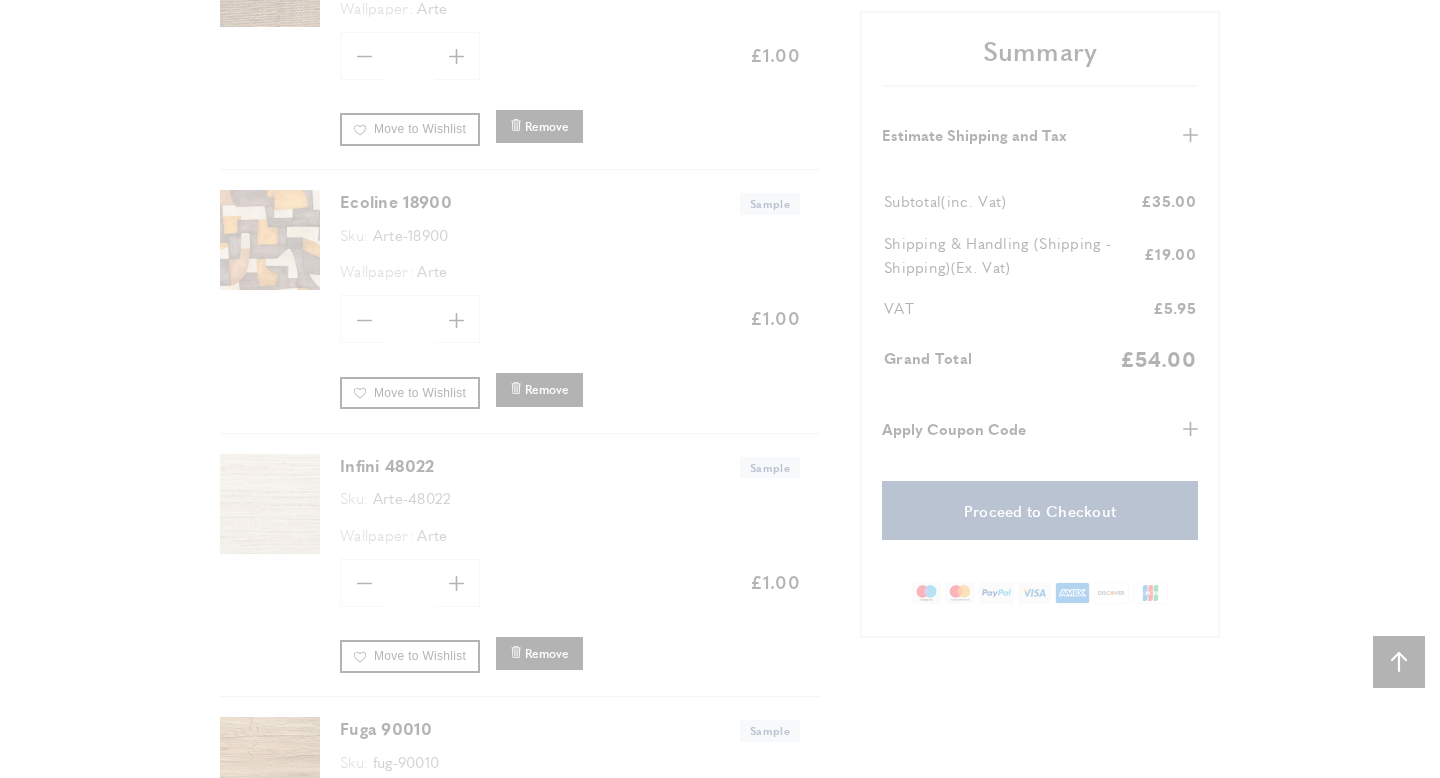 scroll, scrollTop: 0, scrollLeft: 281, axis: horizontal 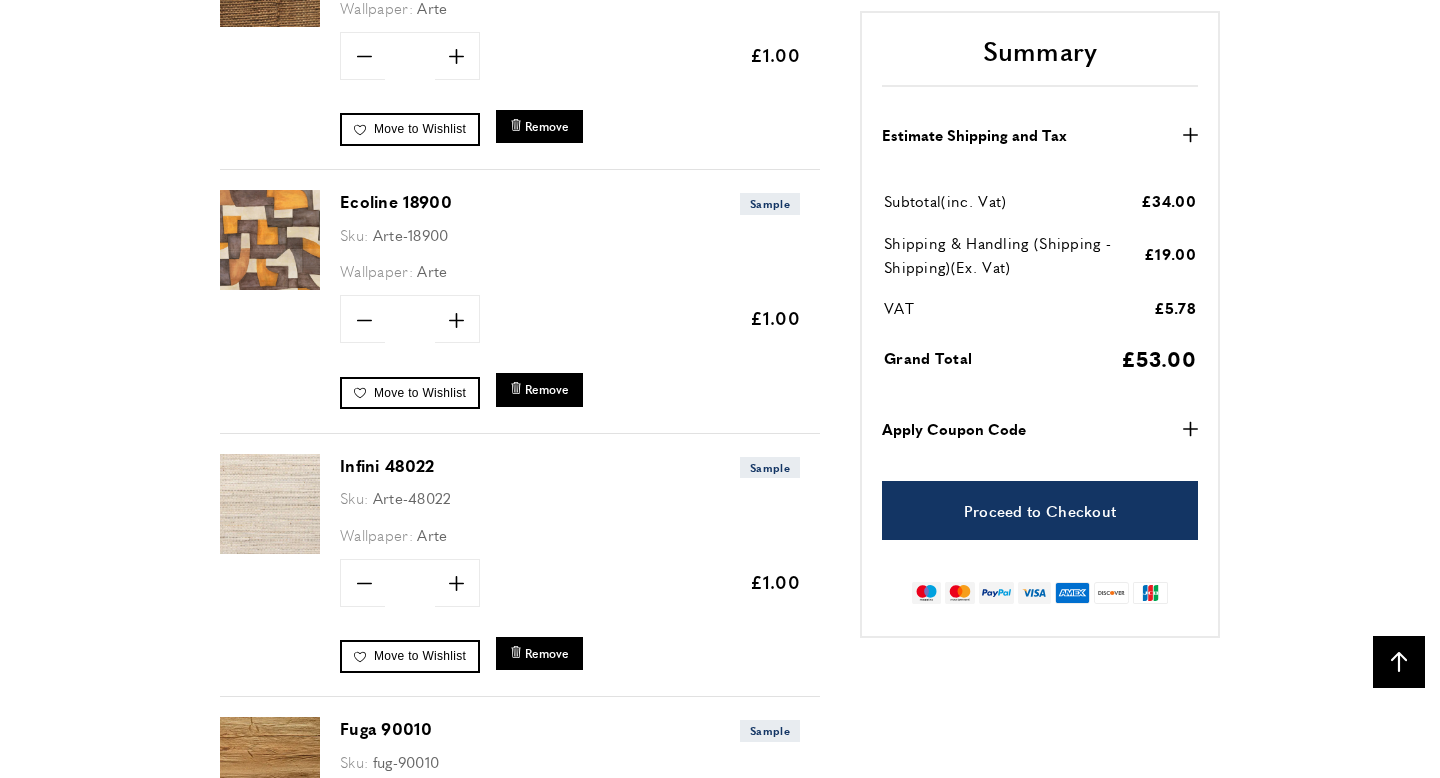 click at bounding box center (270, 504) 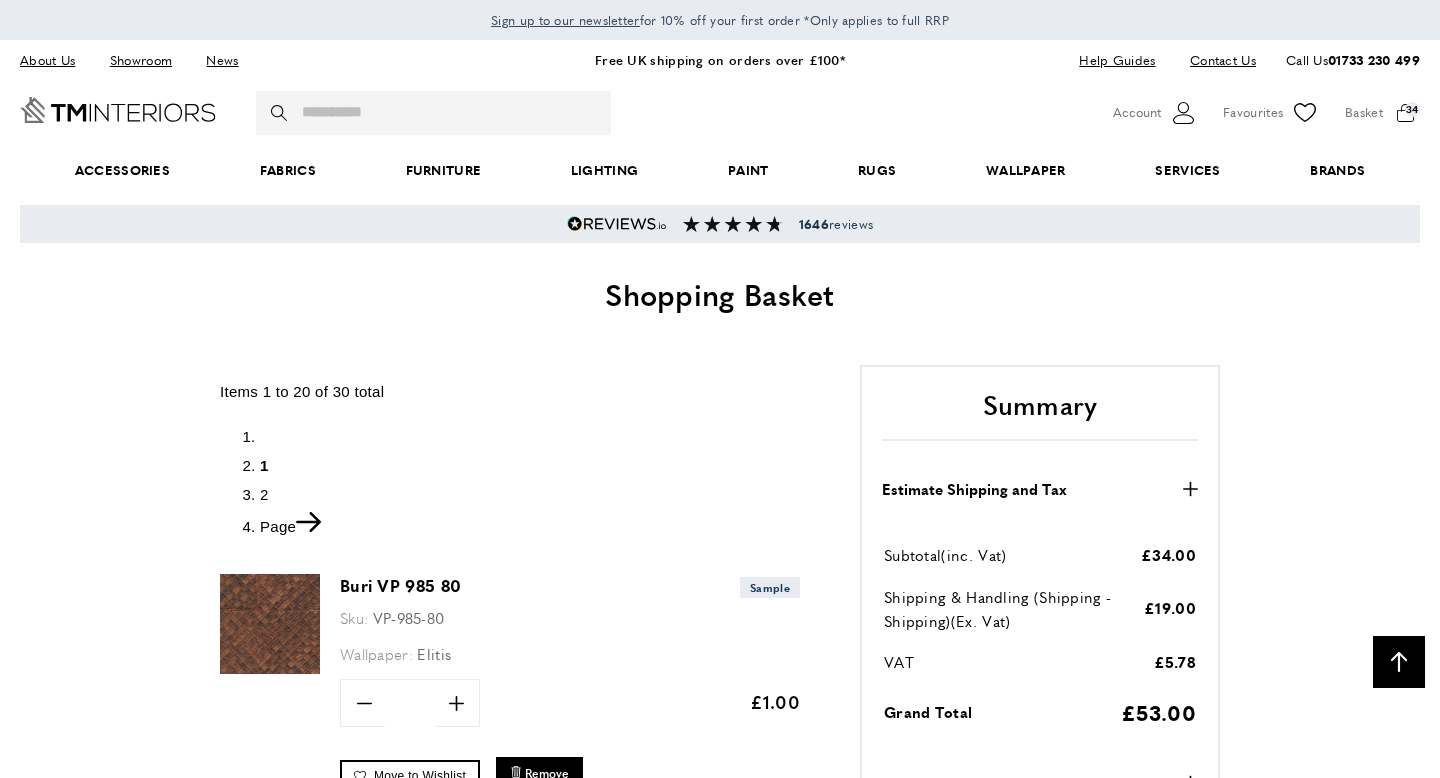 scroll, scrollTop: 1440, scrollLeft: 0, axis: vertical 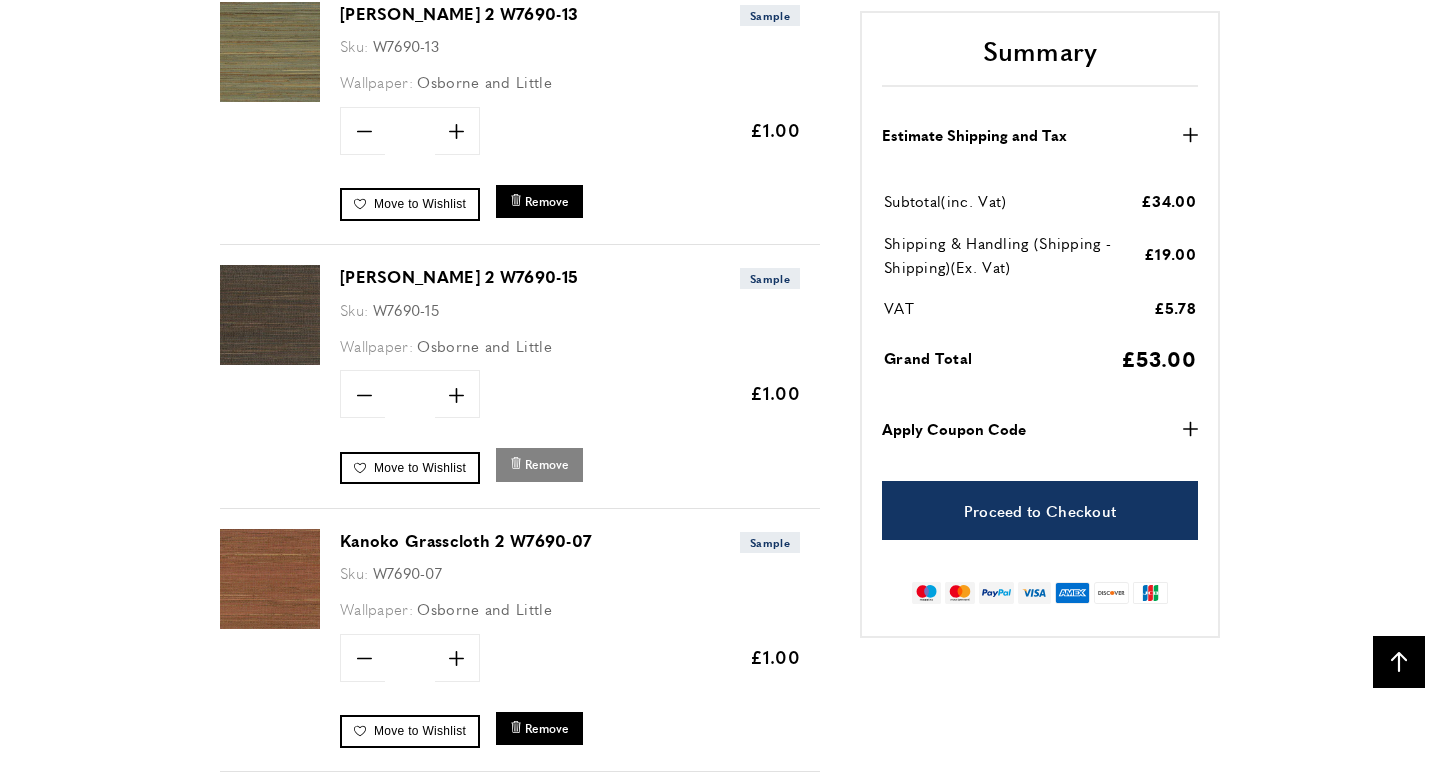click on "Remove" at bounding box center [547, 464] 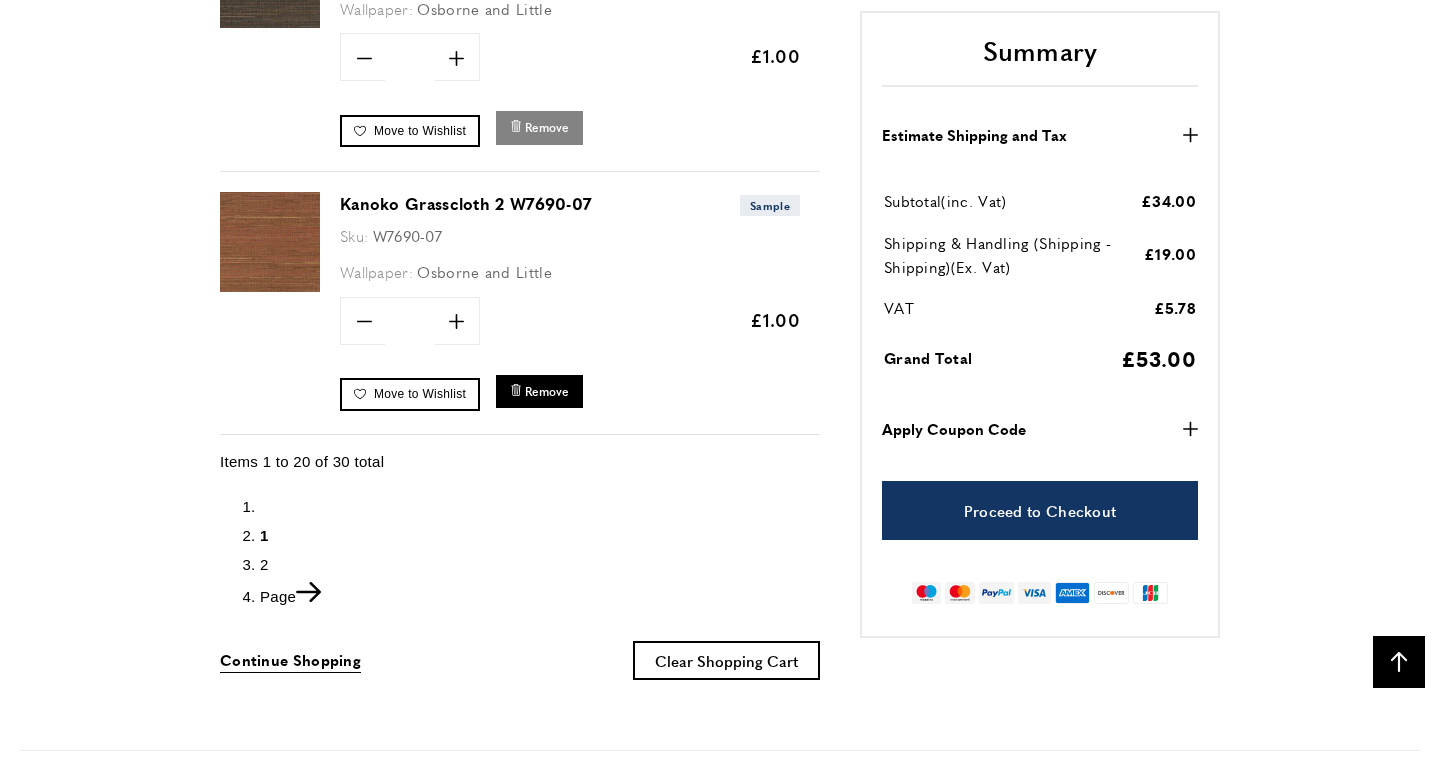 scroll, scrollTop: 5425, scrollLeft: 0, axis: vertical 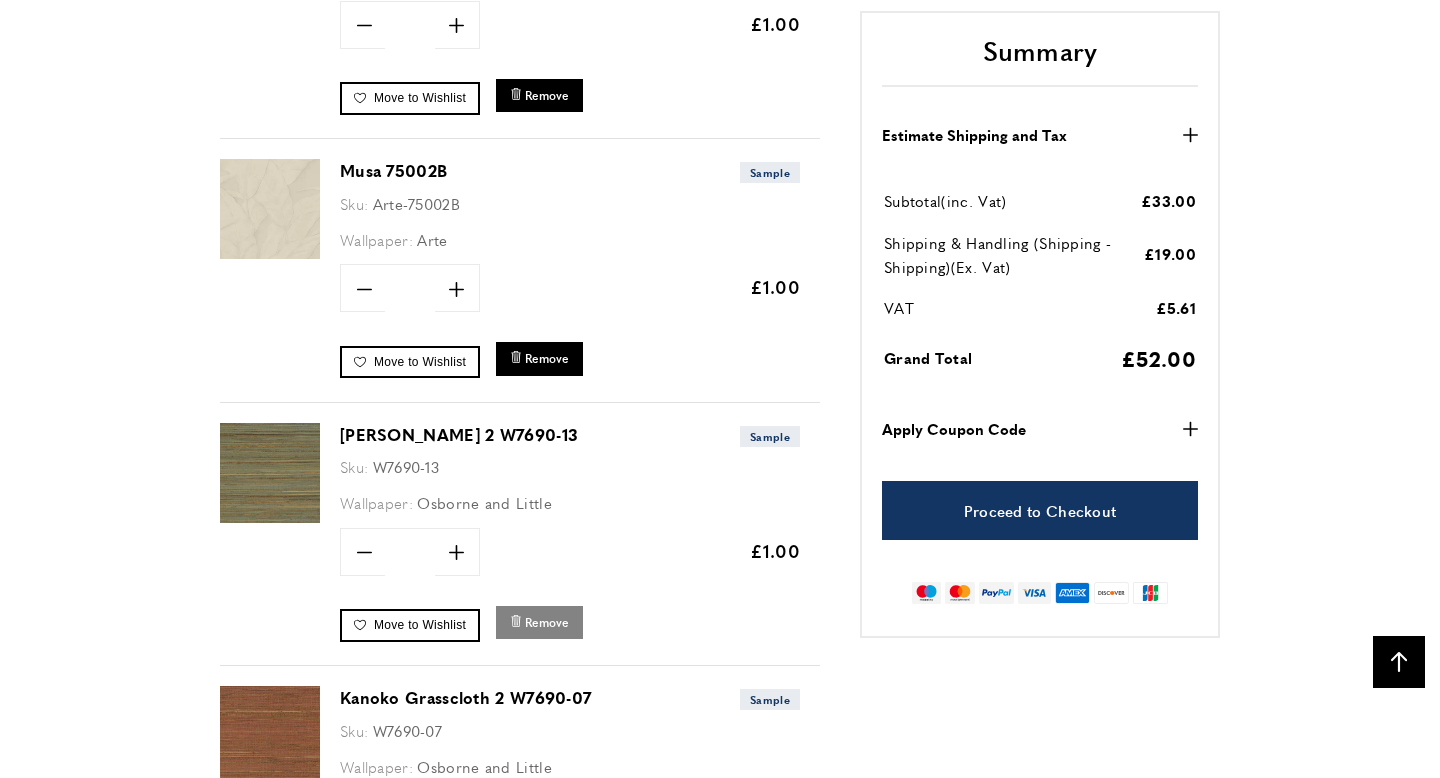 click on "Remove" at bounding box center [547, 622] 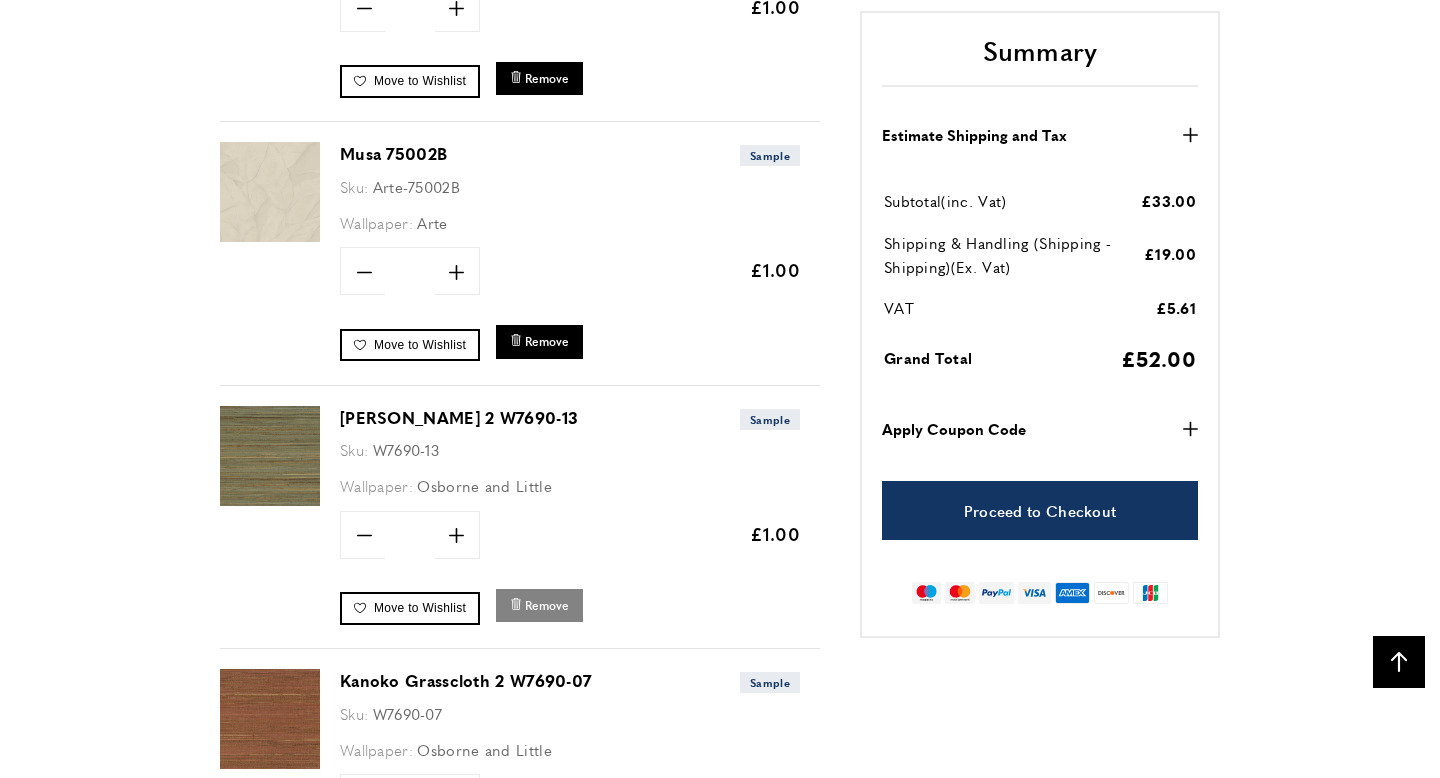 scroll, scrollTop: 4646, scrollLeft: 0, axis: vertical 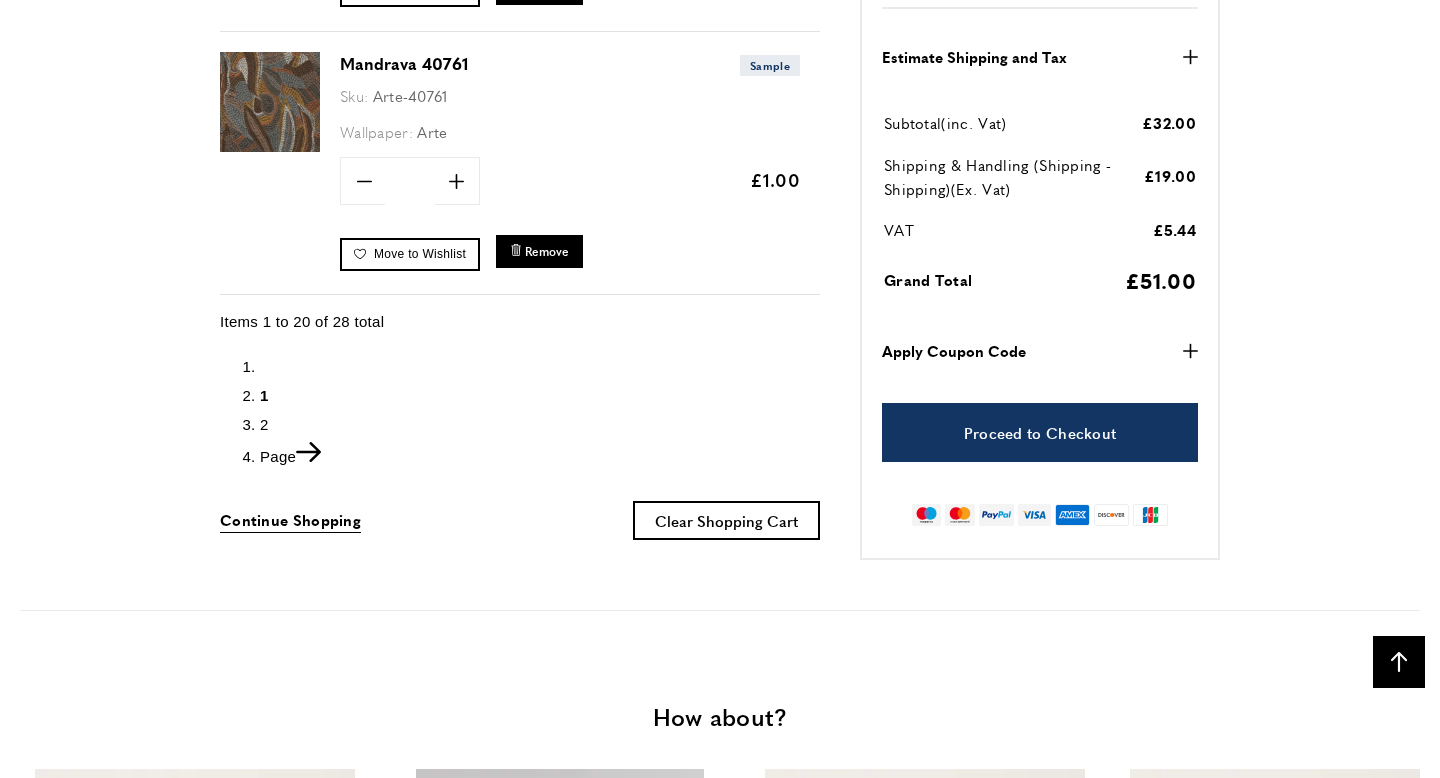 click on "2" at bounding box center (264, 424) 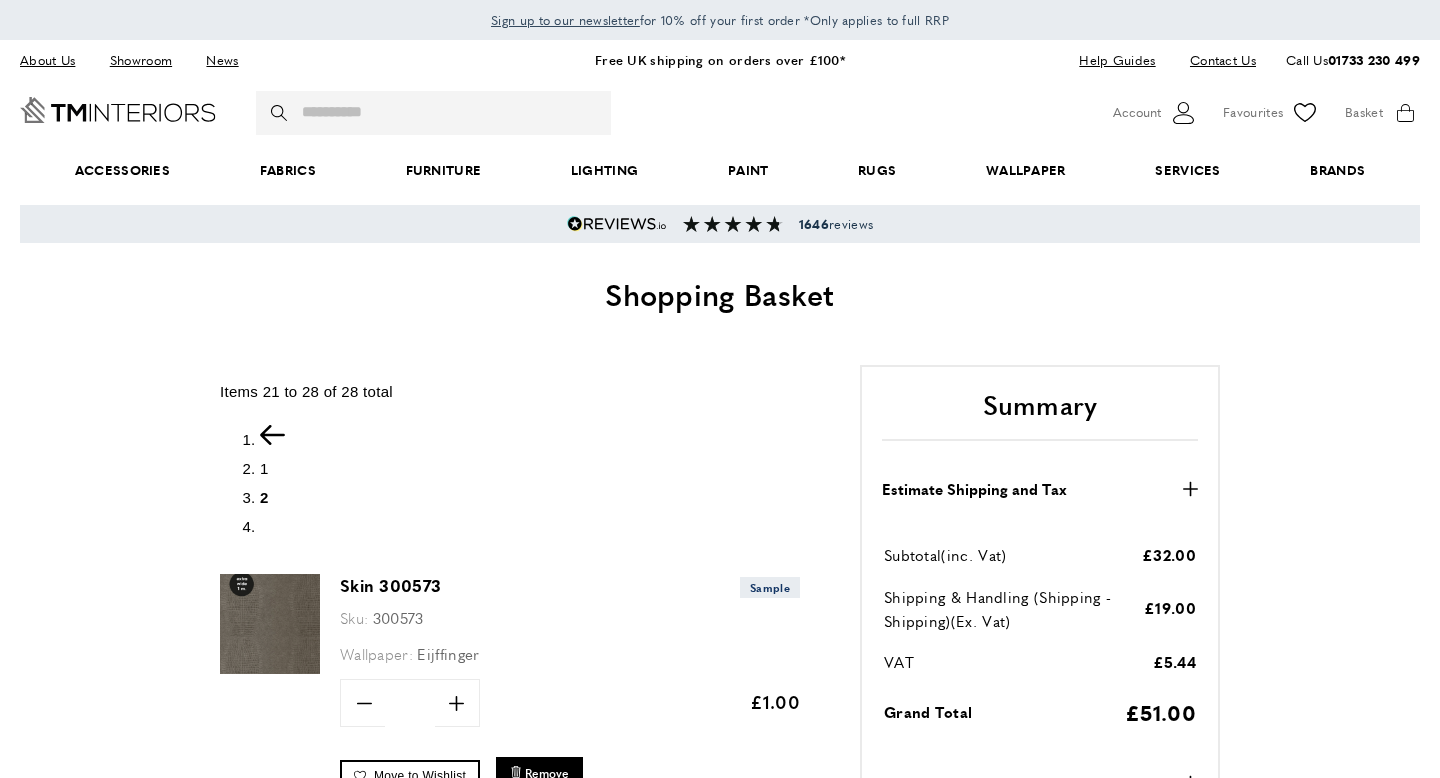 scroll, scrollTop: 0, scrollLeft: 0, axis: both 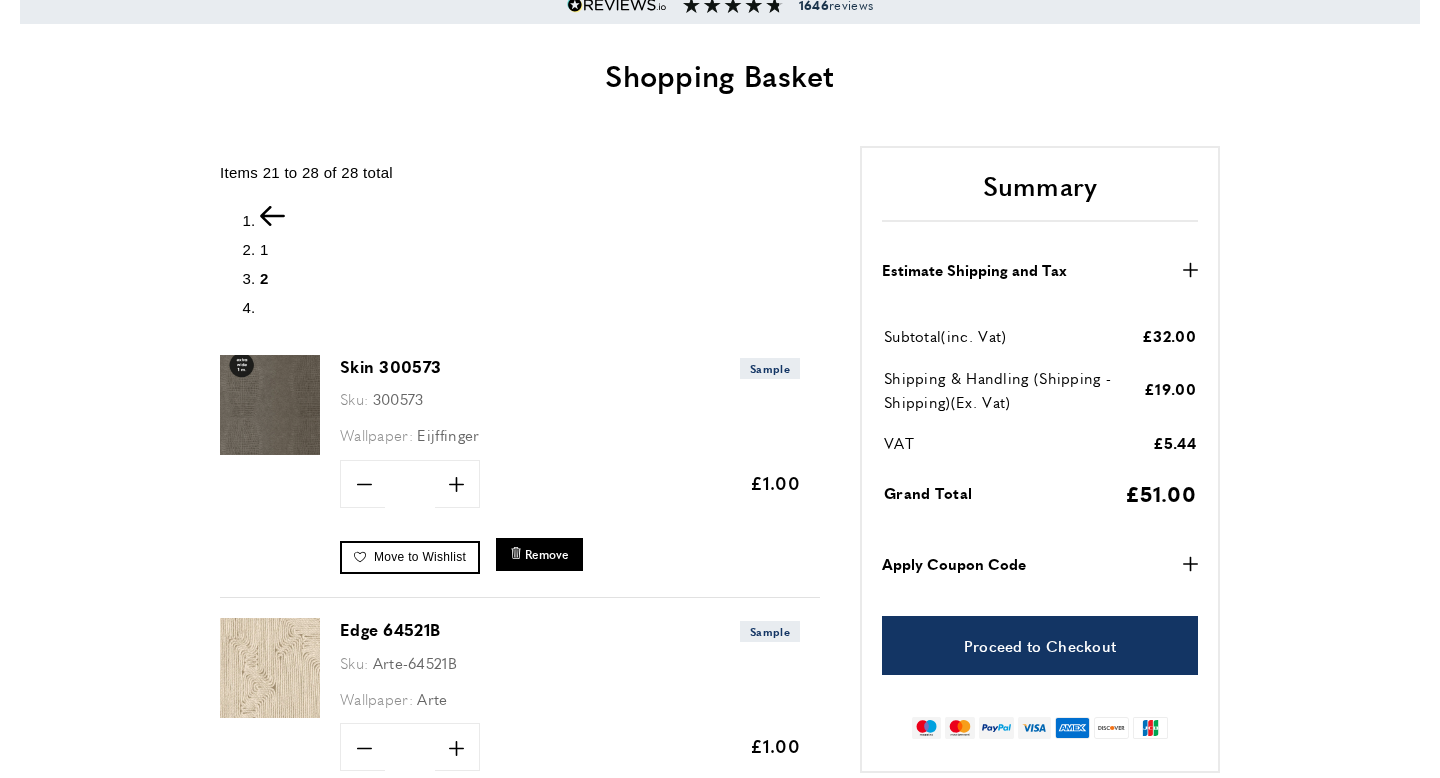 click at bounding box center [270, 405] 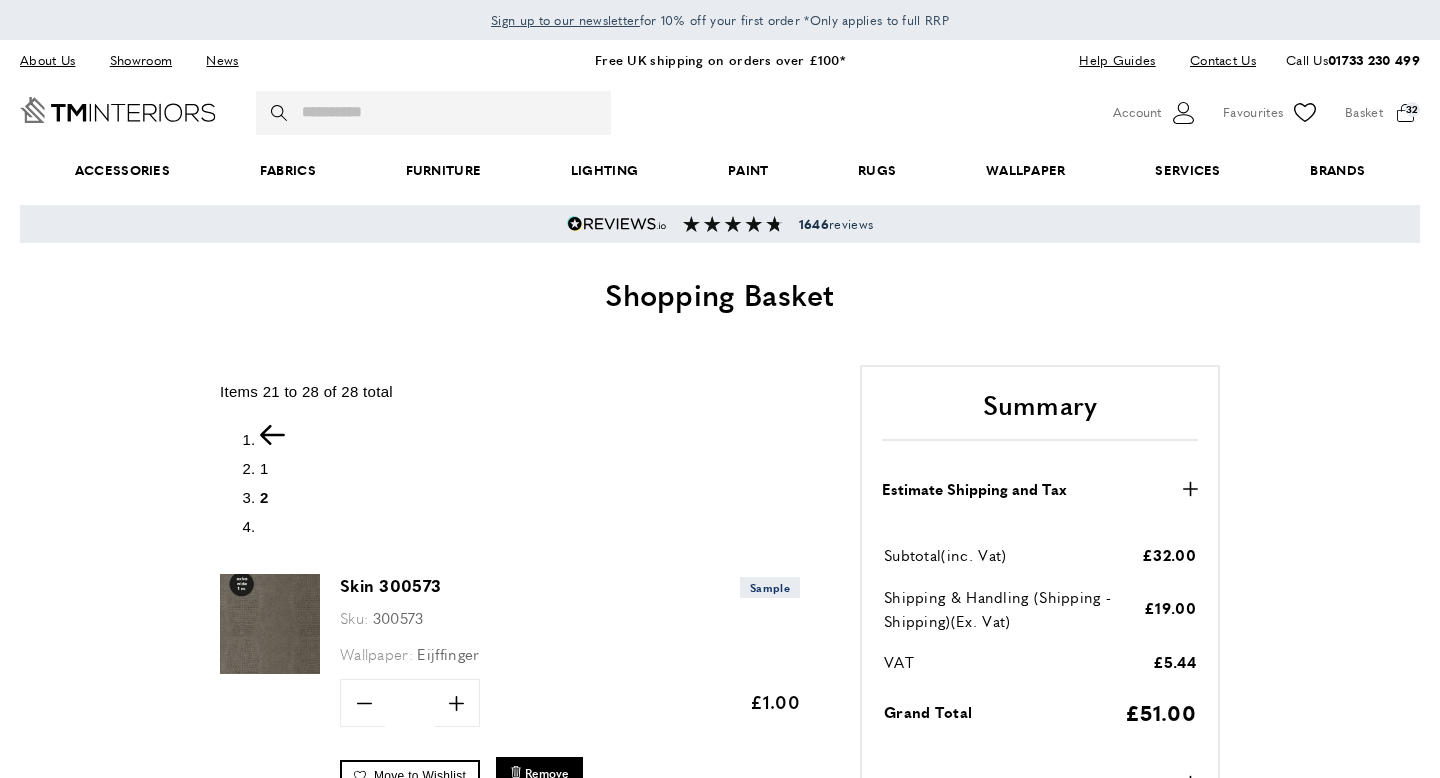 scroll, scrollTop: 219, scrollLeft: 0, axis: vertical 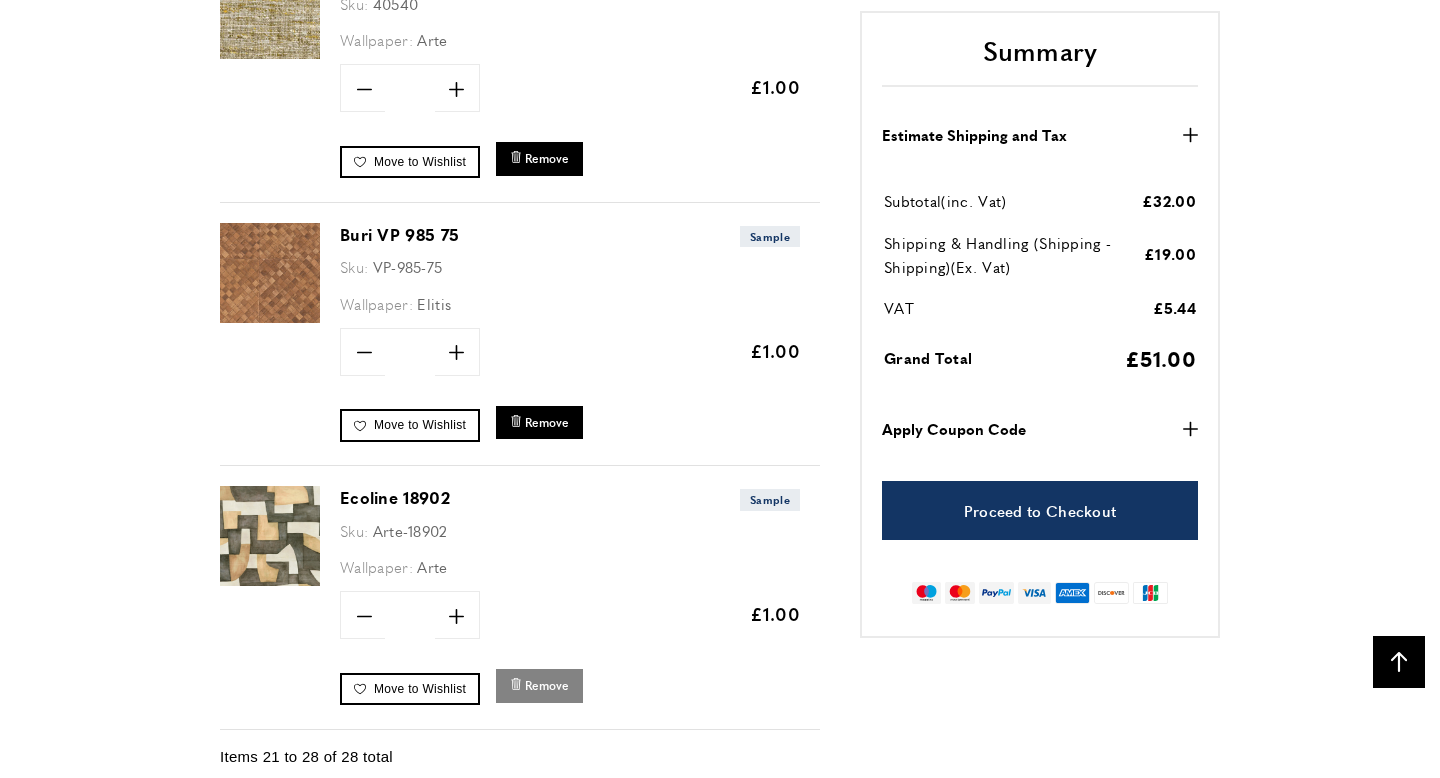 click on "Remove" at bounding box center (547, 685) 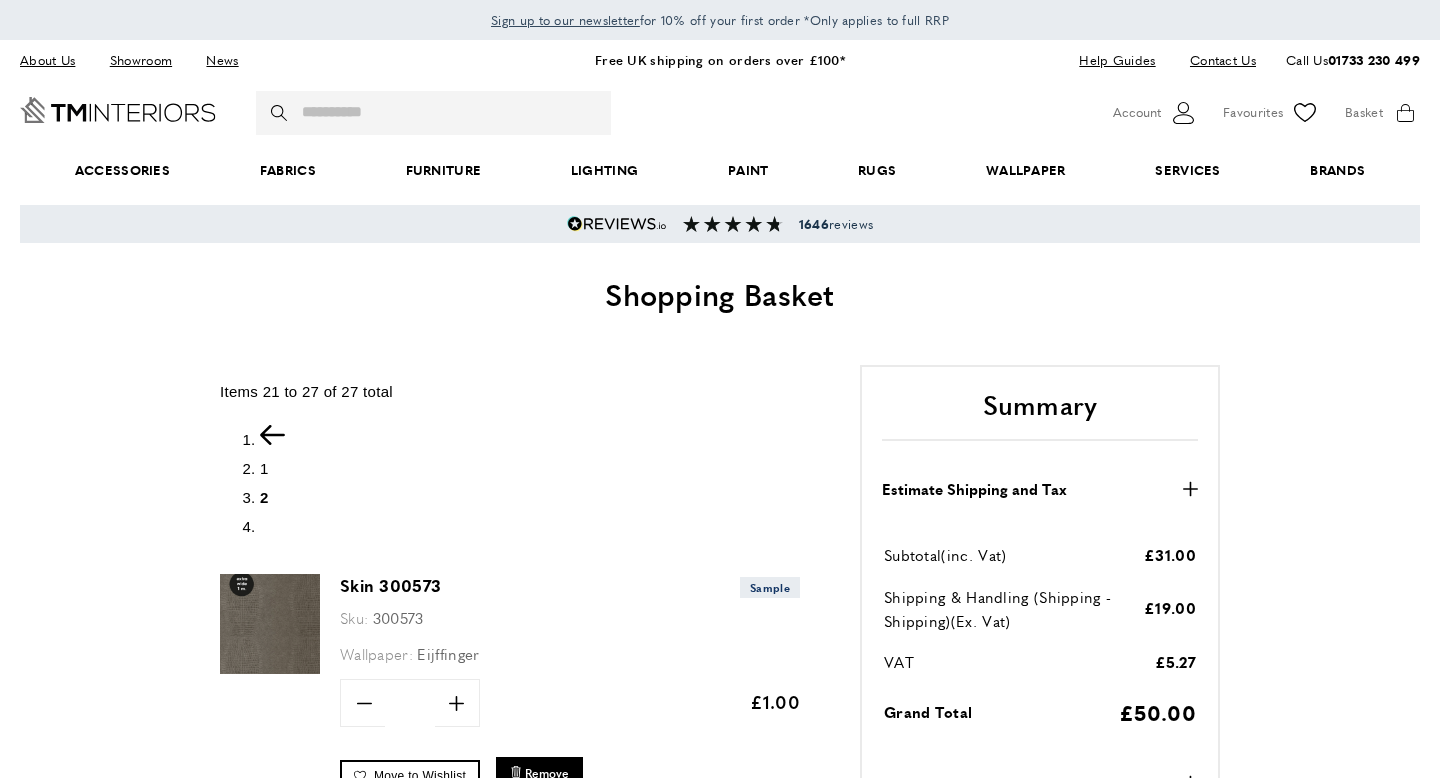 scroll, scrollTop: 0, scrollLeft: 0, axis: both 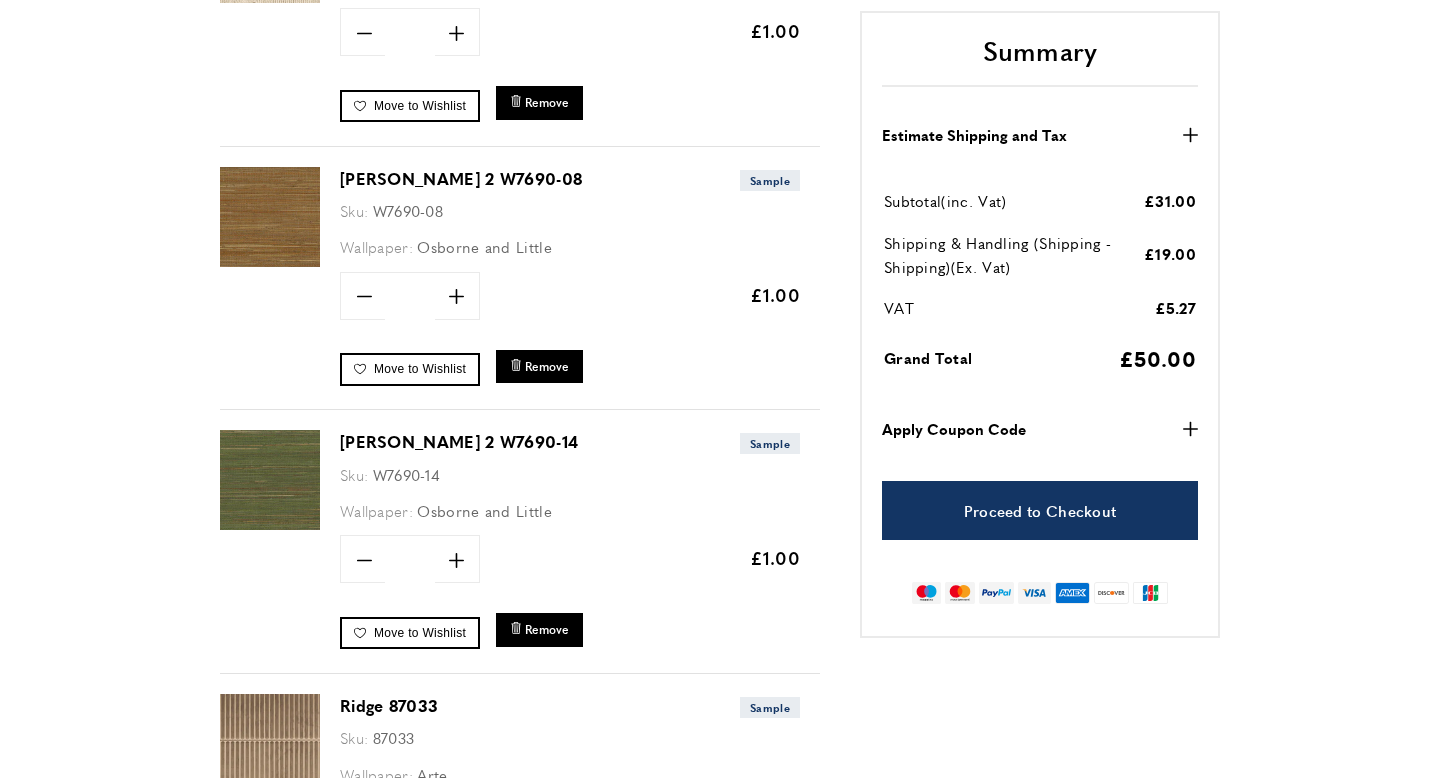 click at bounding box center (270, 480) 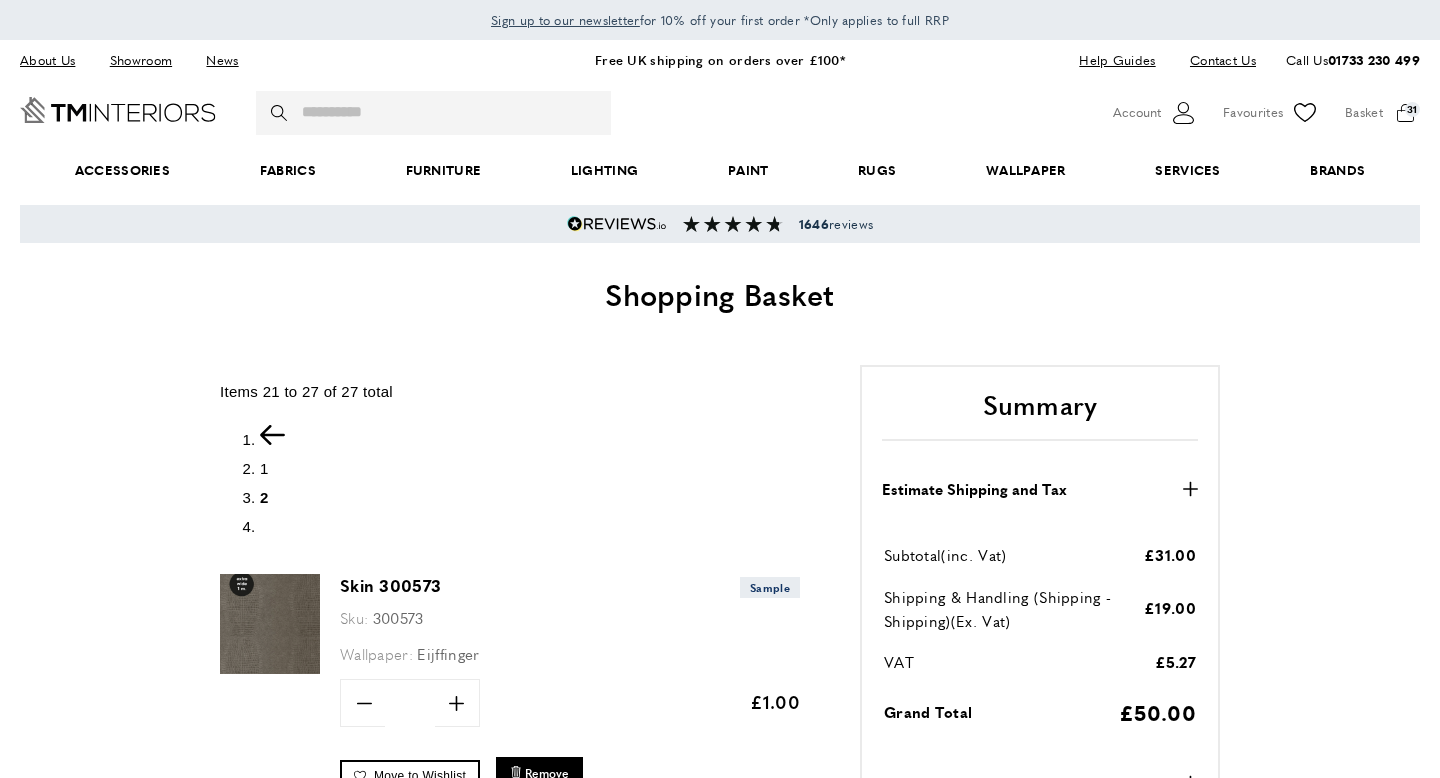 scroll, scrollTop: 922, scrollLeft: 0, axis: vertical 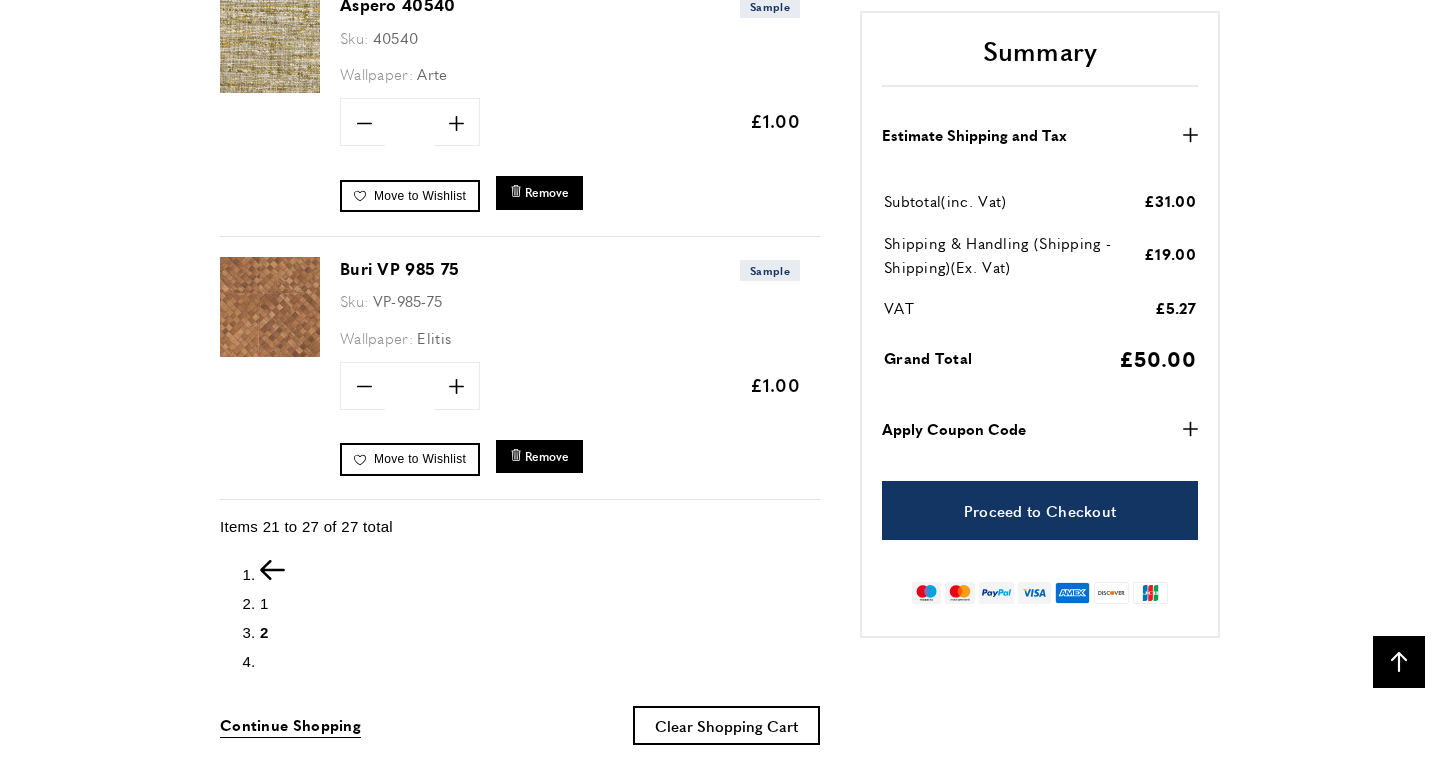 click on "You're currently reading page
2" at bounding box center [540, 633] 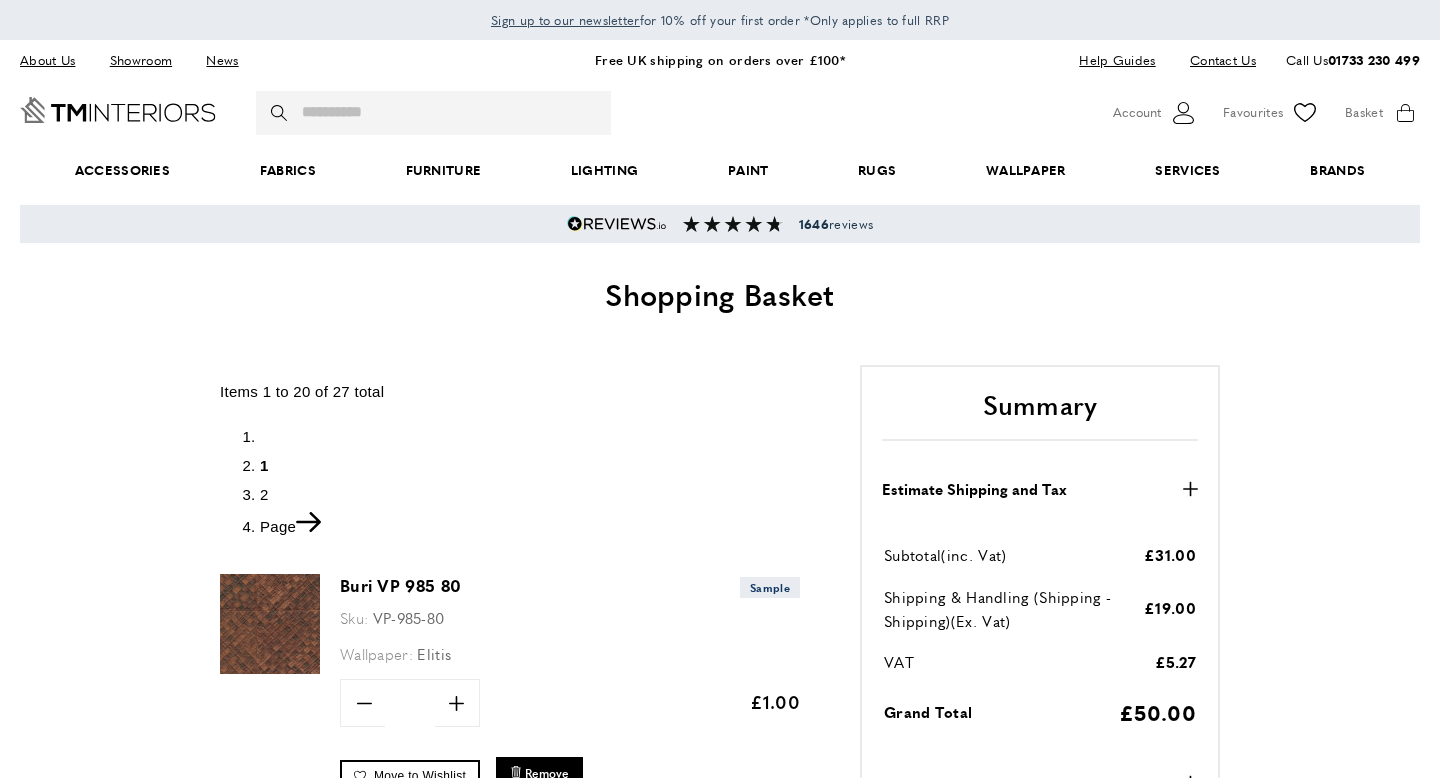 scroll, scrollTop: 0, scrollLeft: 0, axis: both 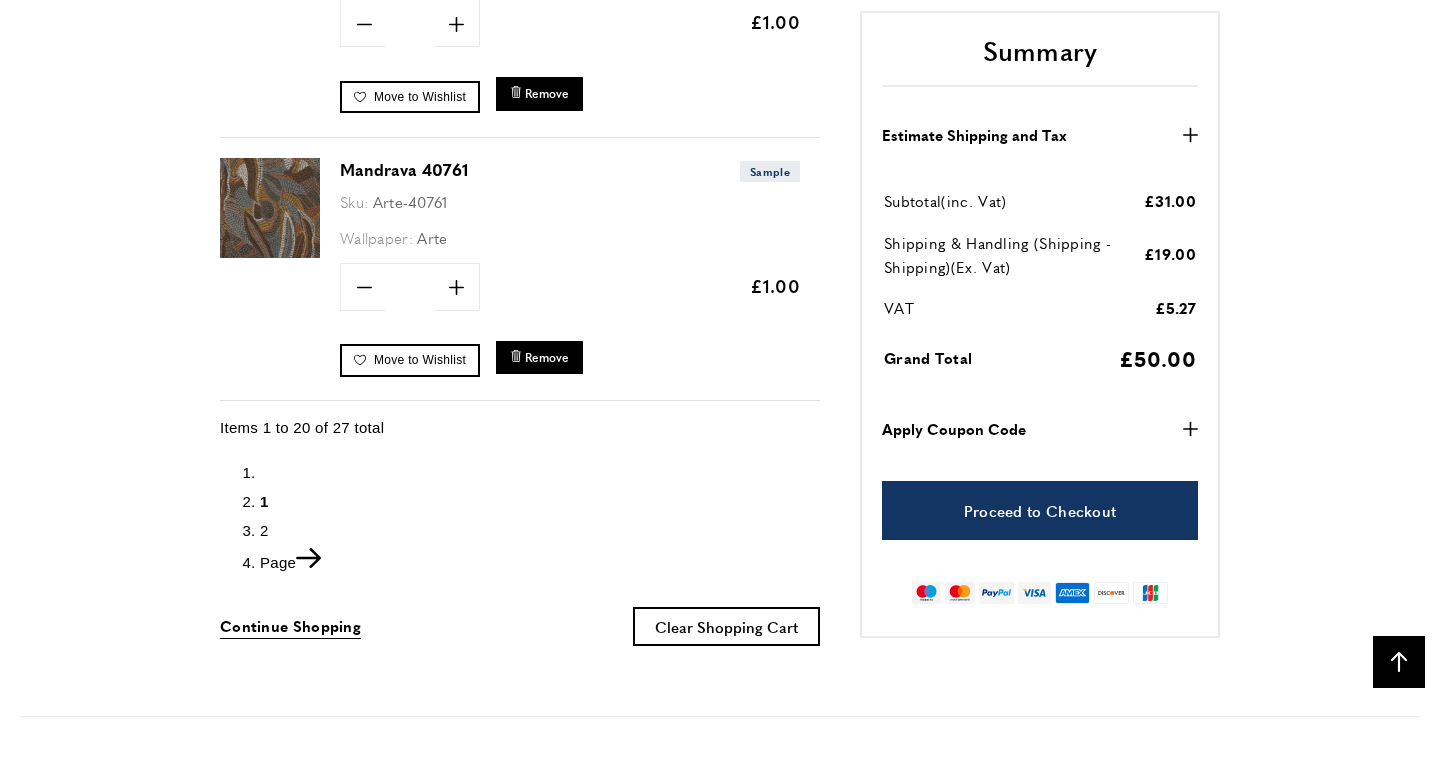 click on "Page
2" at bounding box center [540, 531] 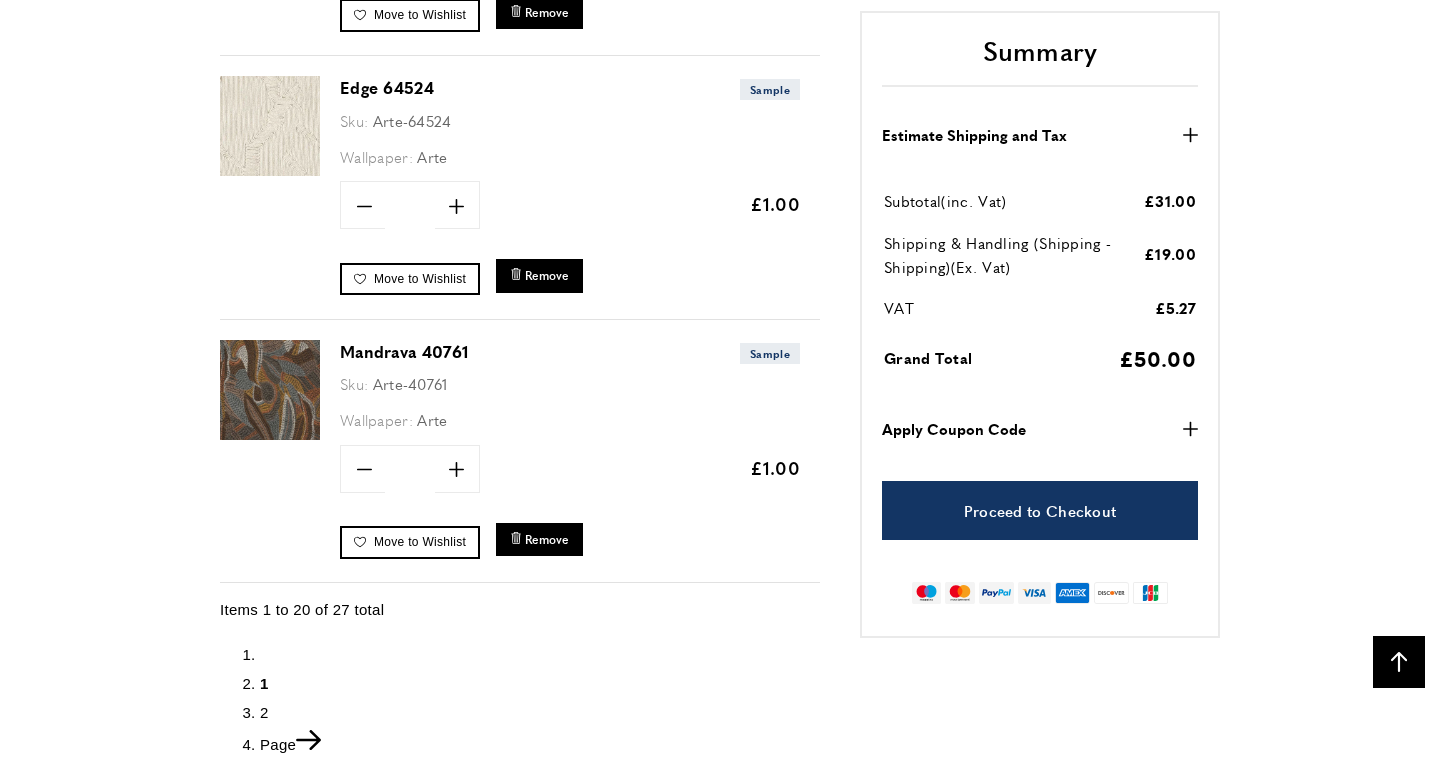 scroll, scrollTop: 5024, scrollLeft: 0, axis: vertical 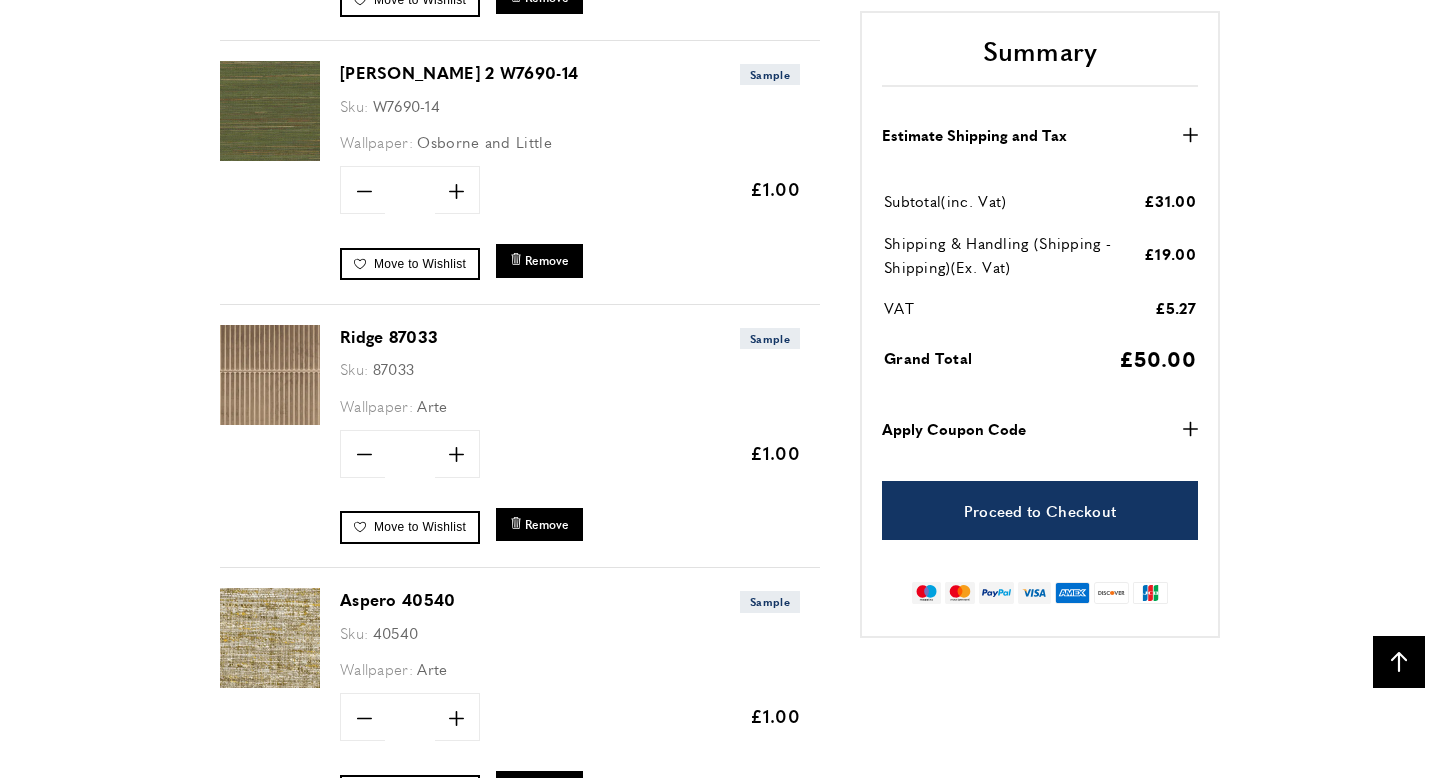 click at bounding box center [270, 375] 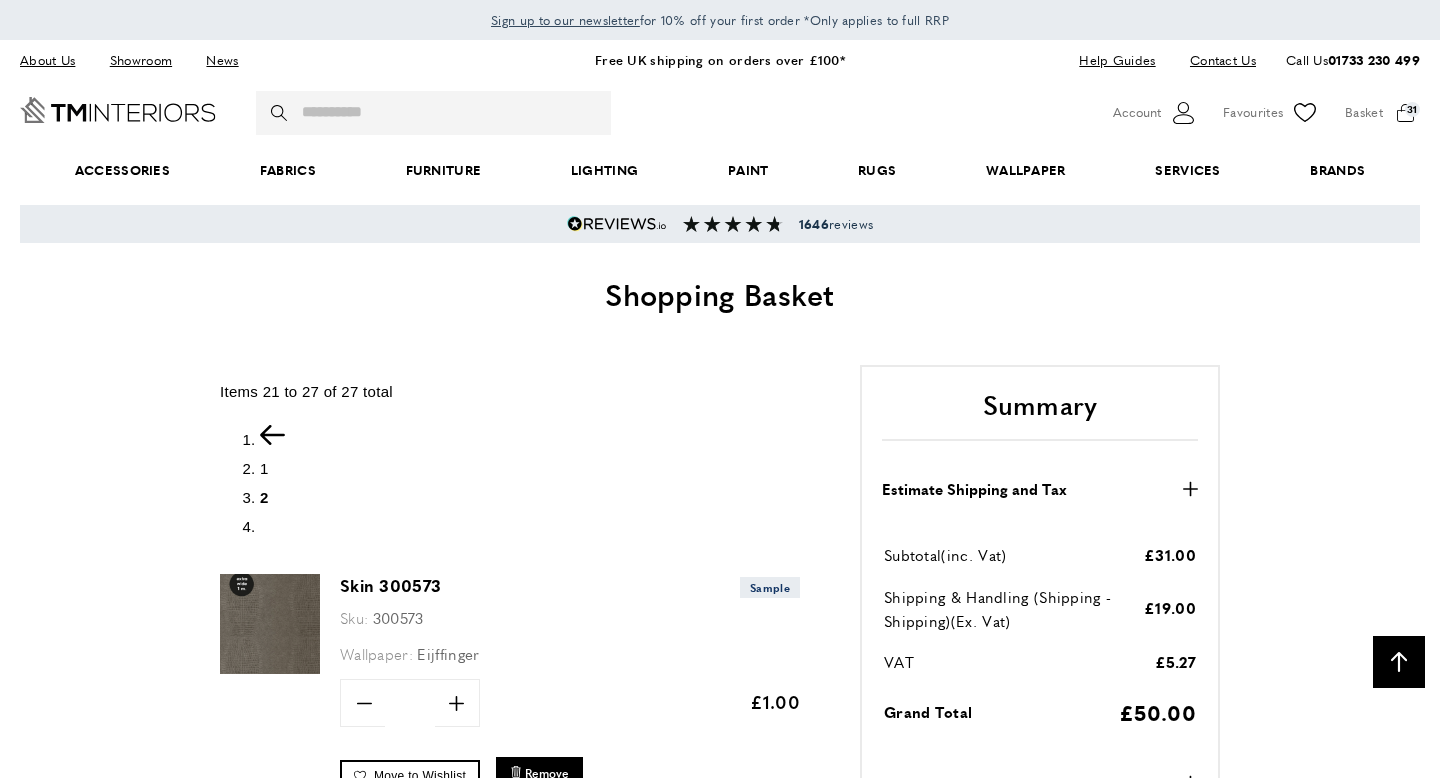 scroll, scrollTop: 1279, scrollLeft: 0, axis: vertical 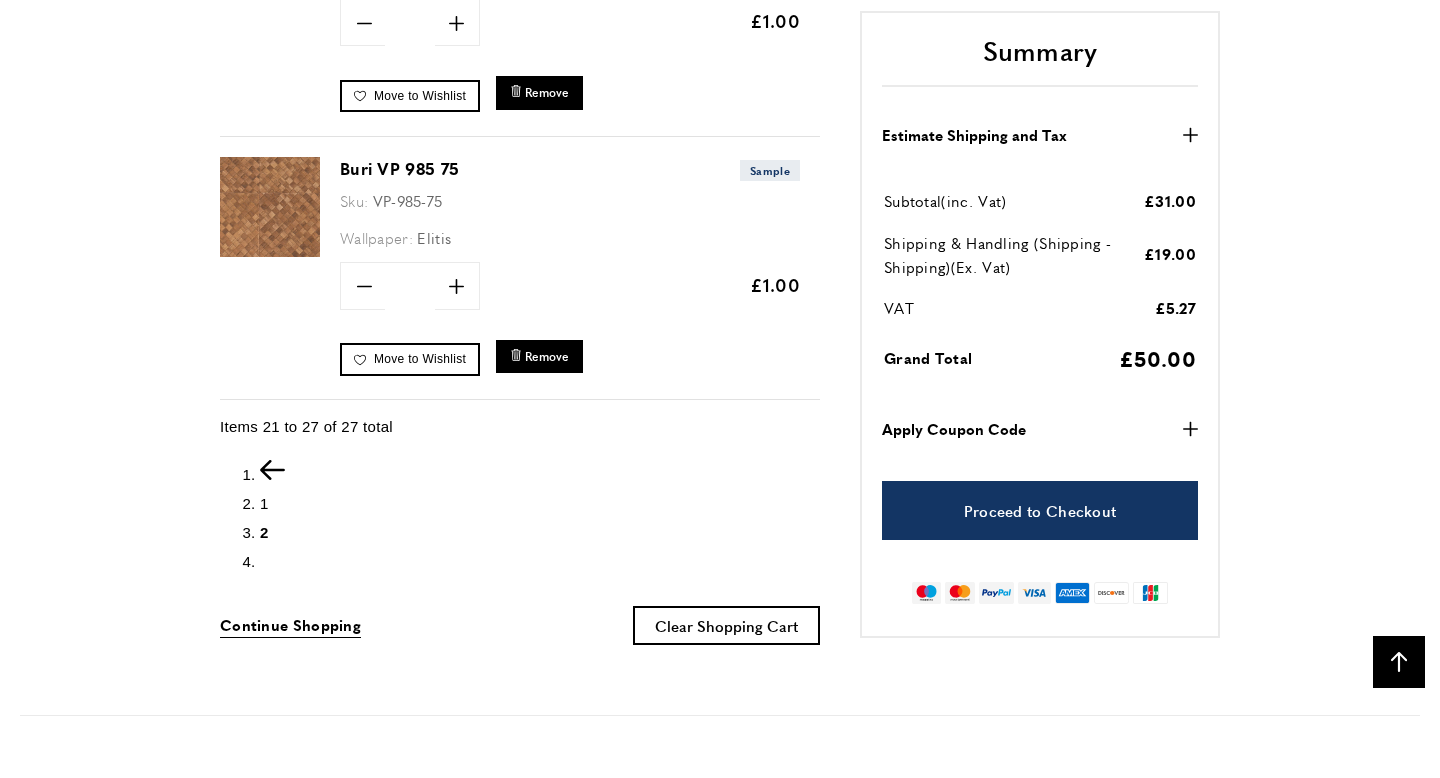 click at bounding box center (540, 562) 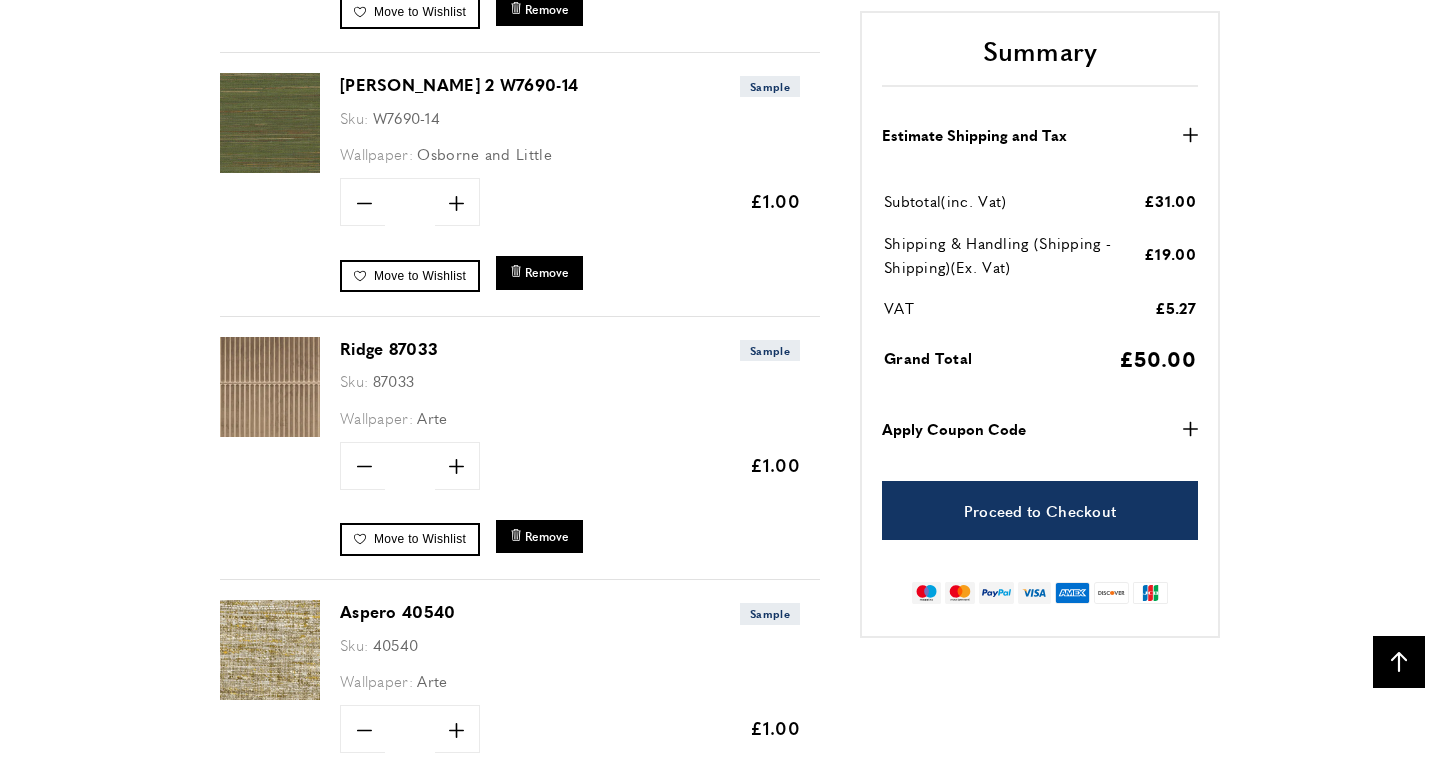 scroll, scrollTop: 1320, scrollLeft: 0, axis: vertical 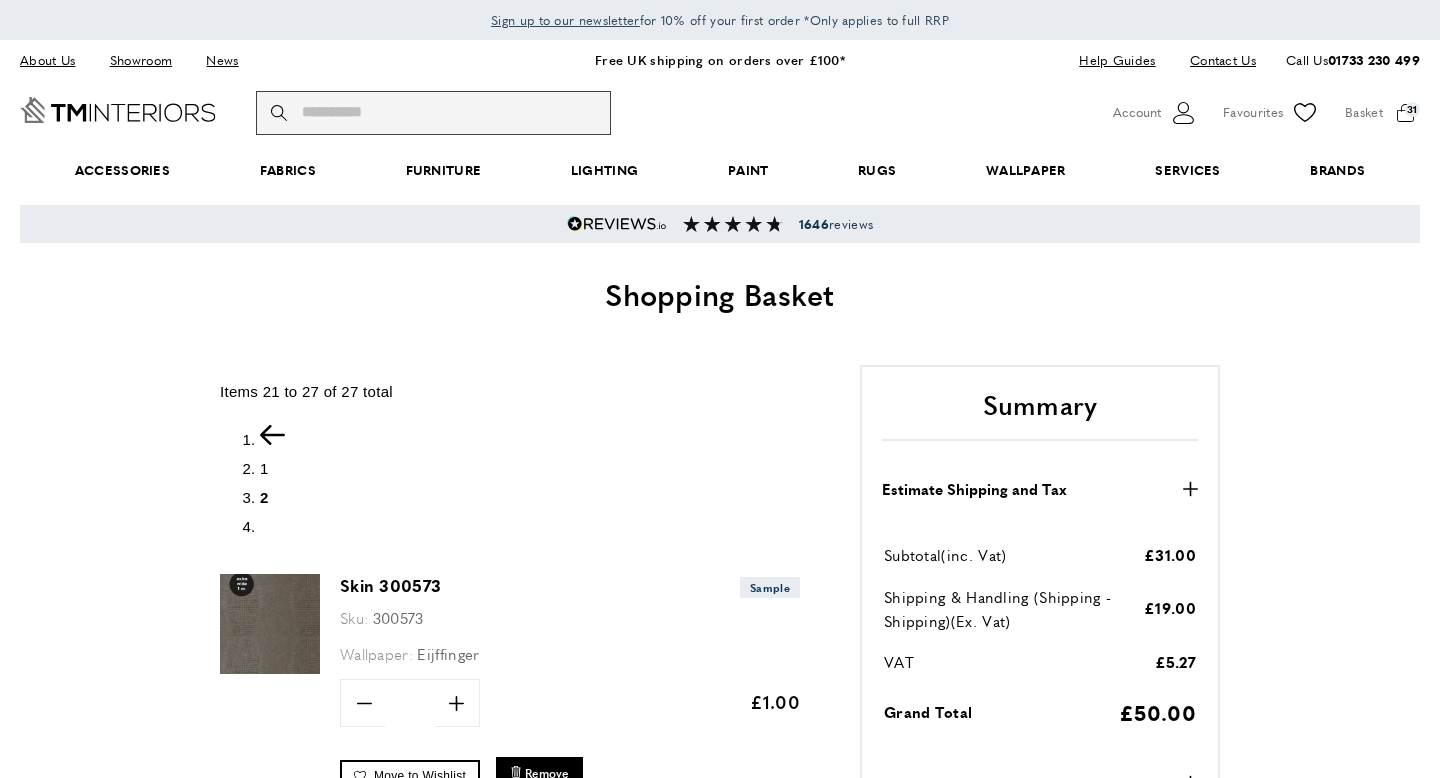 click on "Search" at bounding box center (433, 113) 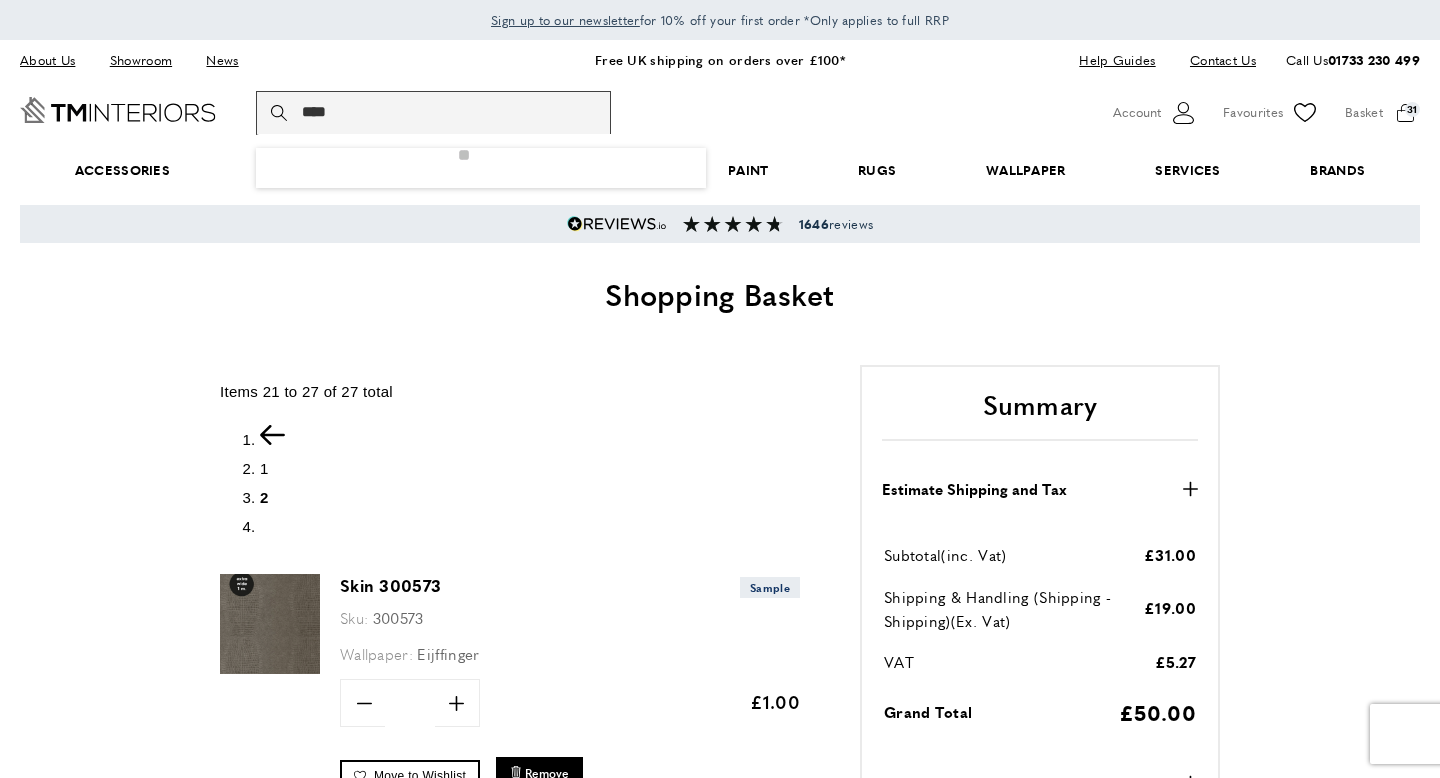 type on "****" 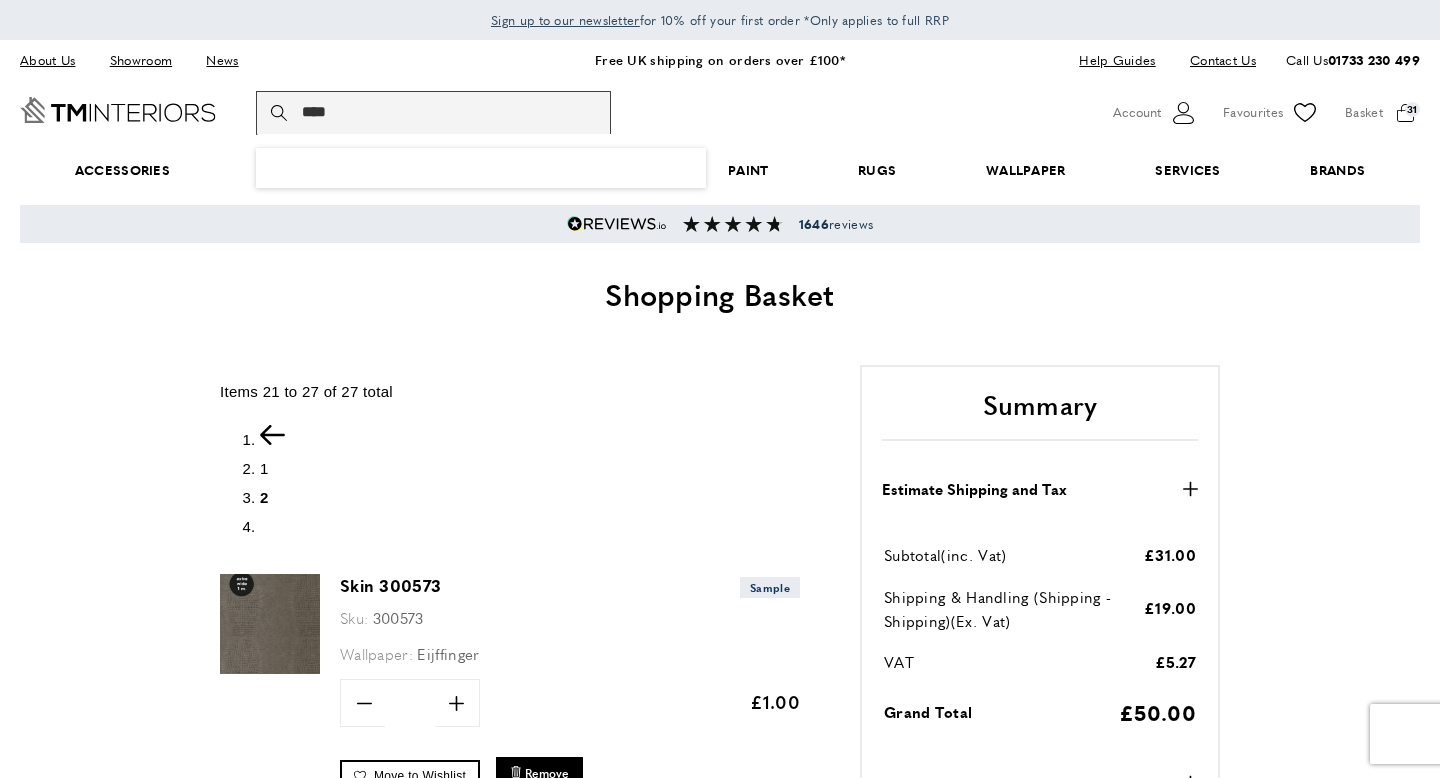 click on "magnifying-glass
Search" at bounding box center [281, 113] 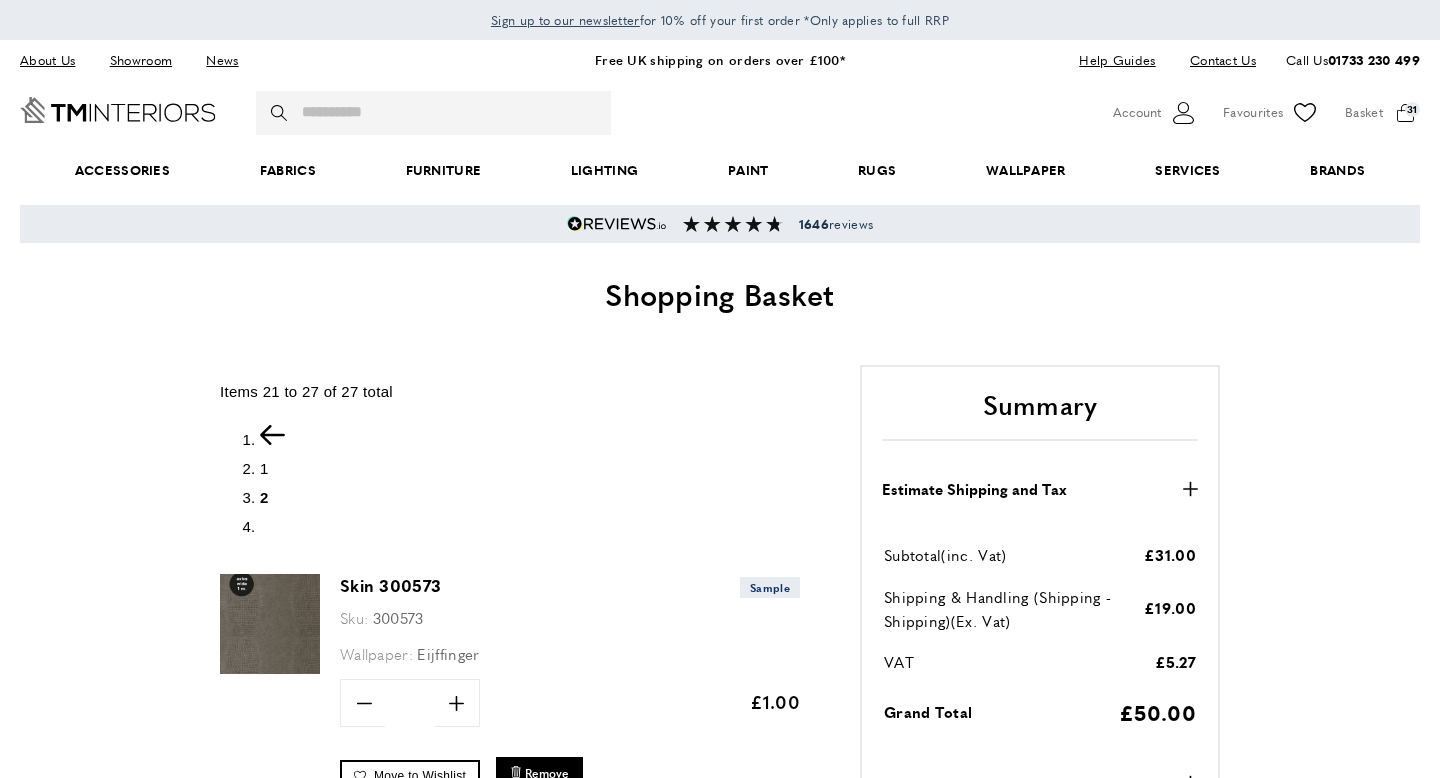 scroll, scrollTop: 0, scrollLeft: 0, axis: both 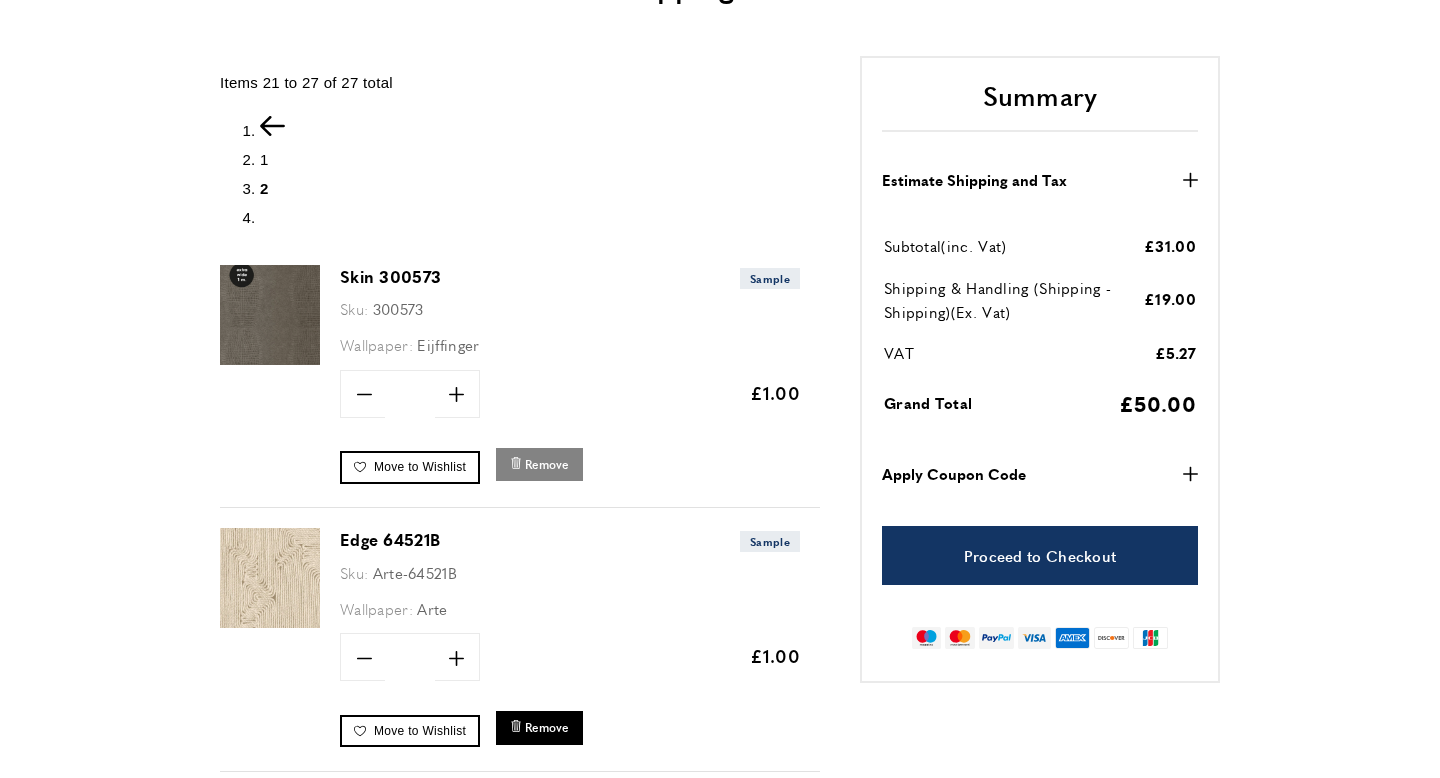 click on "Remove" at bounding box center [547, 464] 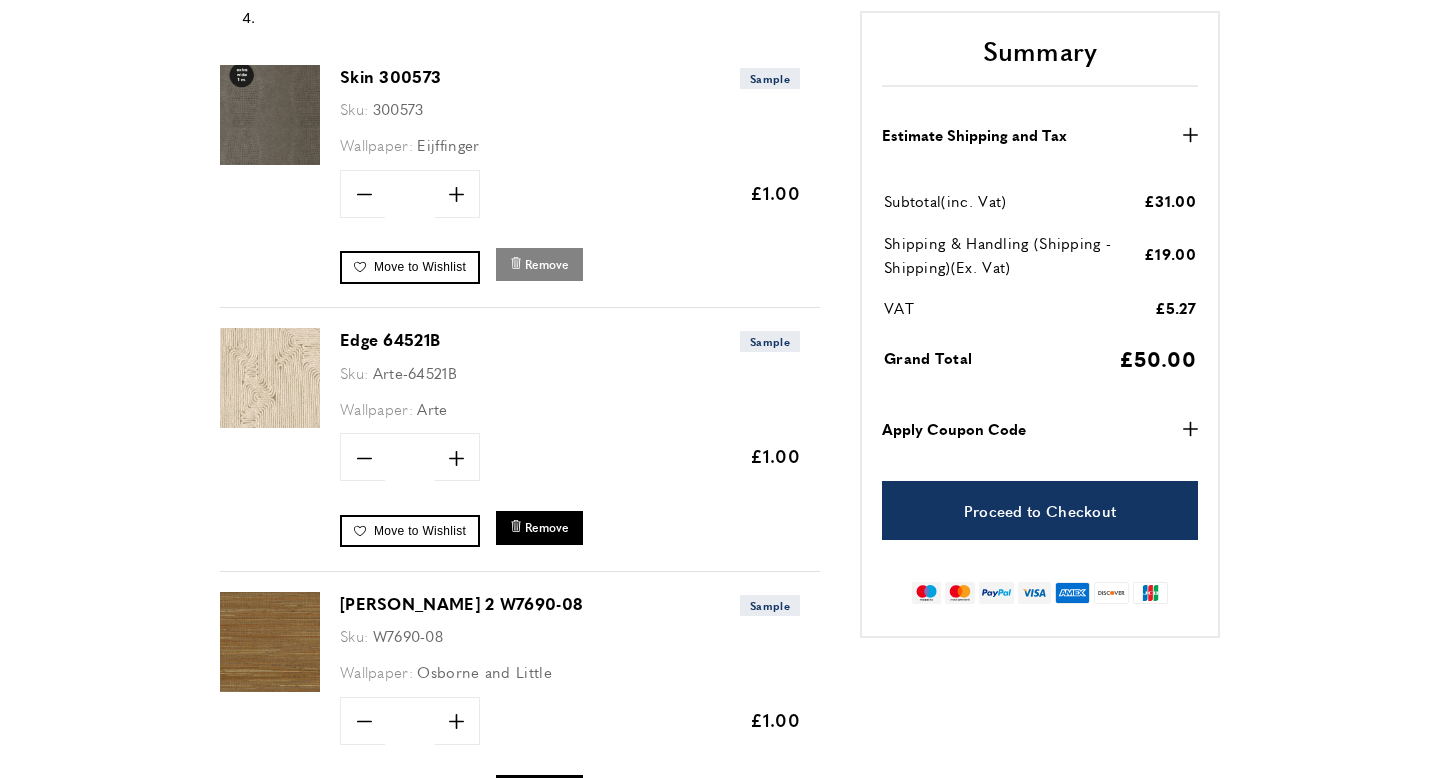 scroll, scrollTop: 541, scrollLeft: 0, axis: vertical 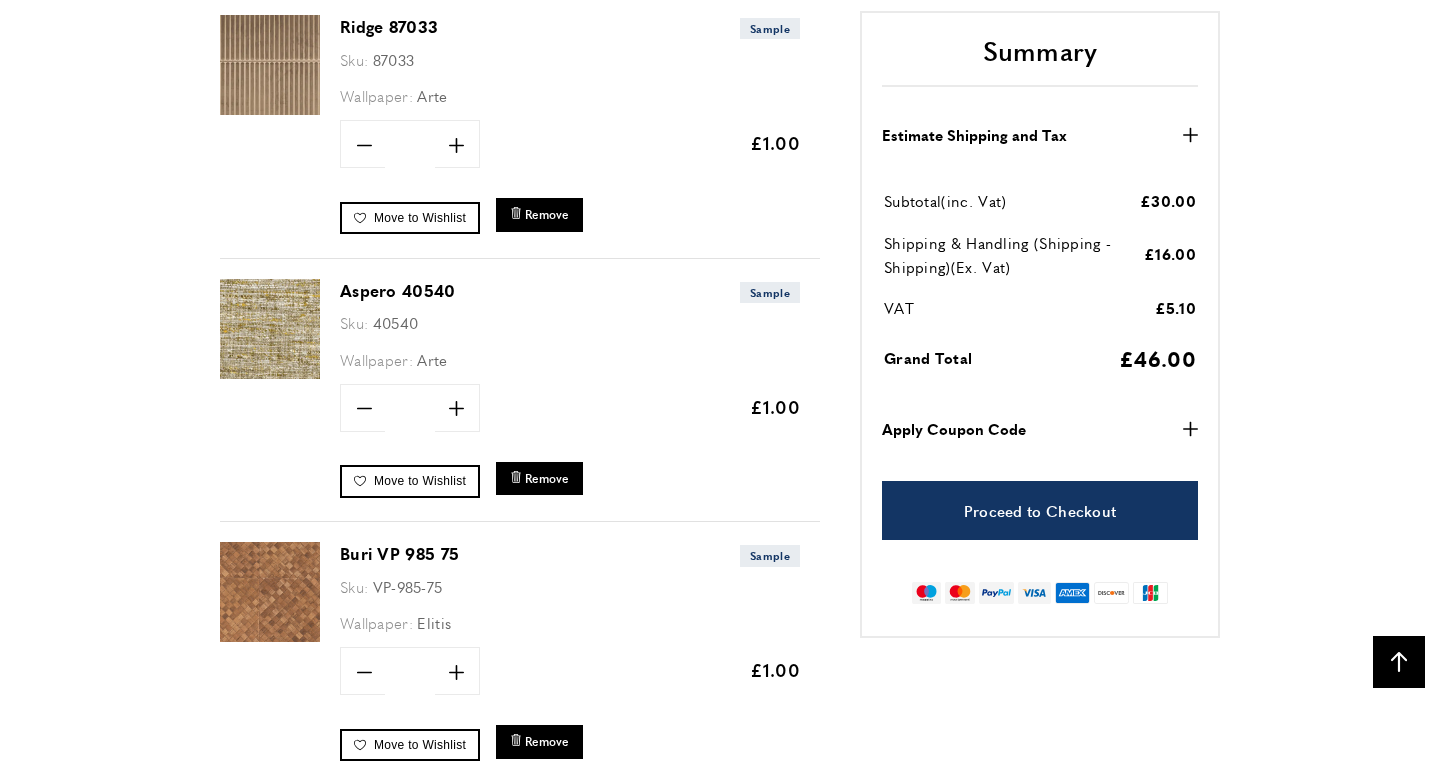 click at bounding box center (270, 592) 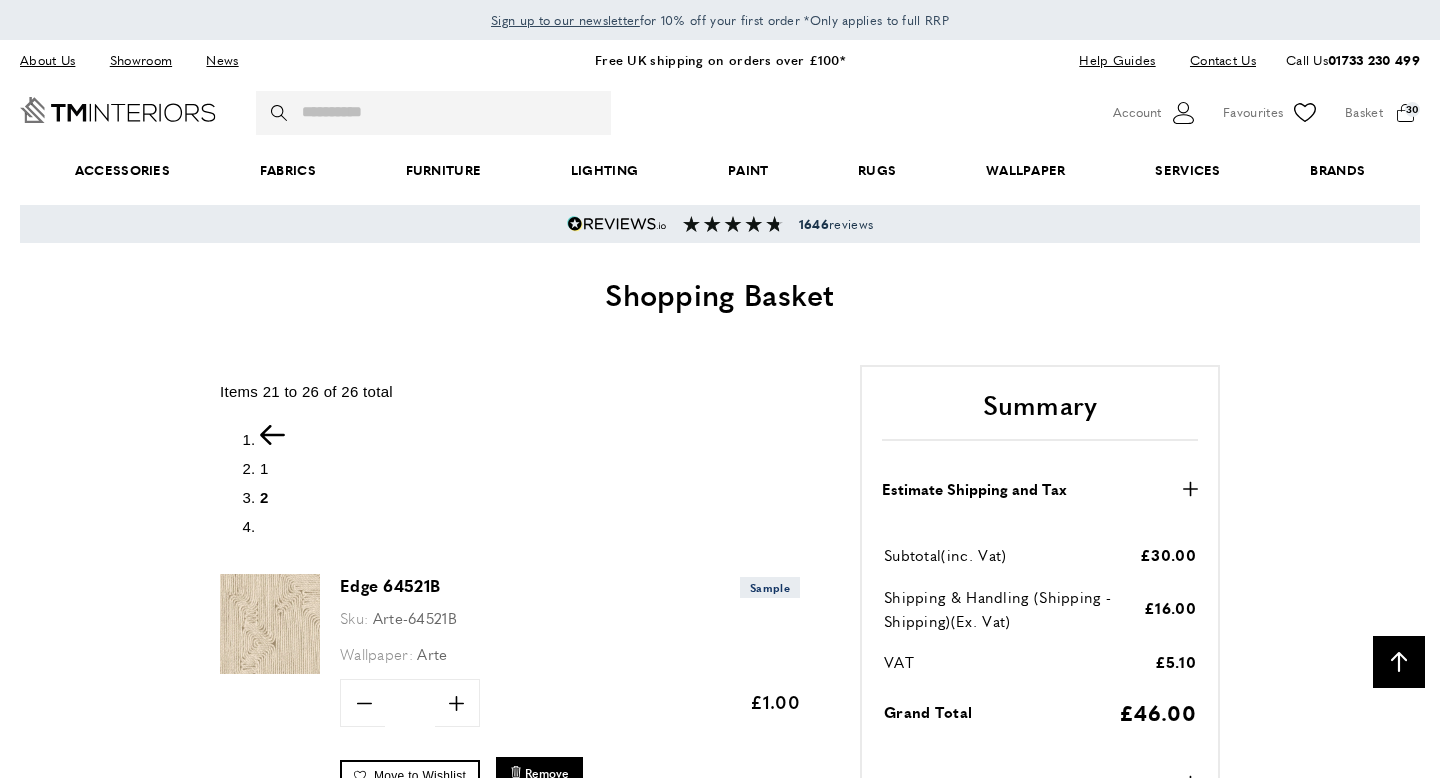 scroll, scrollTop: 1325, scrollLeft: 0, axis: vertical 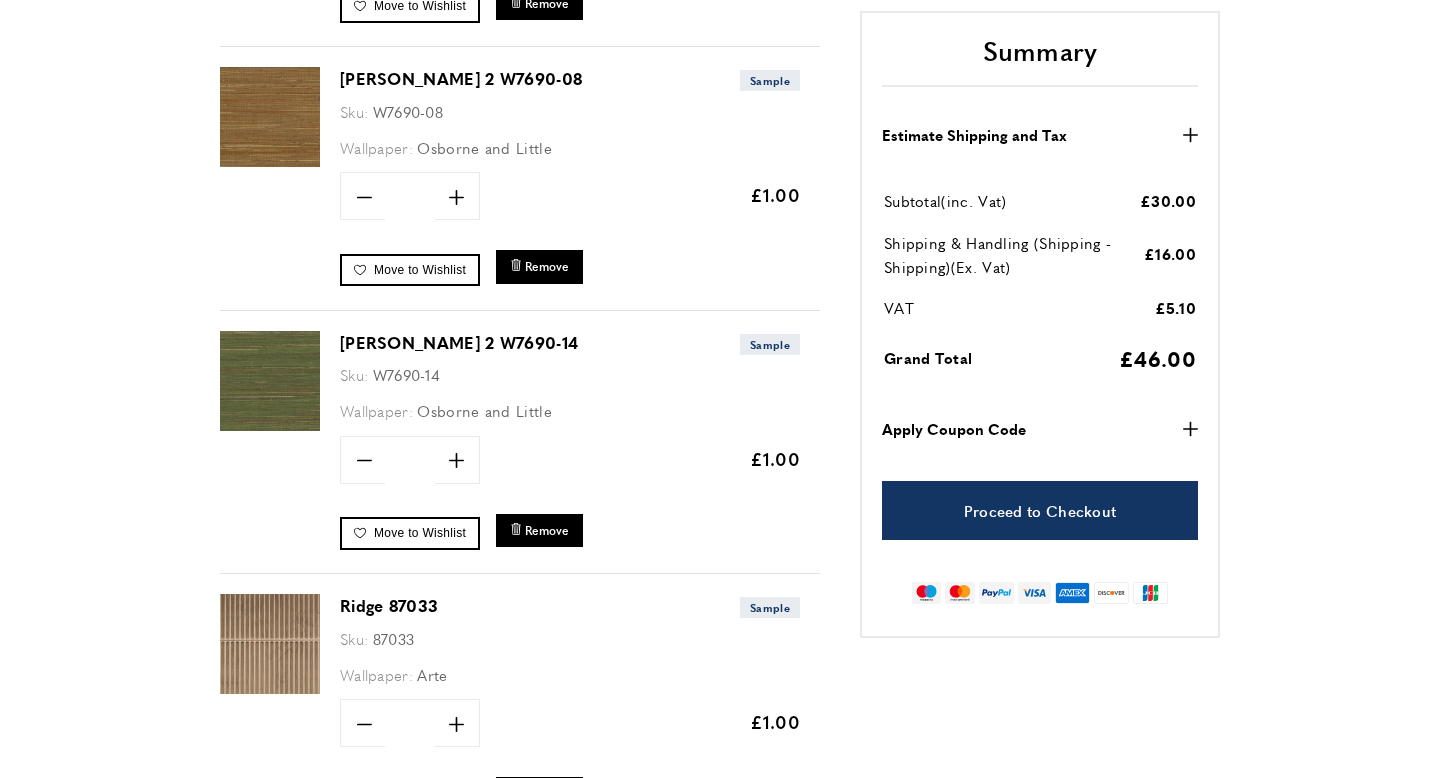 click at bounding box center (270, 381) 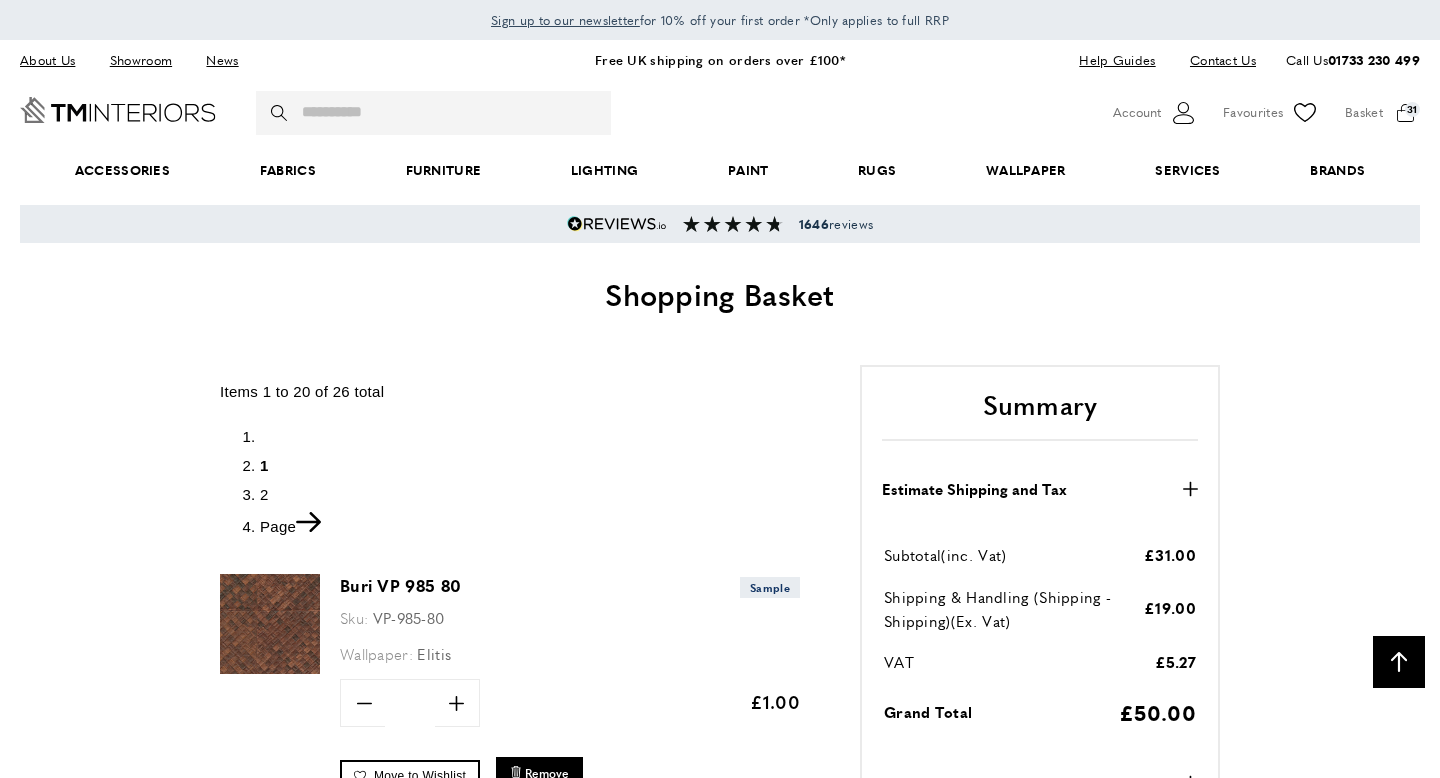 scroll, scrollTop: 5024, scrollLeft: 0, axis: vertical 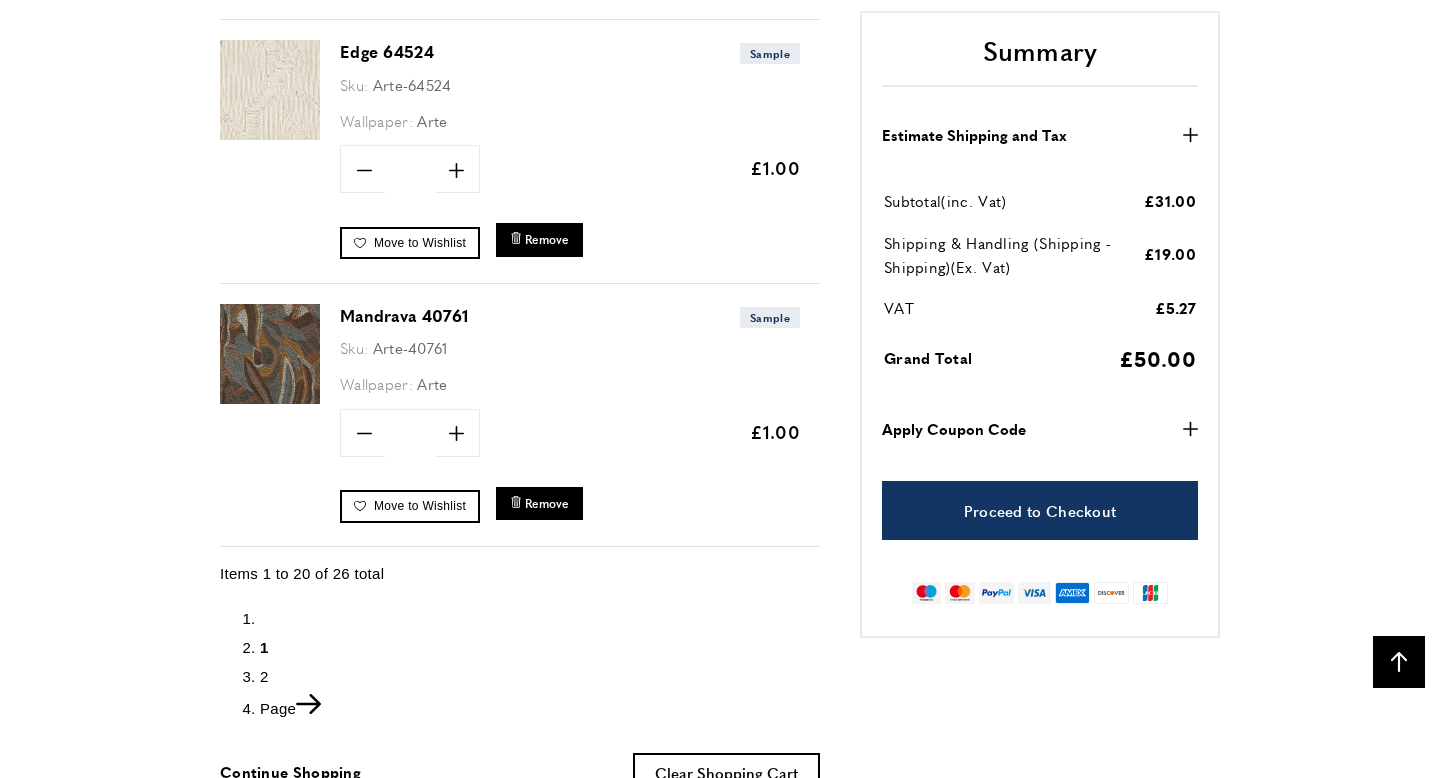 click on "Page
2" at bounding box center (540, 677) 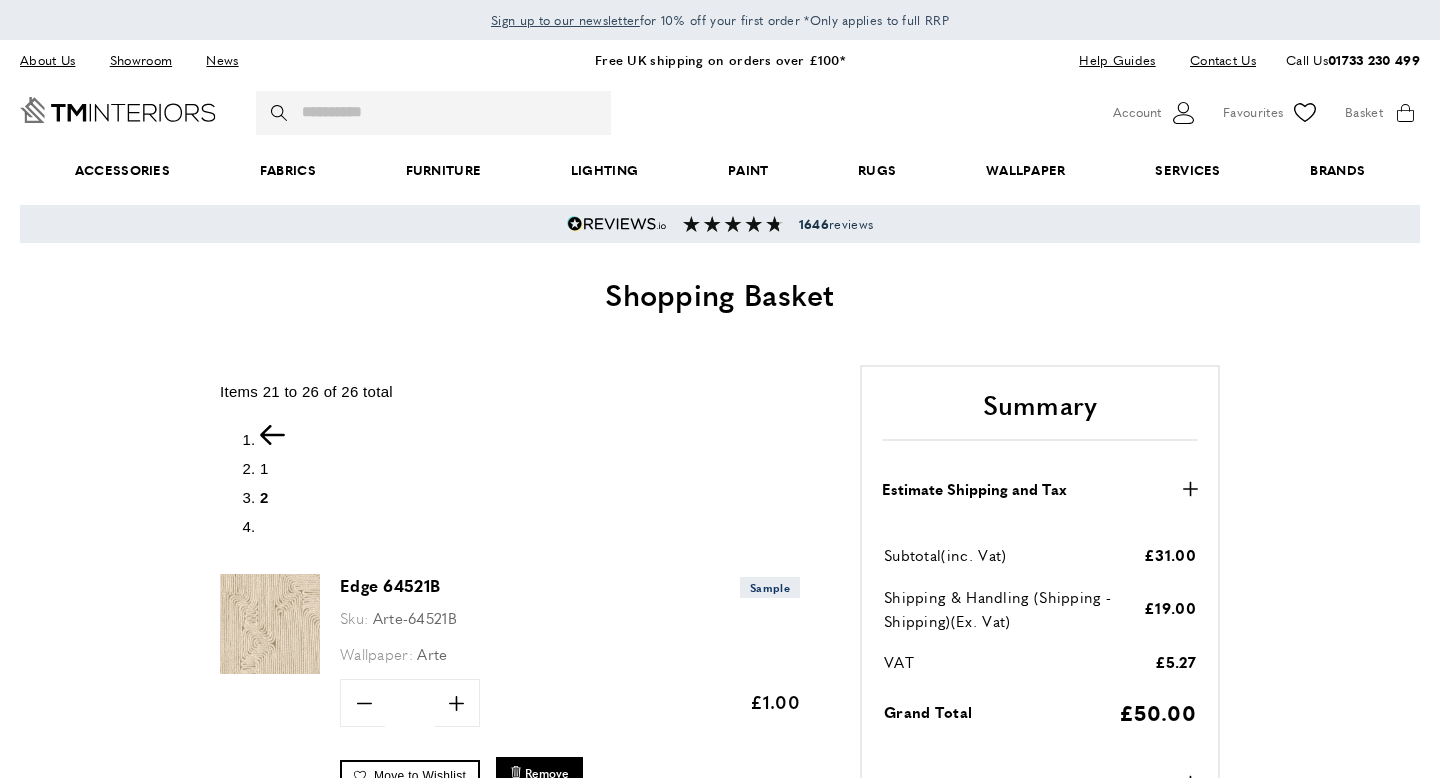 scroll, scrollTop: 0, scrollLeft: 0, axis: both 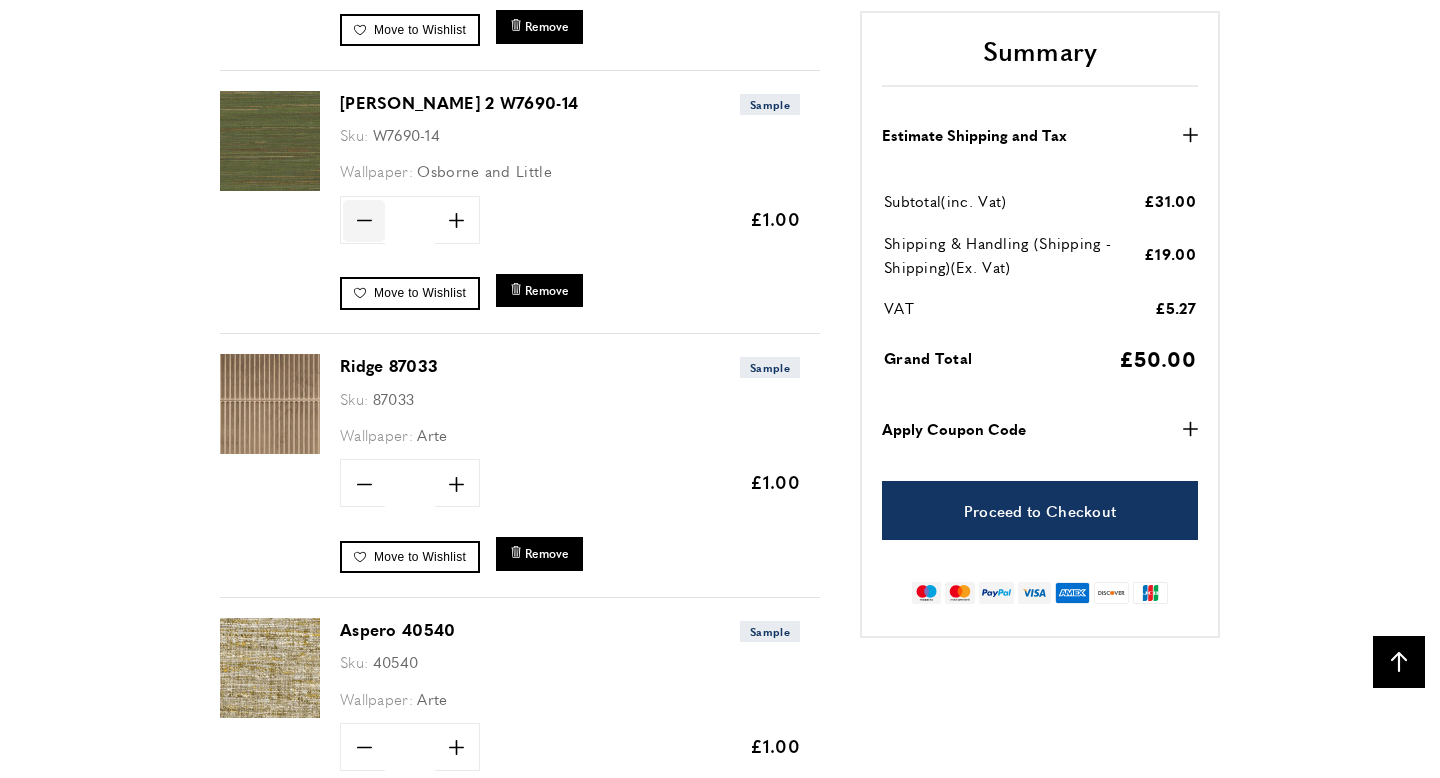 click on "minus" 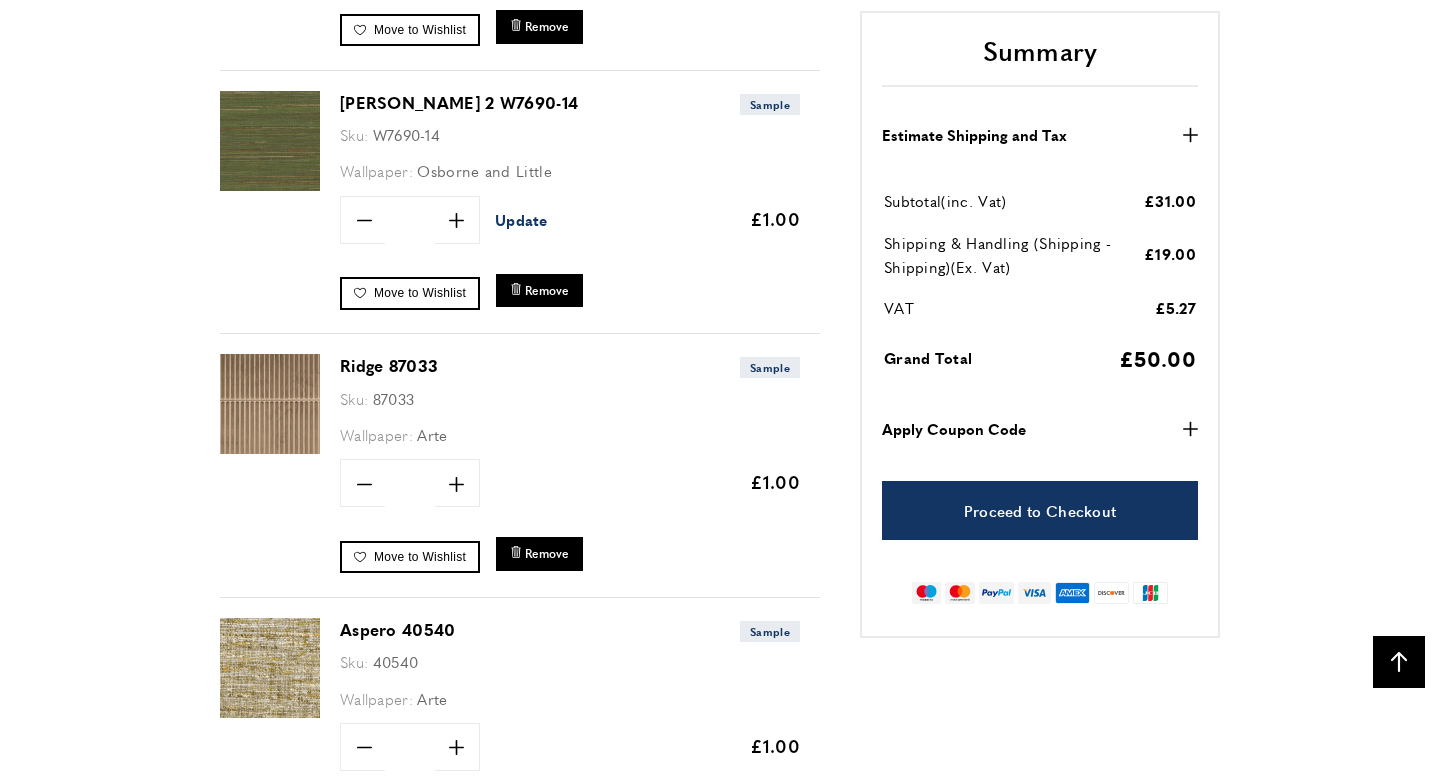 click on "Update" at bounding box center [521, 219] 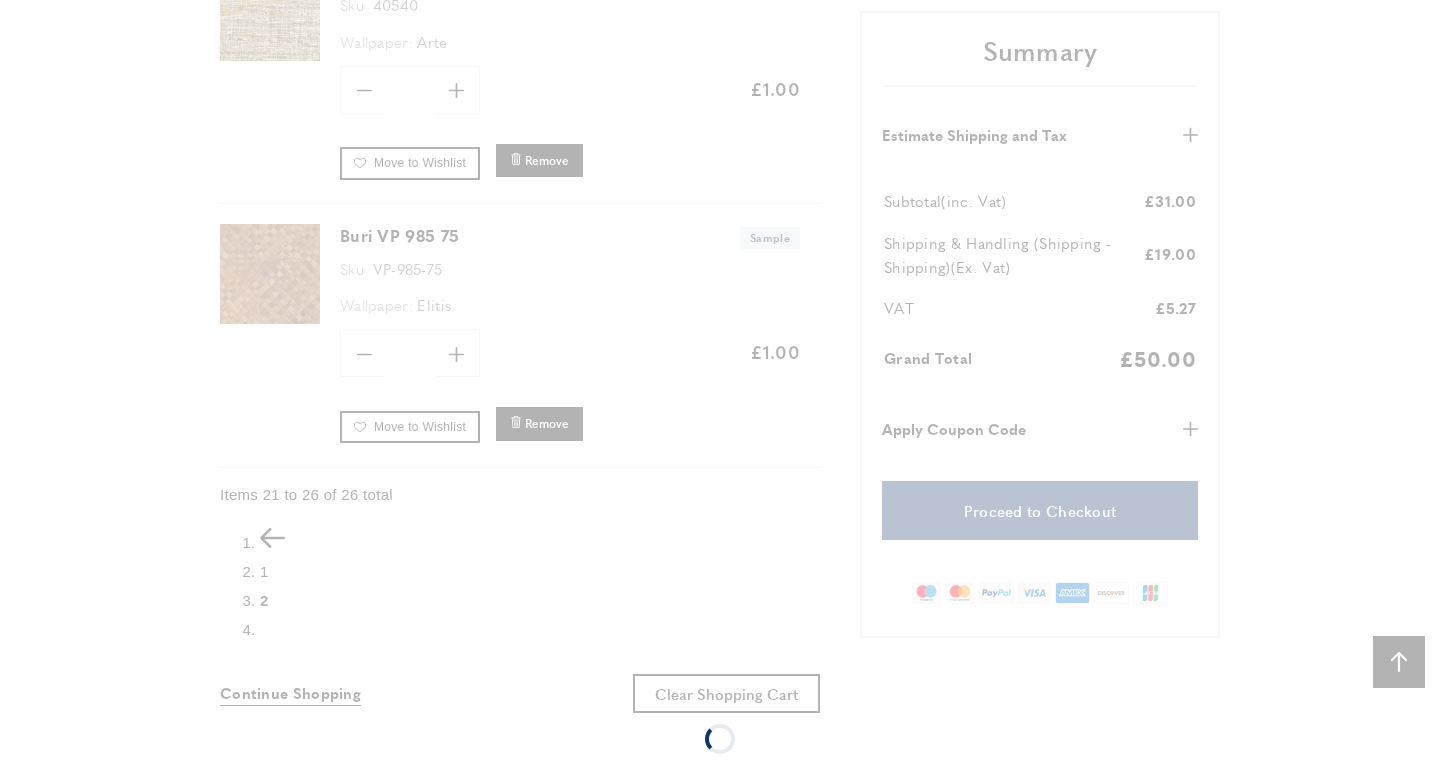 scroll, scrollTop: 1689, scrollLeft: 0, axis: vertical 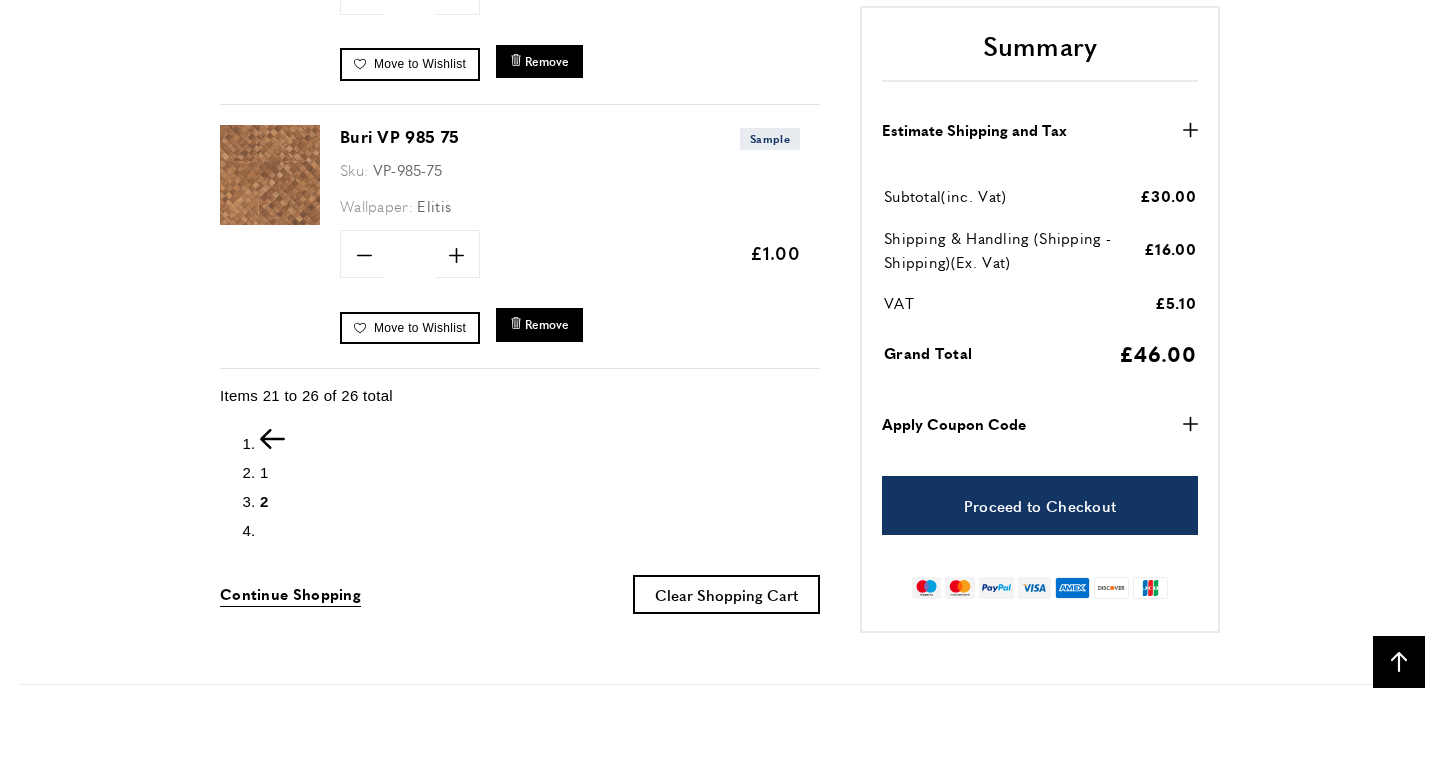 click at bounding box center [540, 531] 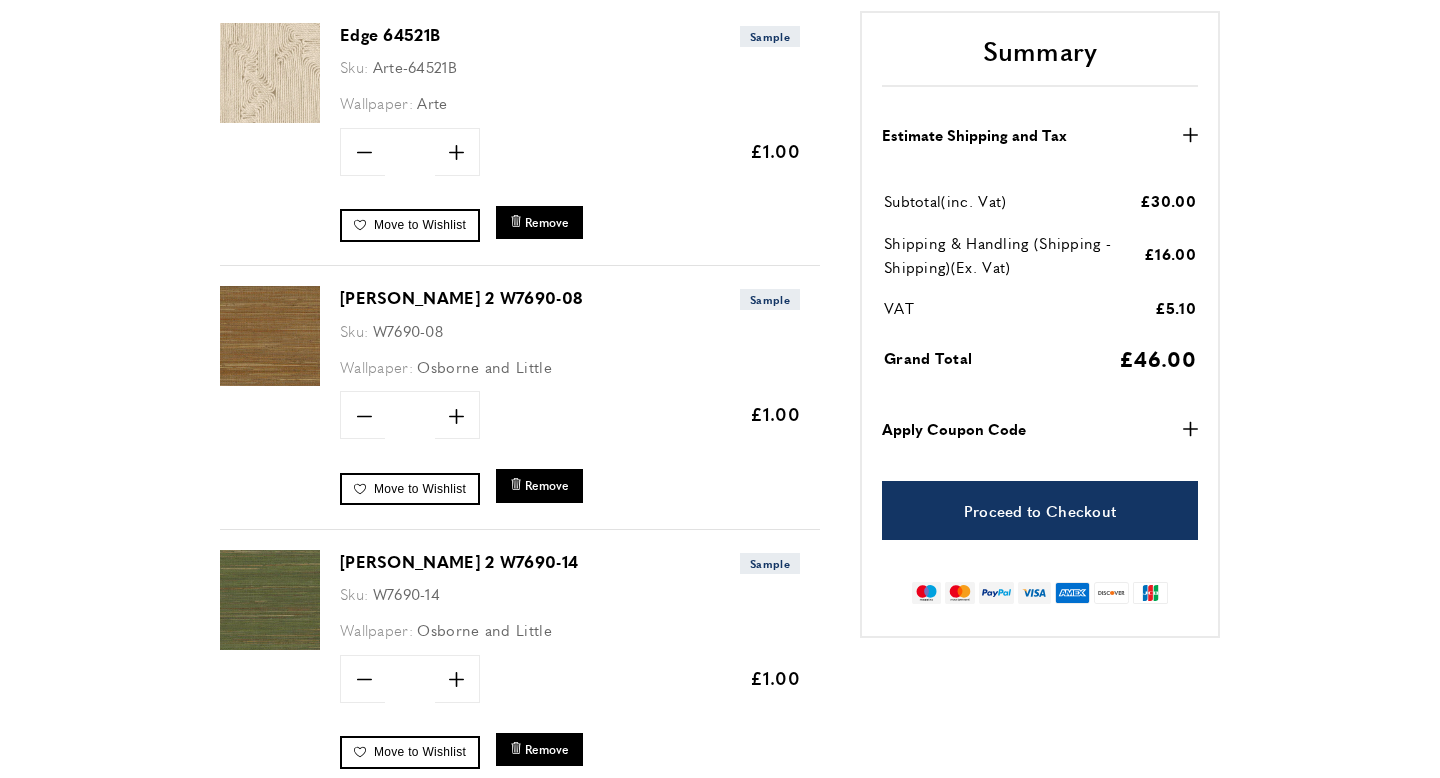 scroll, scrollTop: 622, scrollLeft: 0, axis: vertical 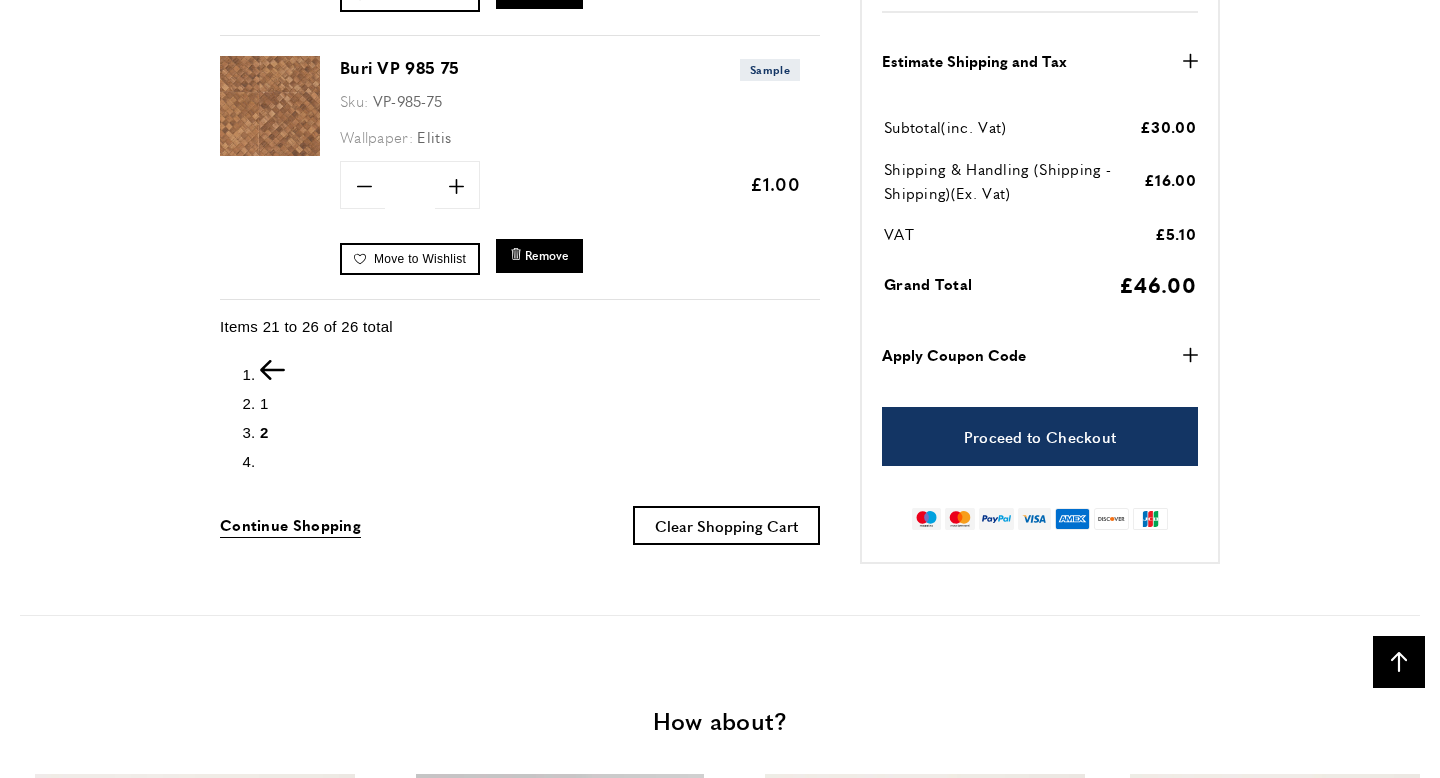 click on "1" at bounding box center [264, 403] 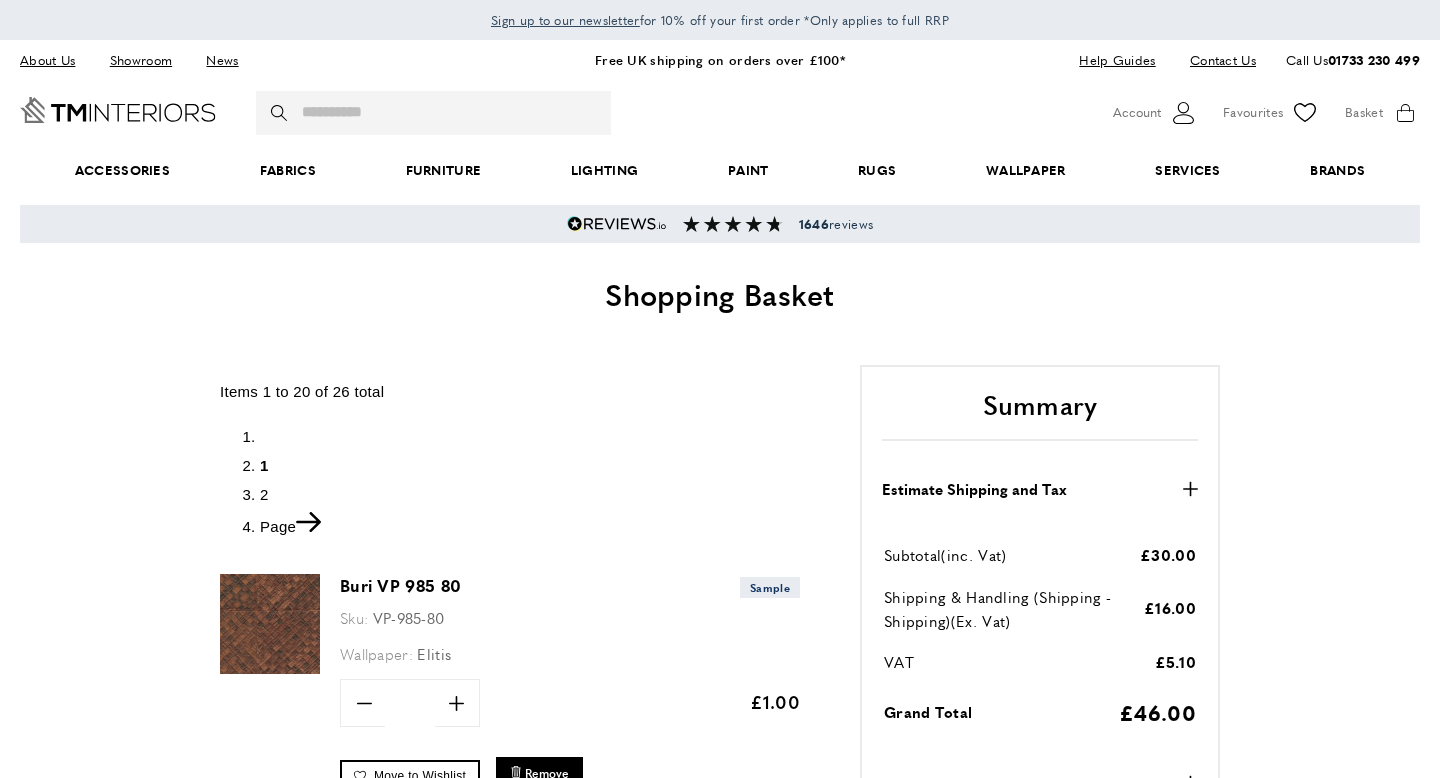 scroll, scrollTop: 0, scrollLeft: 0, axis: both 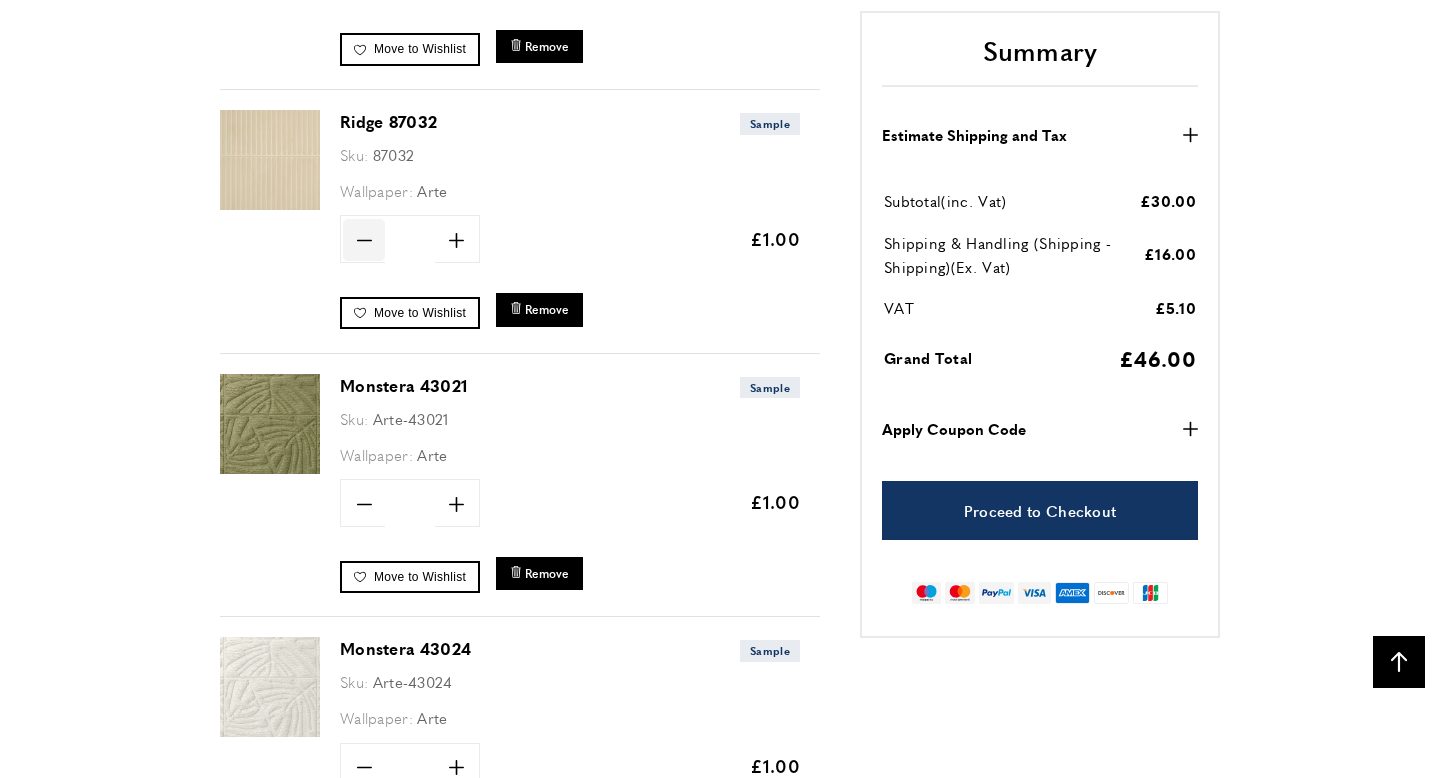 click on "minus" at bounding box center (364, 240) 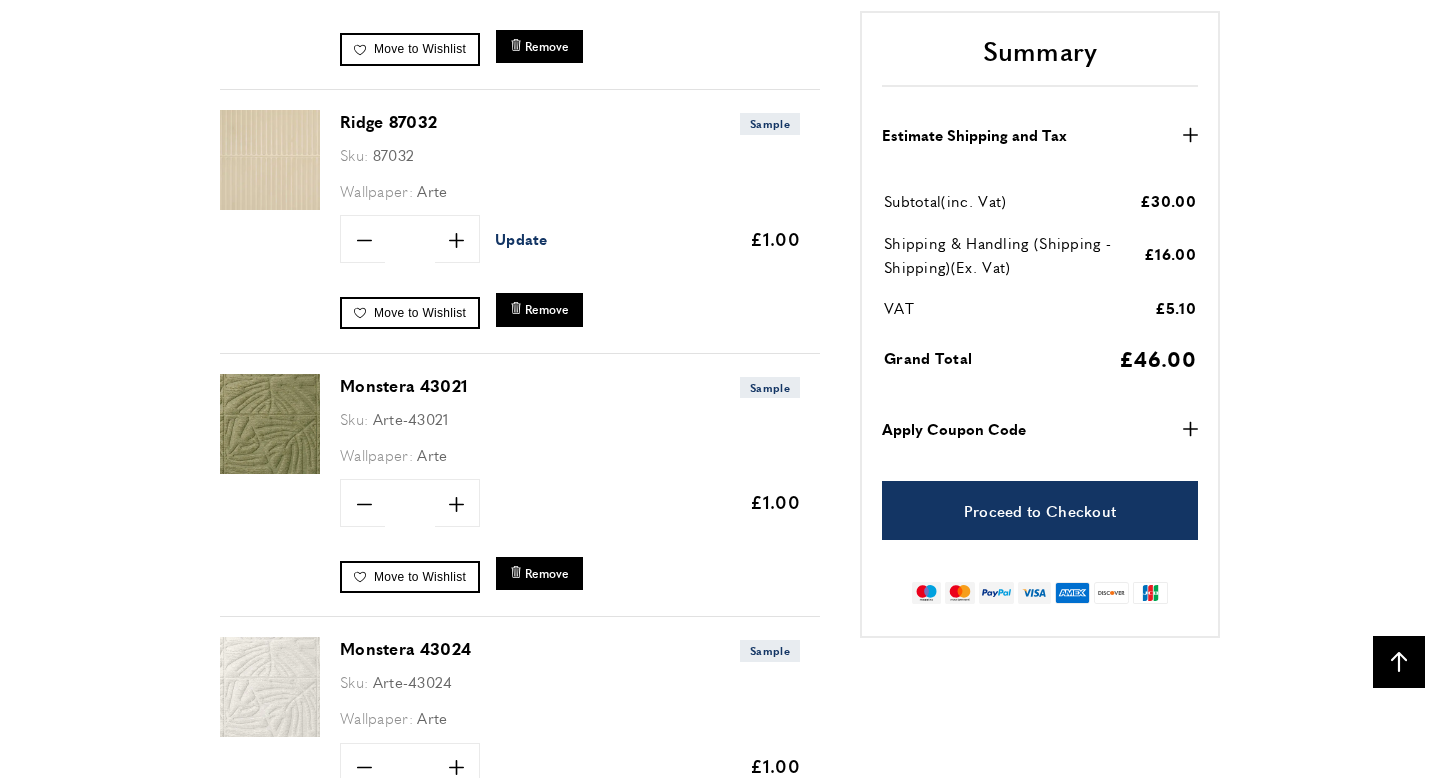 click on "Update" at bounding box center [521, 238] 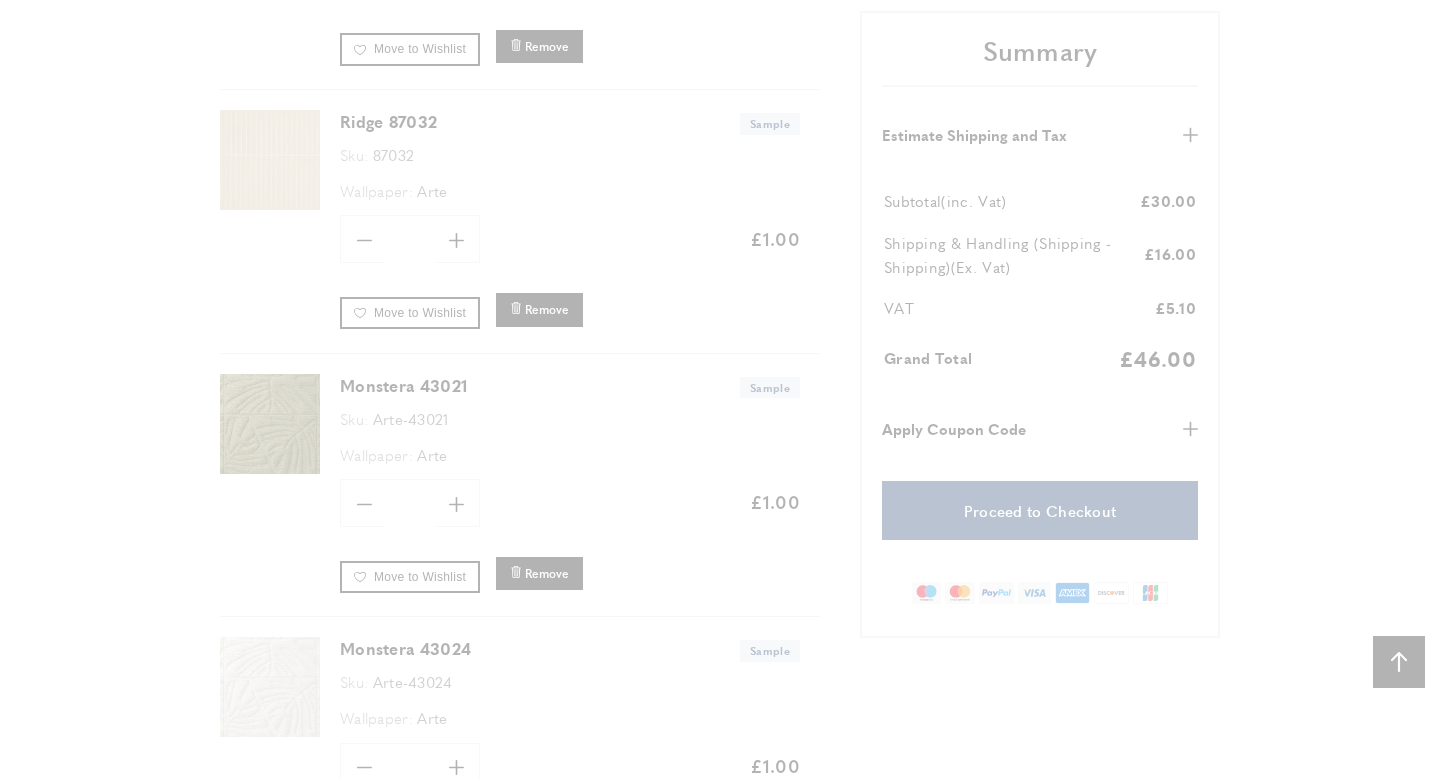 scroll, scrollTop: 3370, scrollLeft: 0, axis: vertical 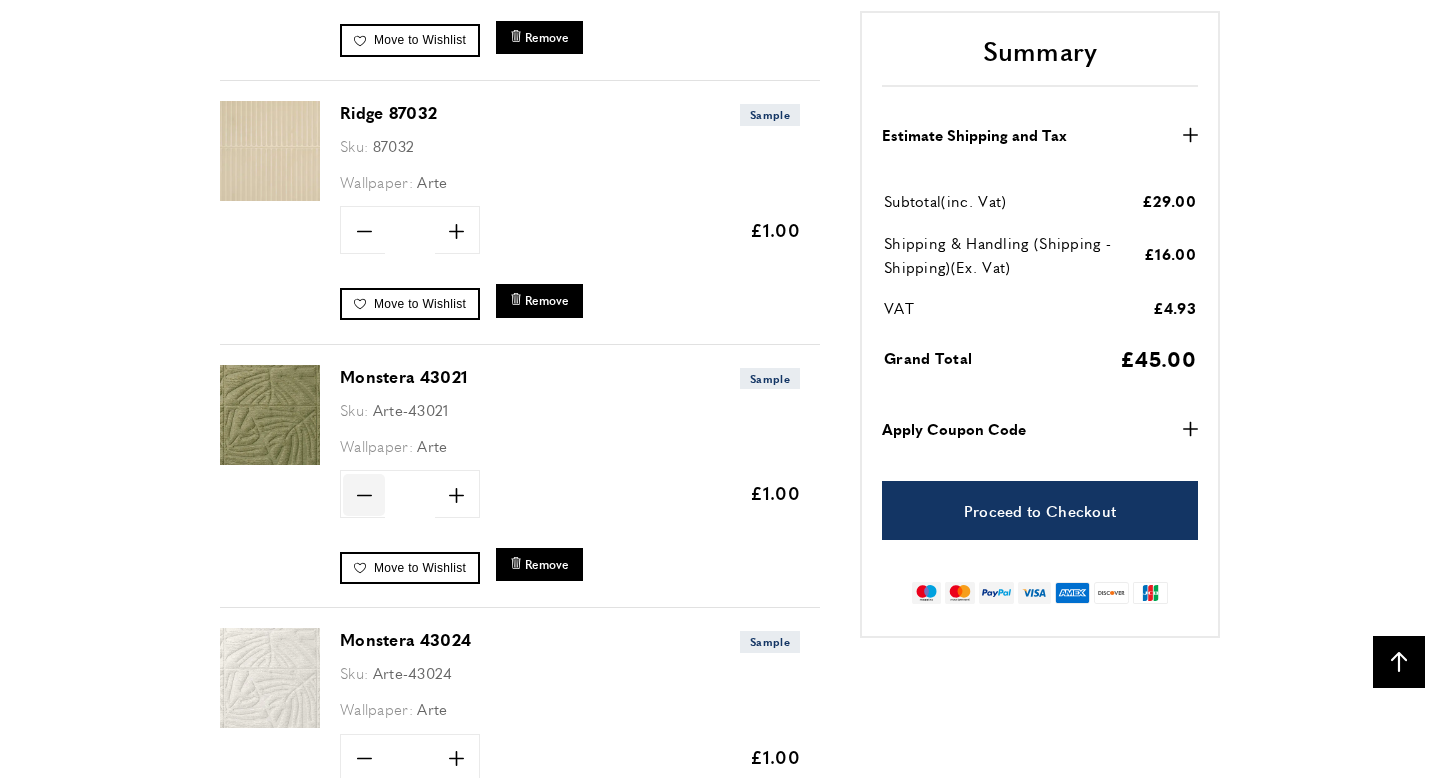 click on "minus" 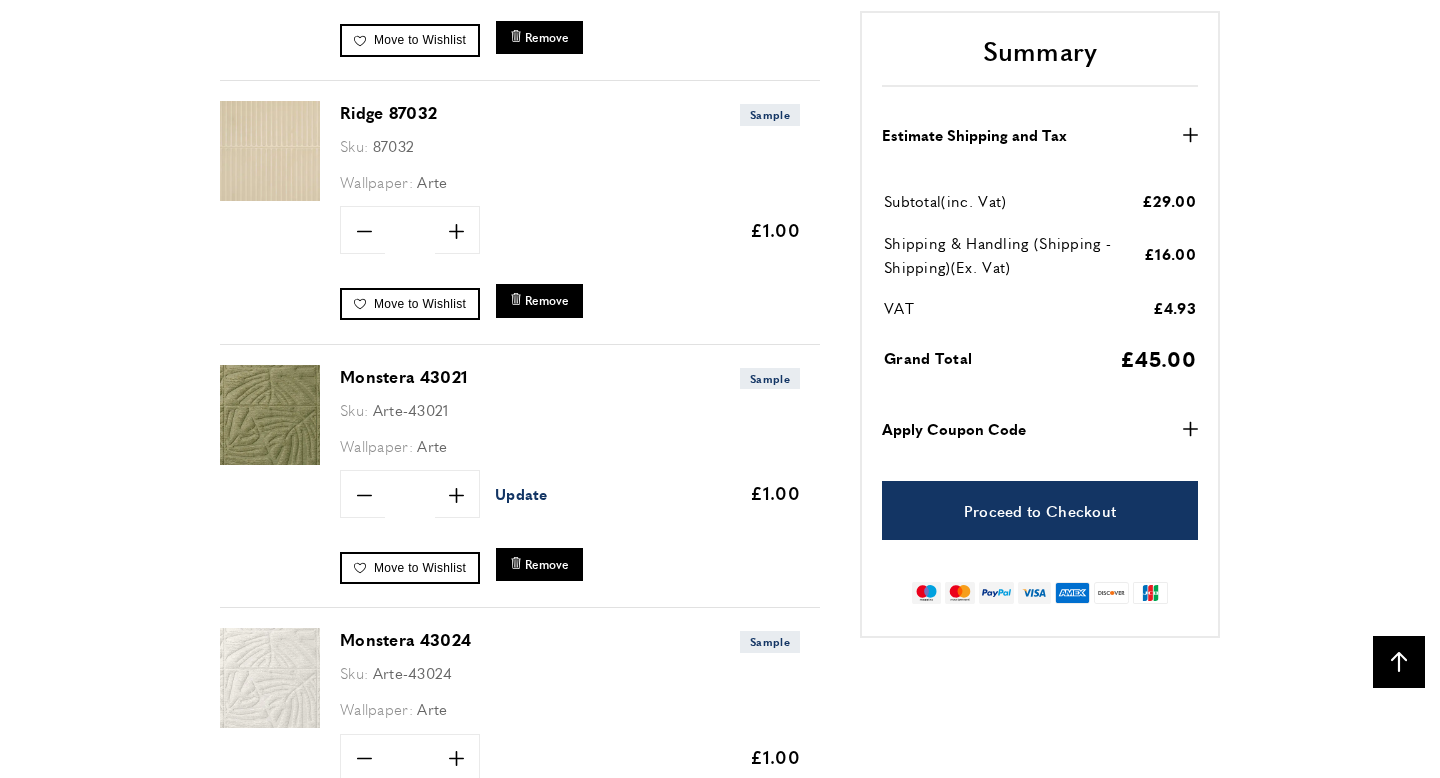 click on "Update" at bounding box center (521, 493) 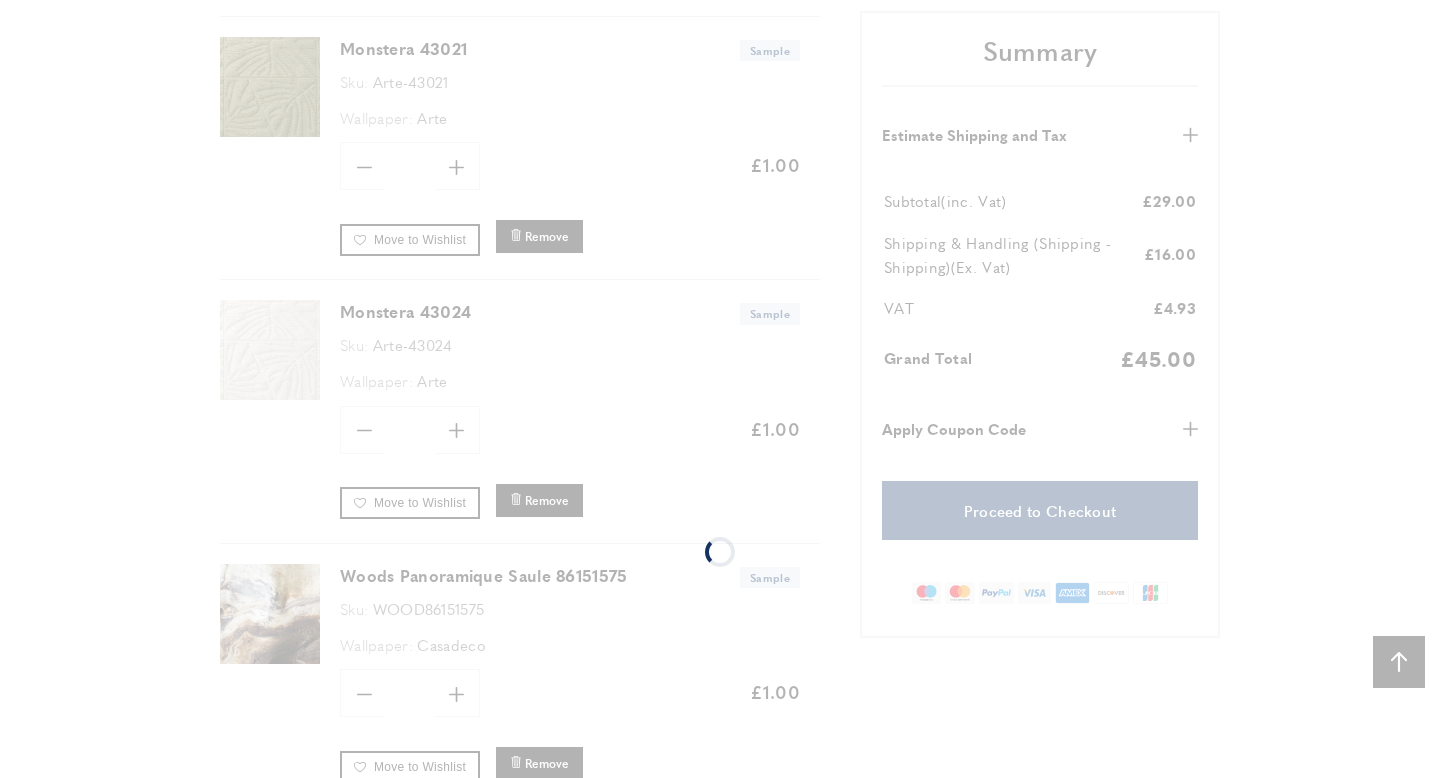 scroll, scrollTop: 3704, scrollLeft: 0, axis: vertical 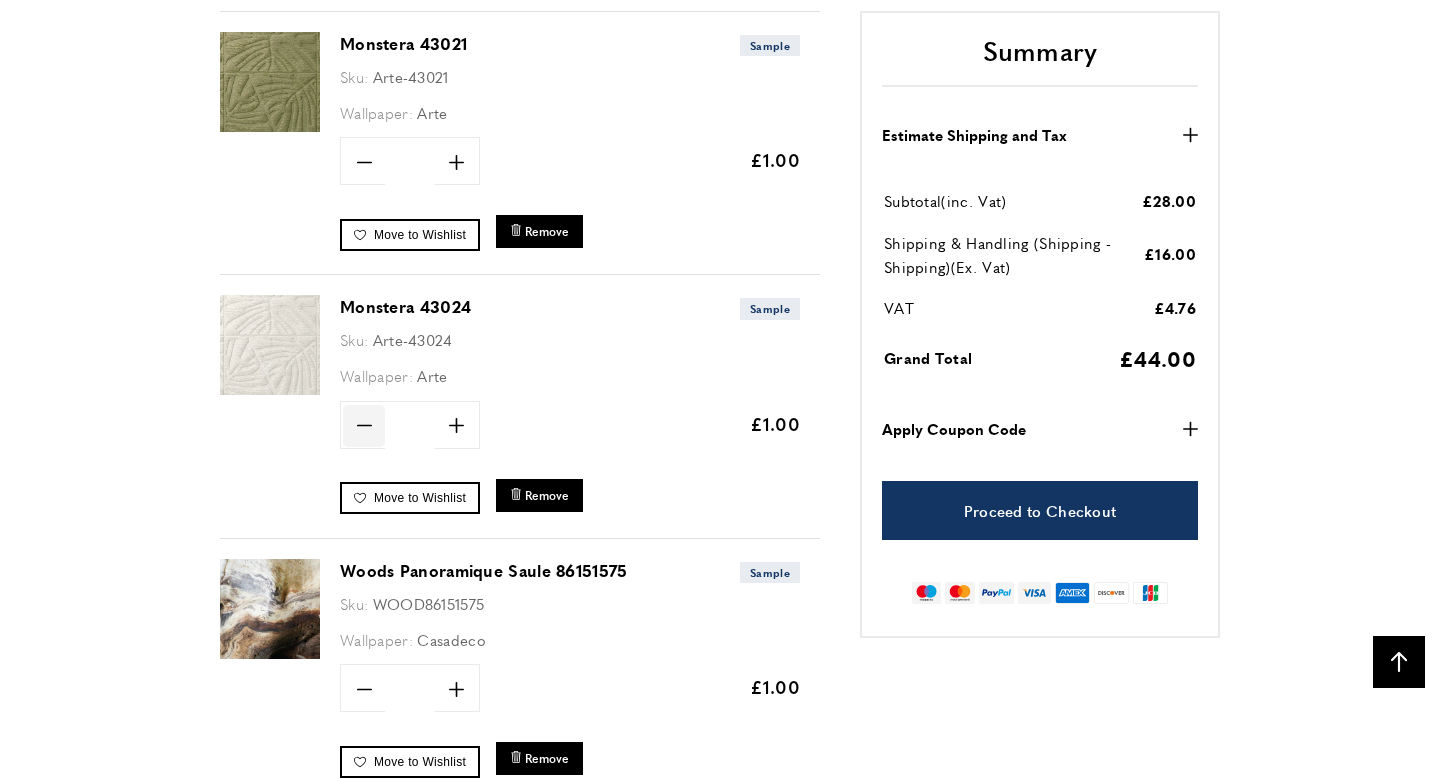 click on "minus" 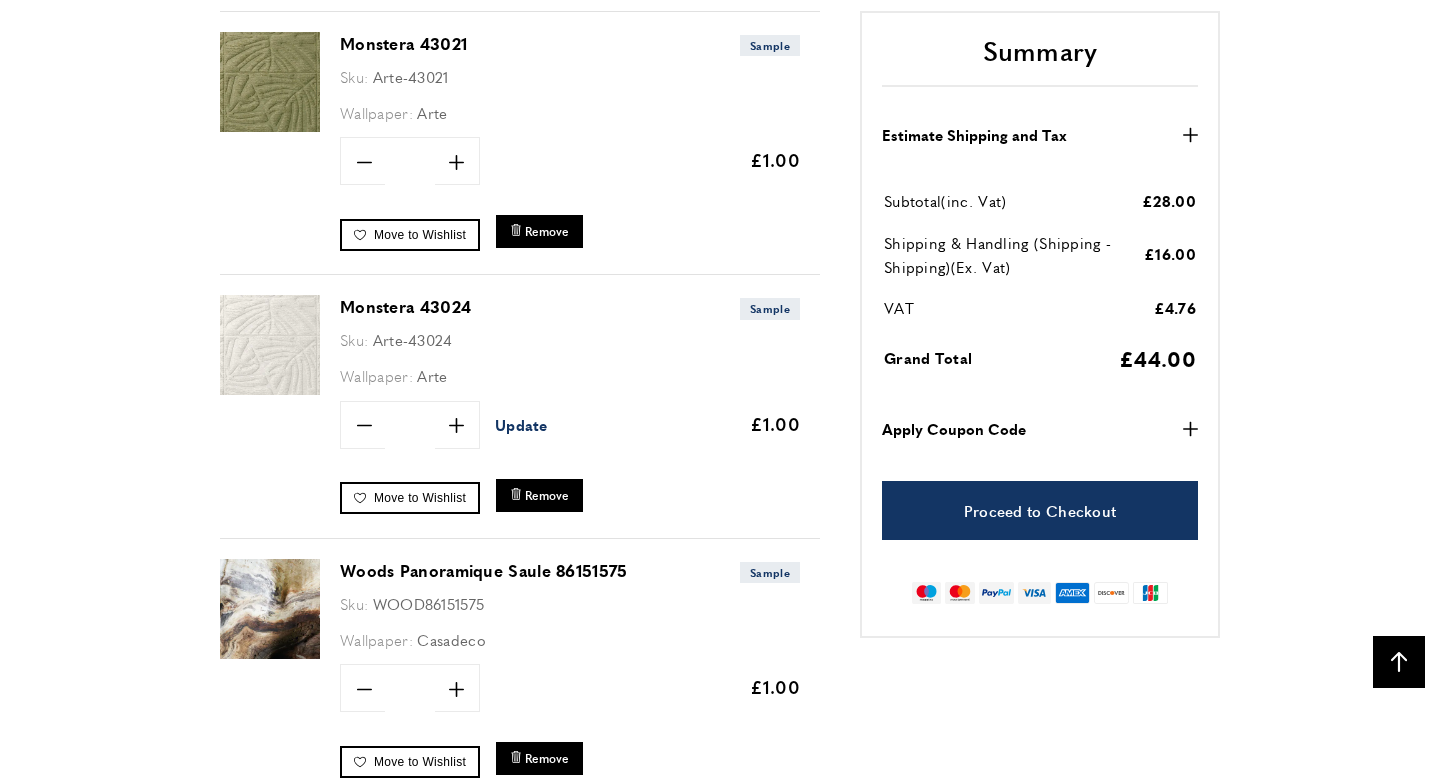 click on "Update" at bounding box center [521, 424] 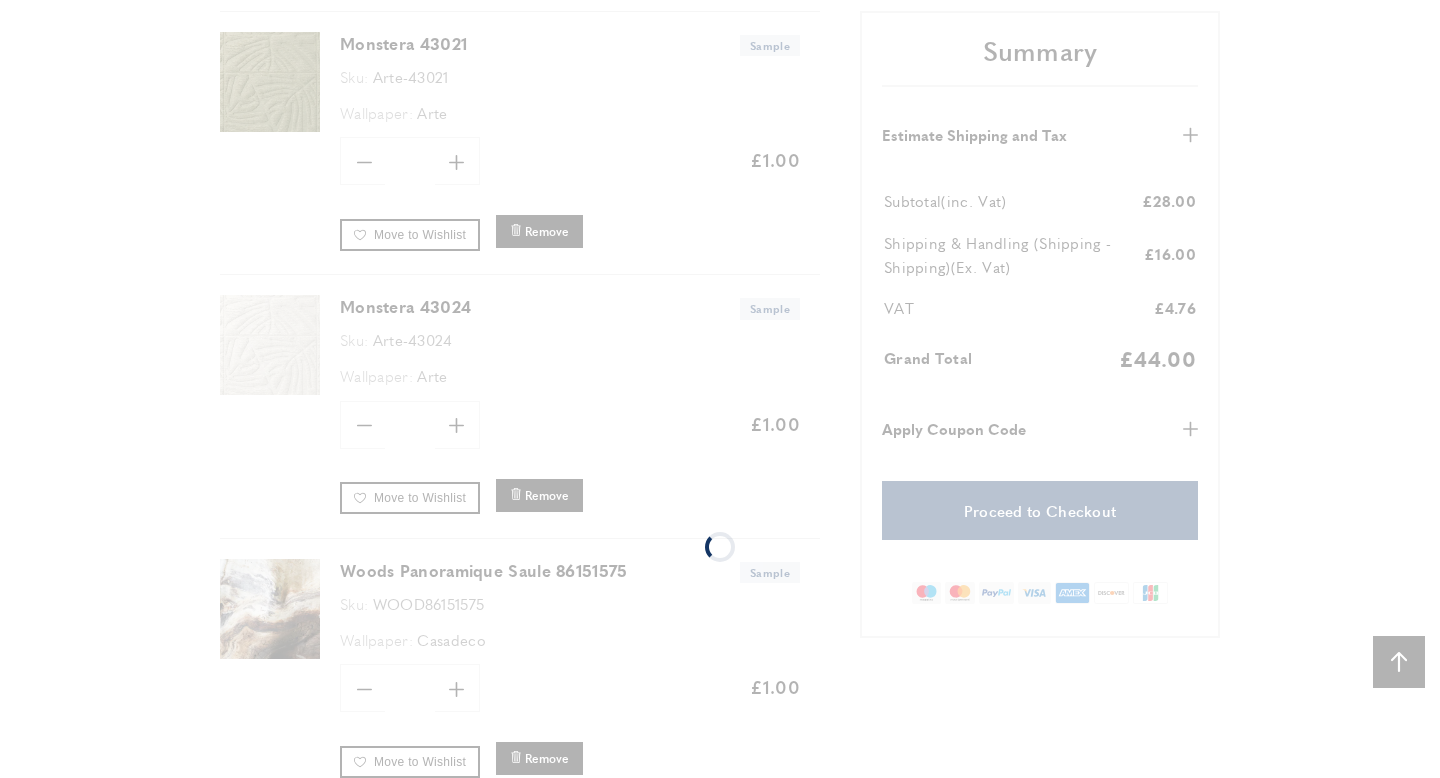 scroll, scrollTop: 0, scrollLeft: 562, axis: horizontal 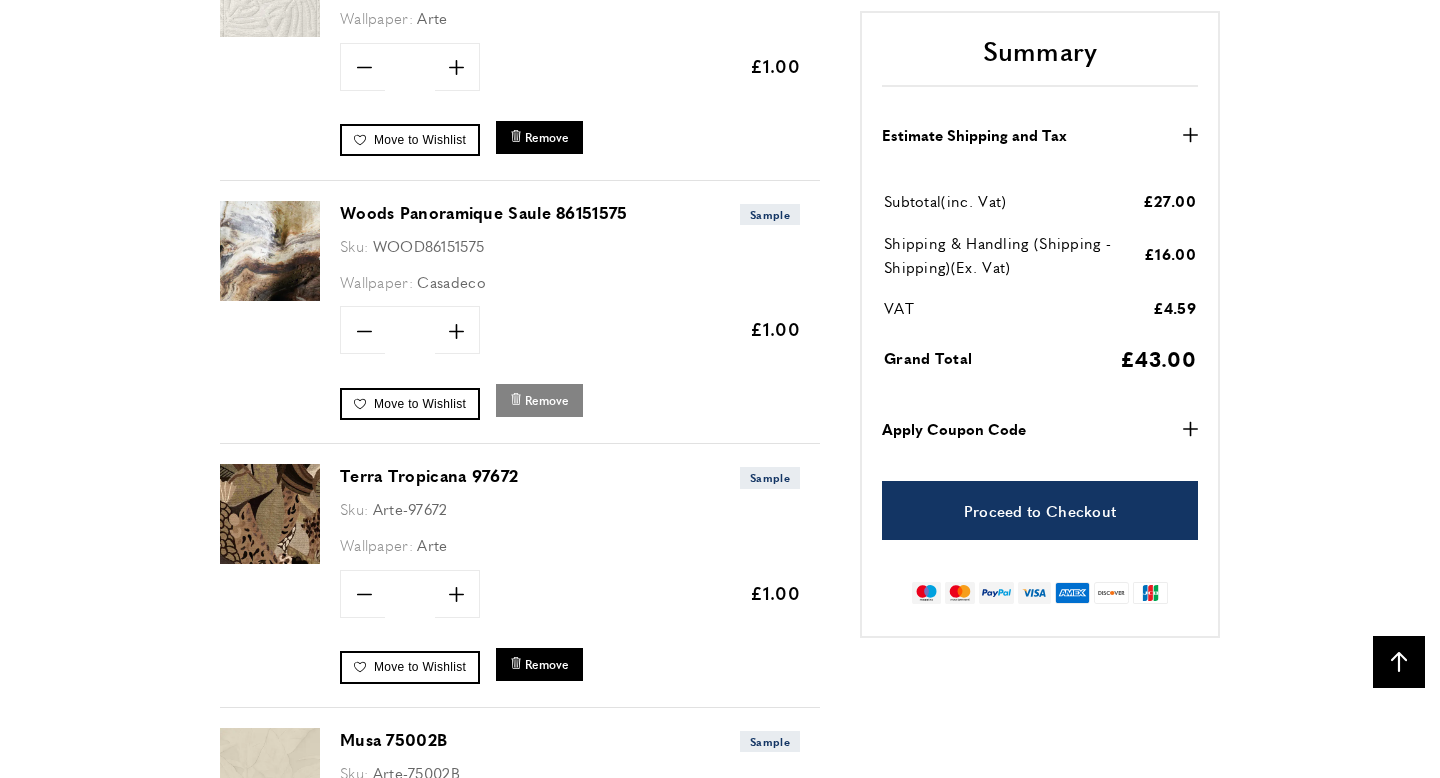 click on "Remove" at bounding box center (547, 400) 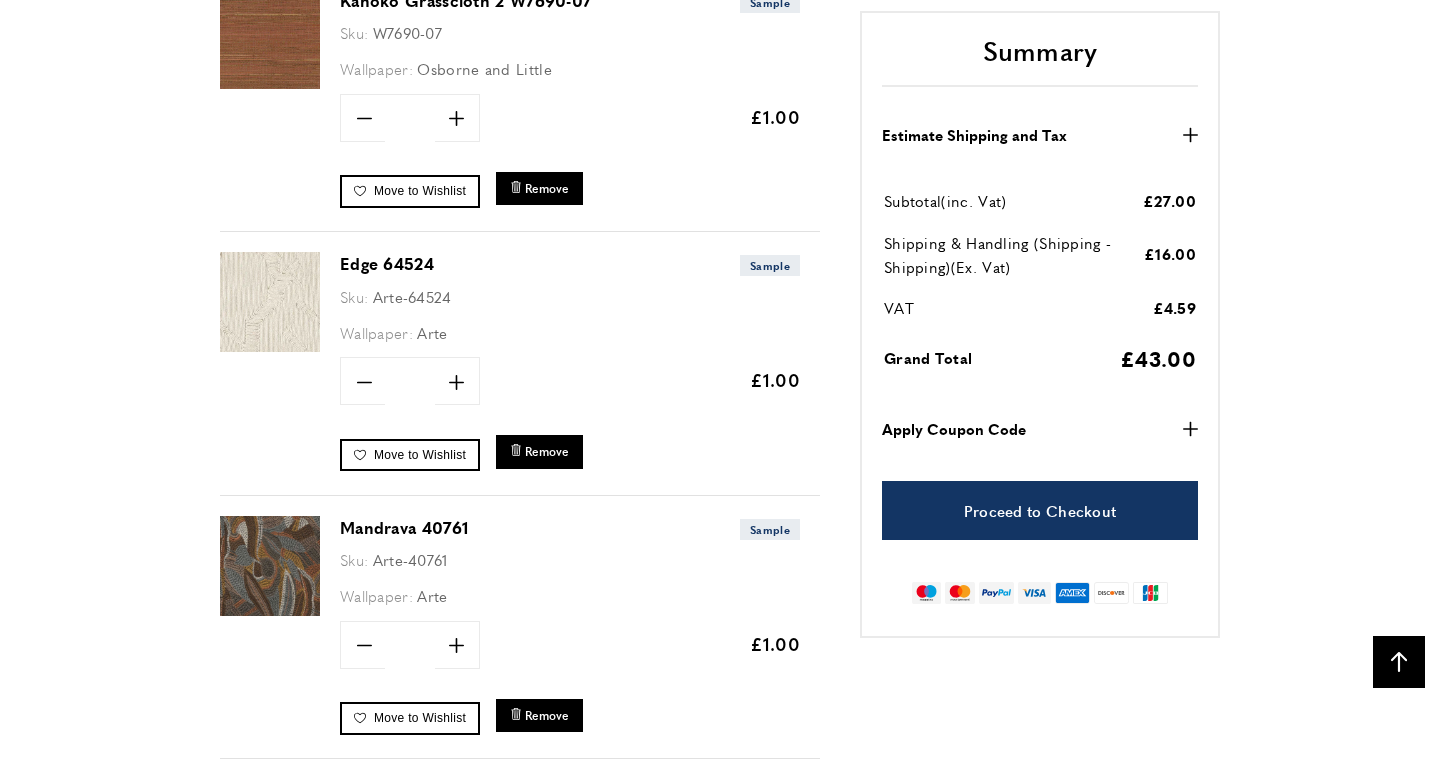 scroll, scrollTop: 5078, scrollLeft: 0, axis: vertical 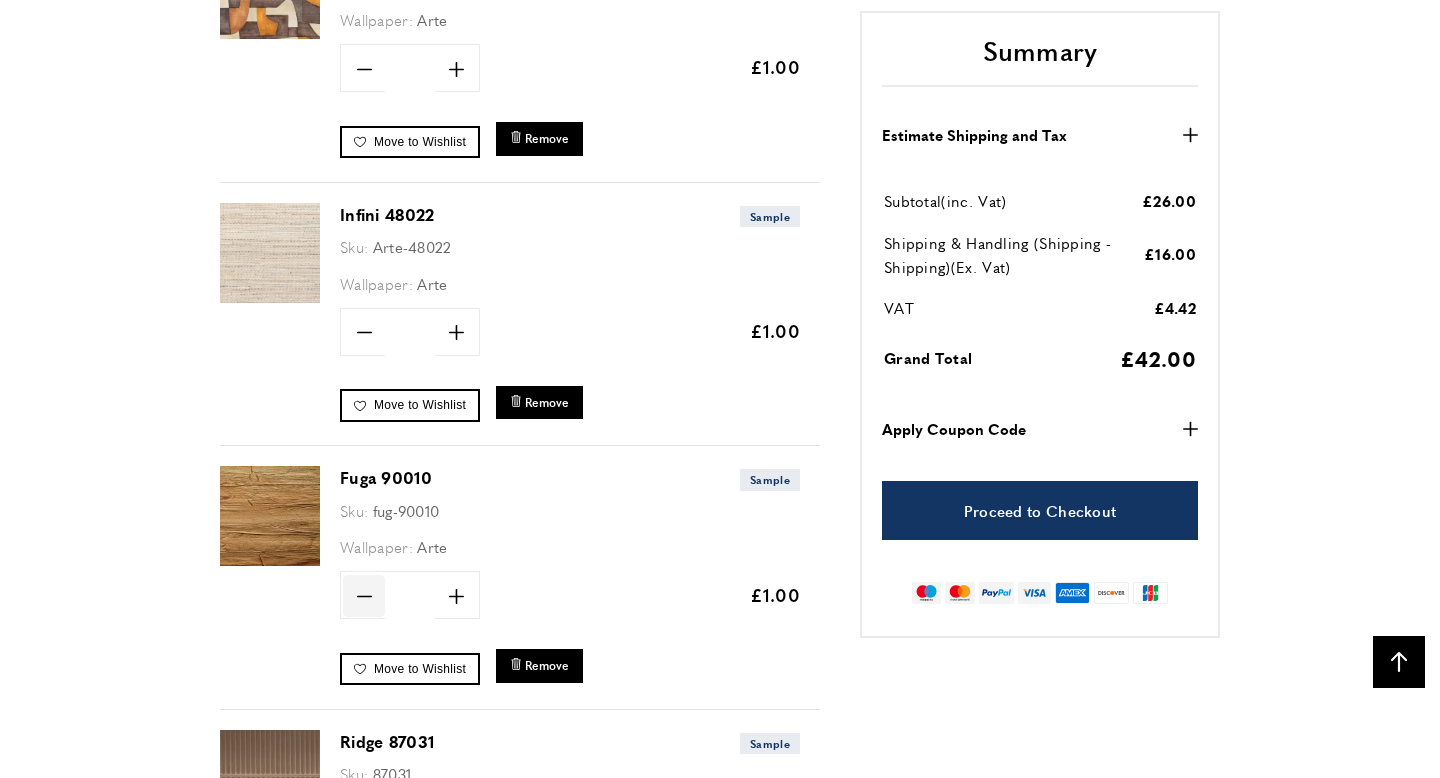 click 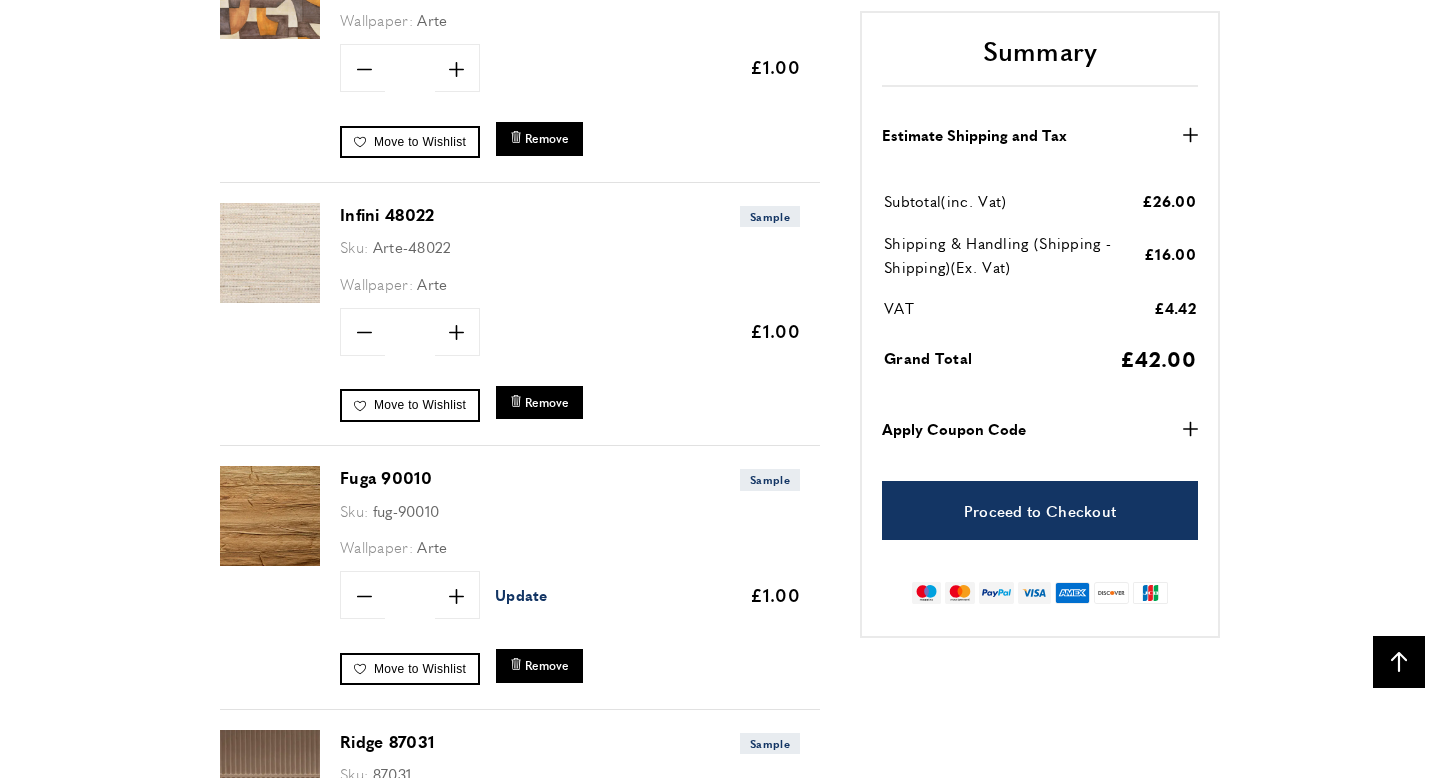 click on "Update" at bounding box center (521, 594) 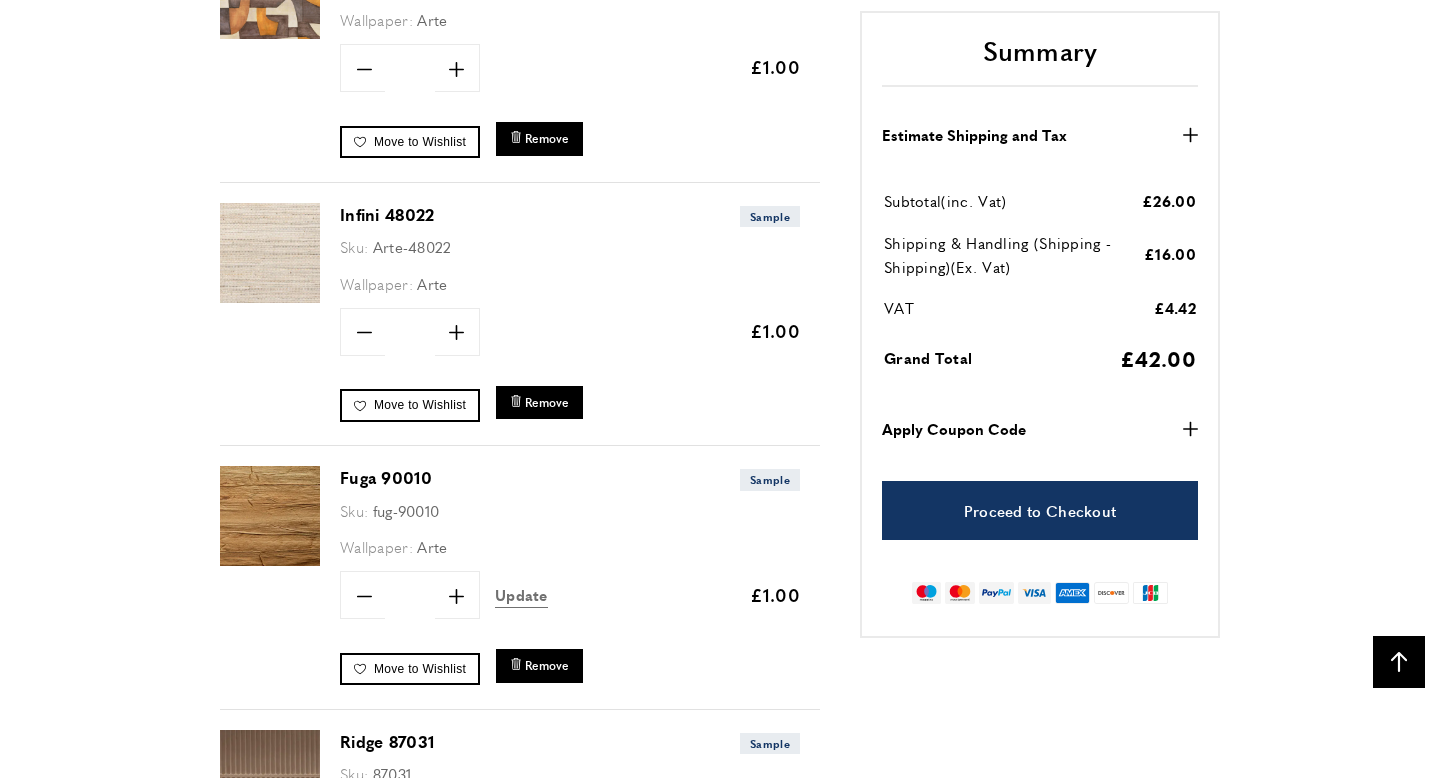scroll, scrollTop: 0, scrollLeft: 562, axis: horizontal 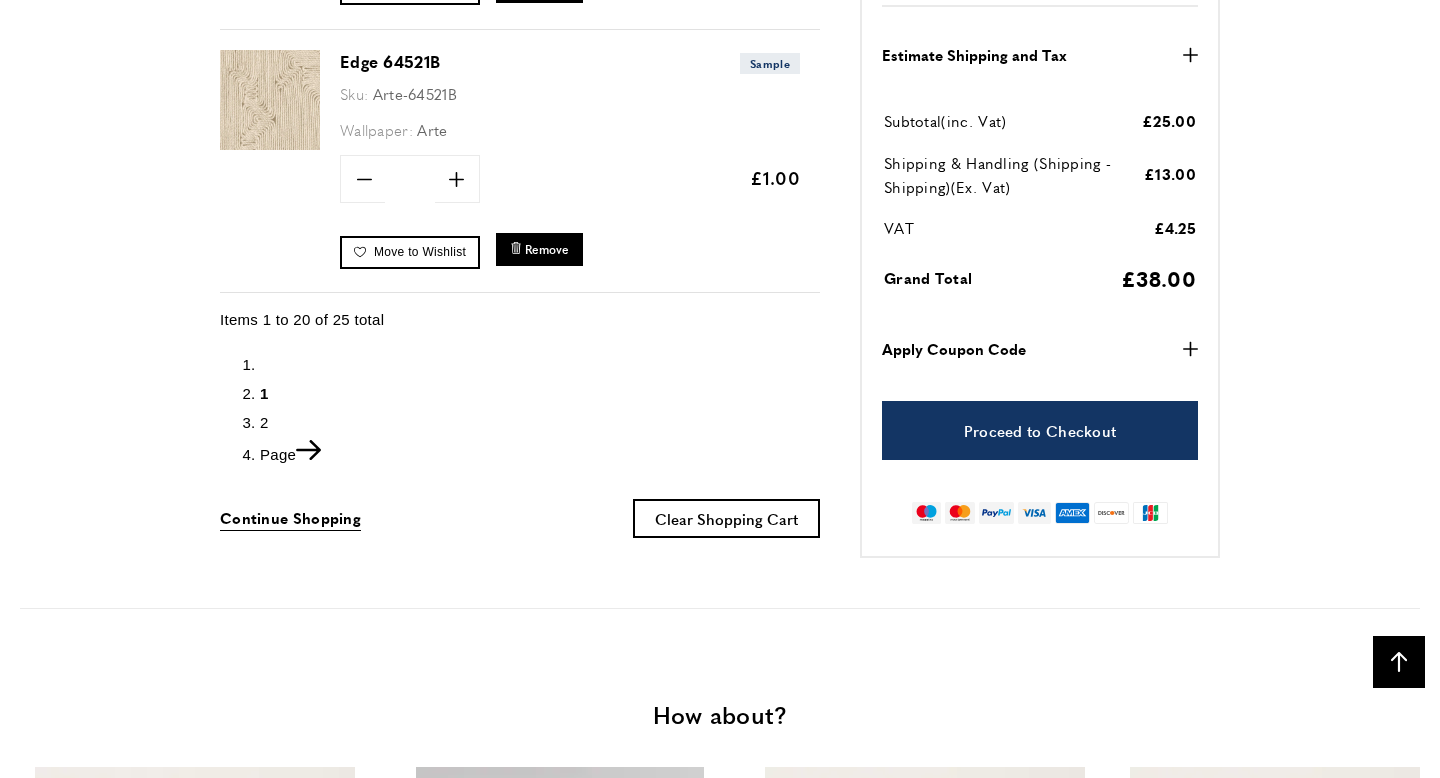 click on "Page
2" at bounding box center [540, 423] 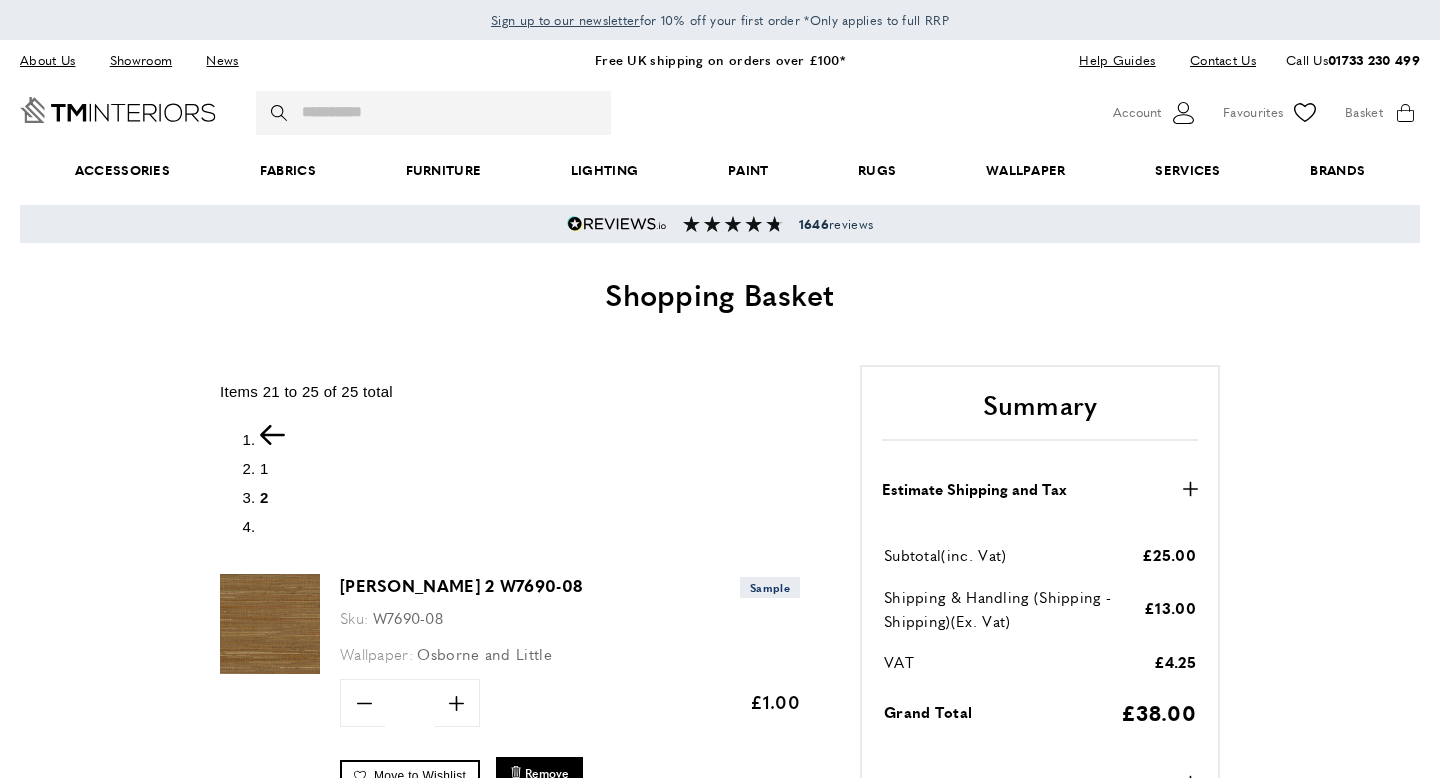 scroll, scrollTop: 0, scrollLeft: 0, axis: both 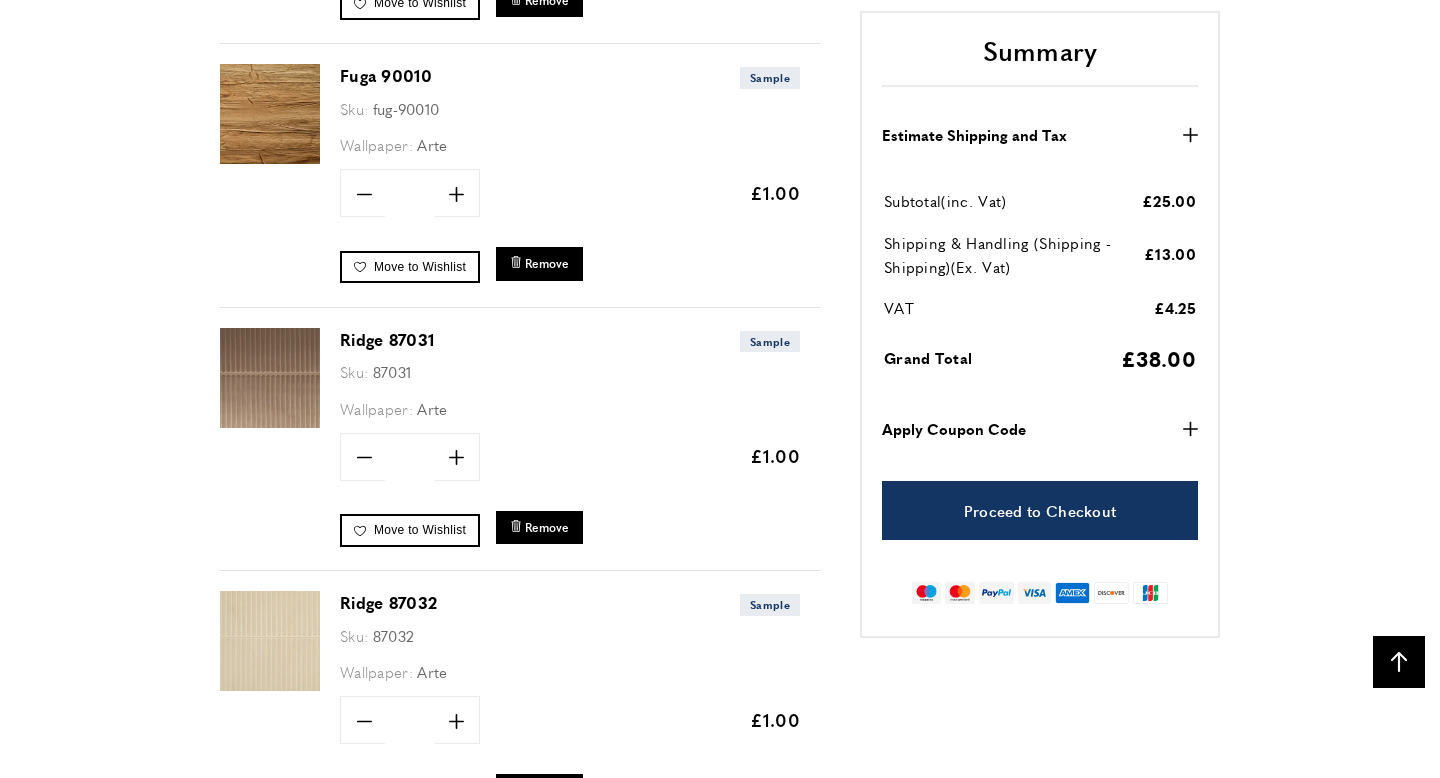 click at bounding box center (270, 378) 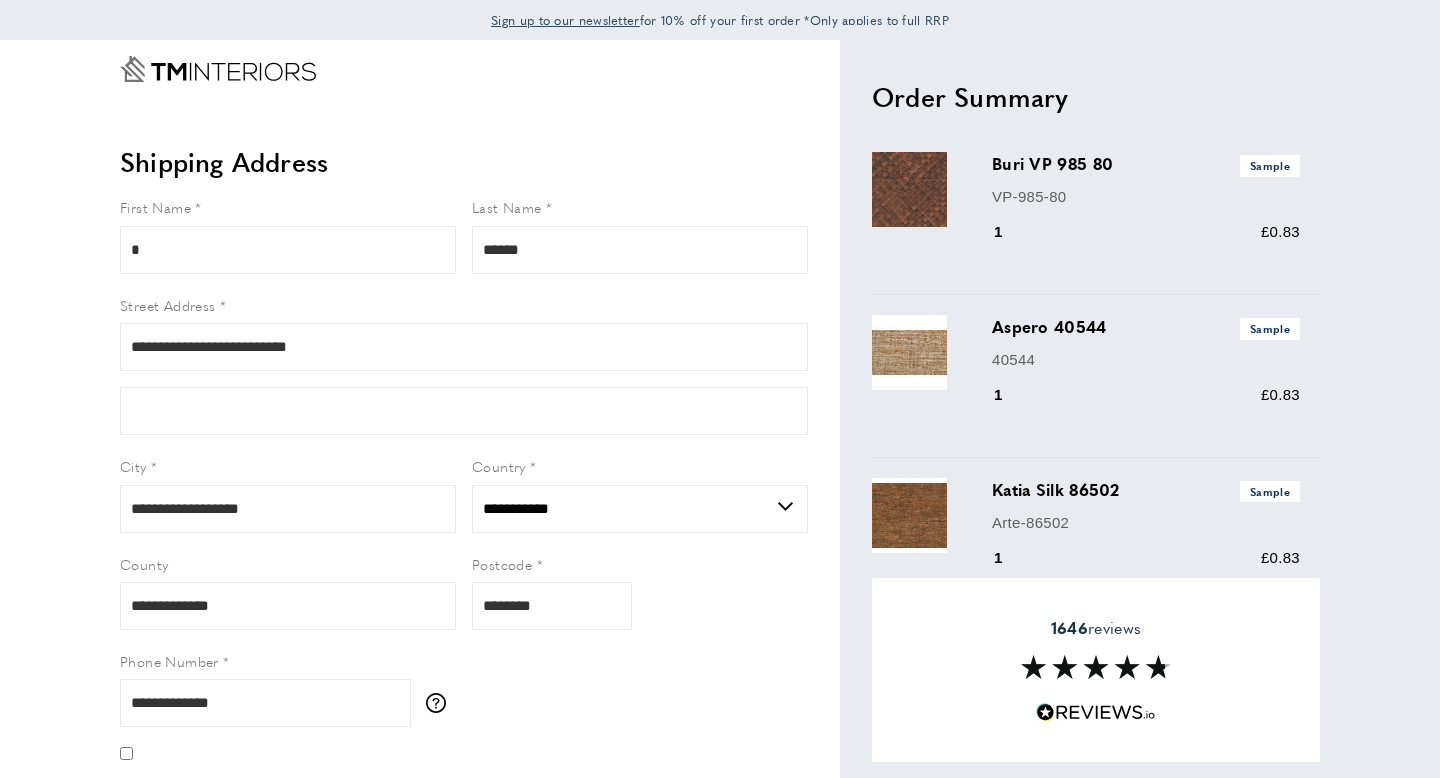 select on "**" 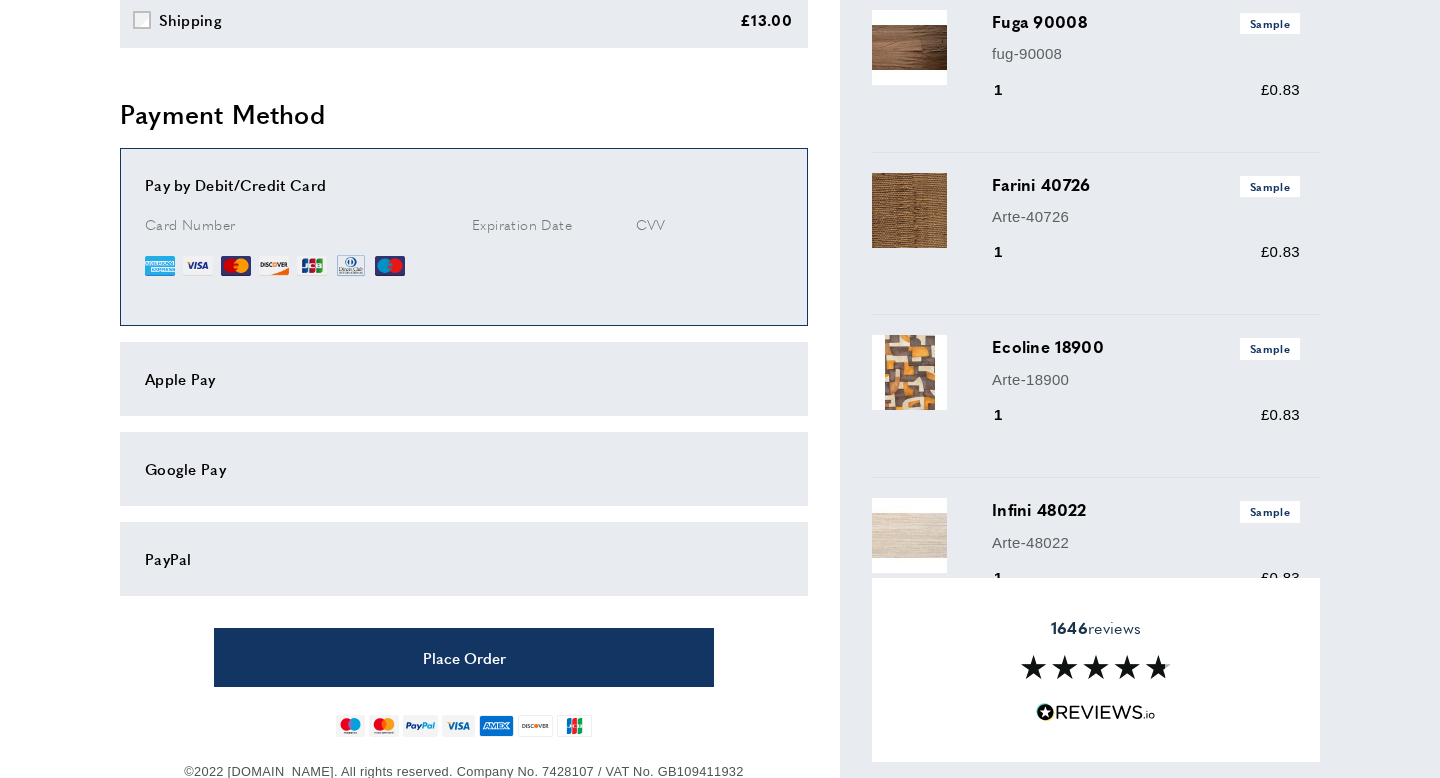 scroll, scrollTop: 913, scrollLeft: 0, axis: vertical 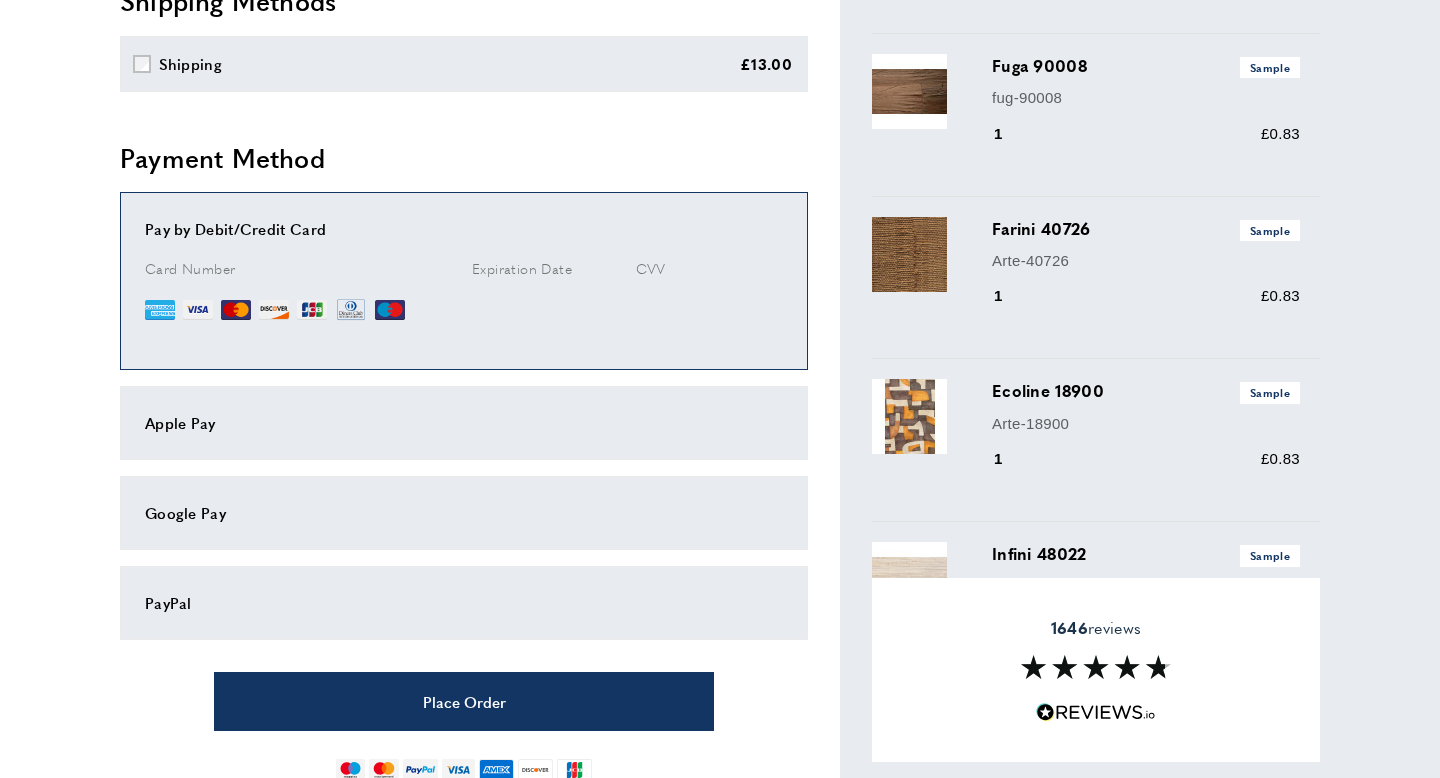 click on "PayPal" at bounding box center (464, 603) 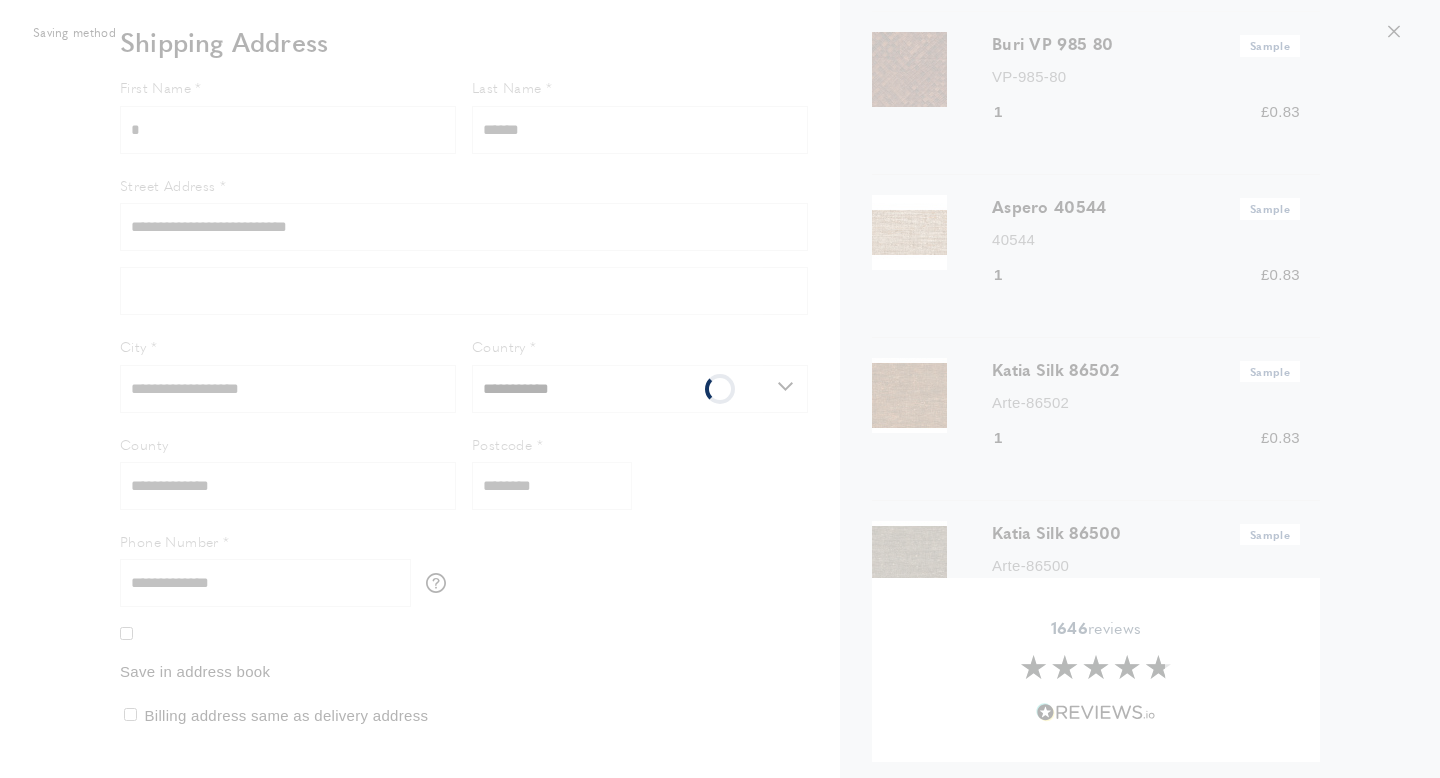 scroll, scrollTop: 127, scrollLeft: 0, axis: vertical 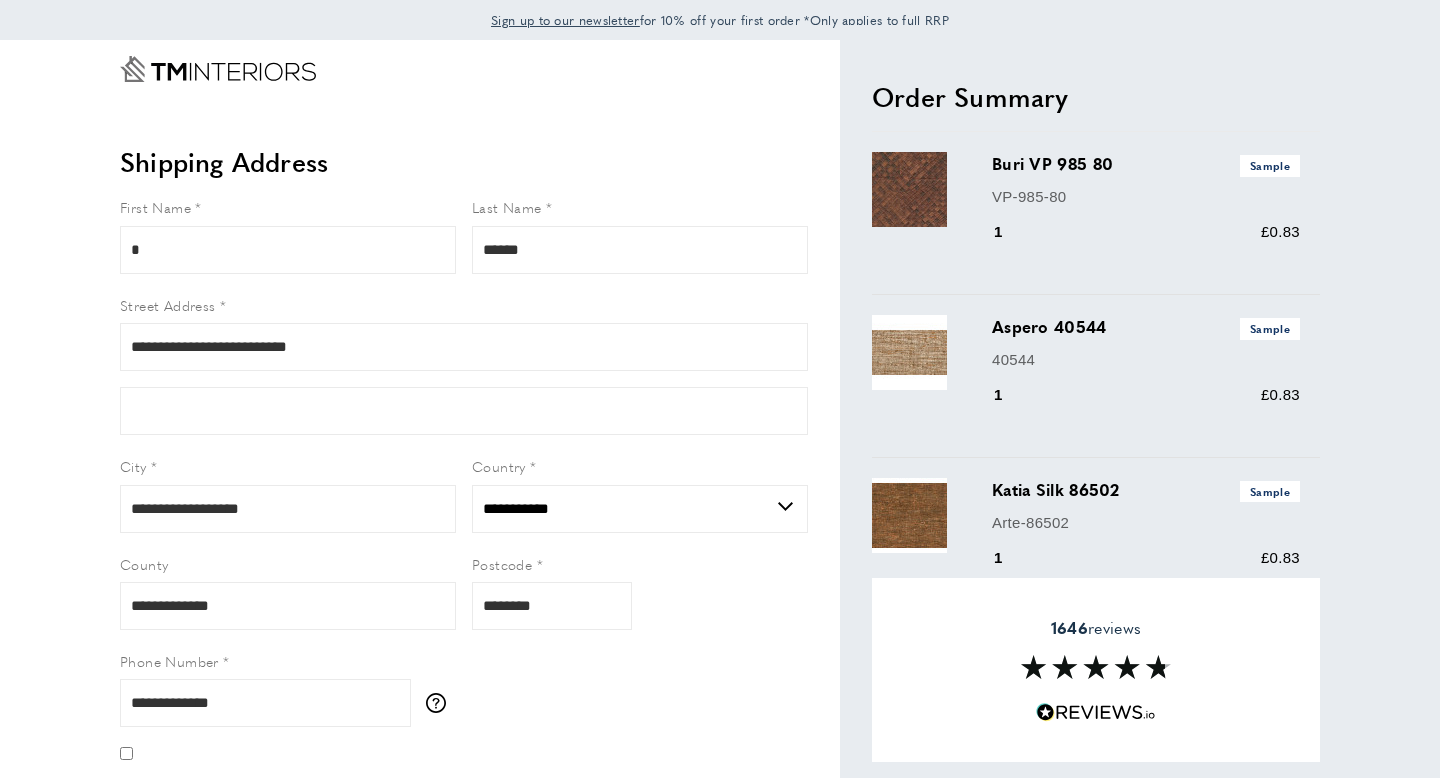select on "**" 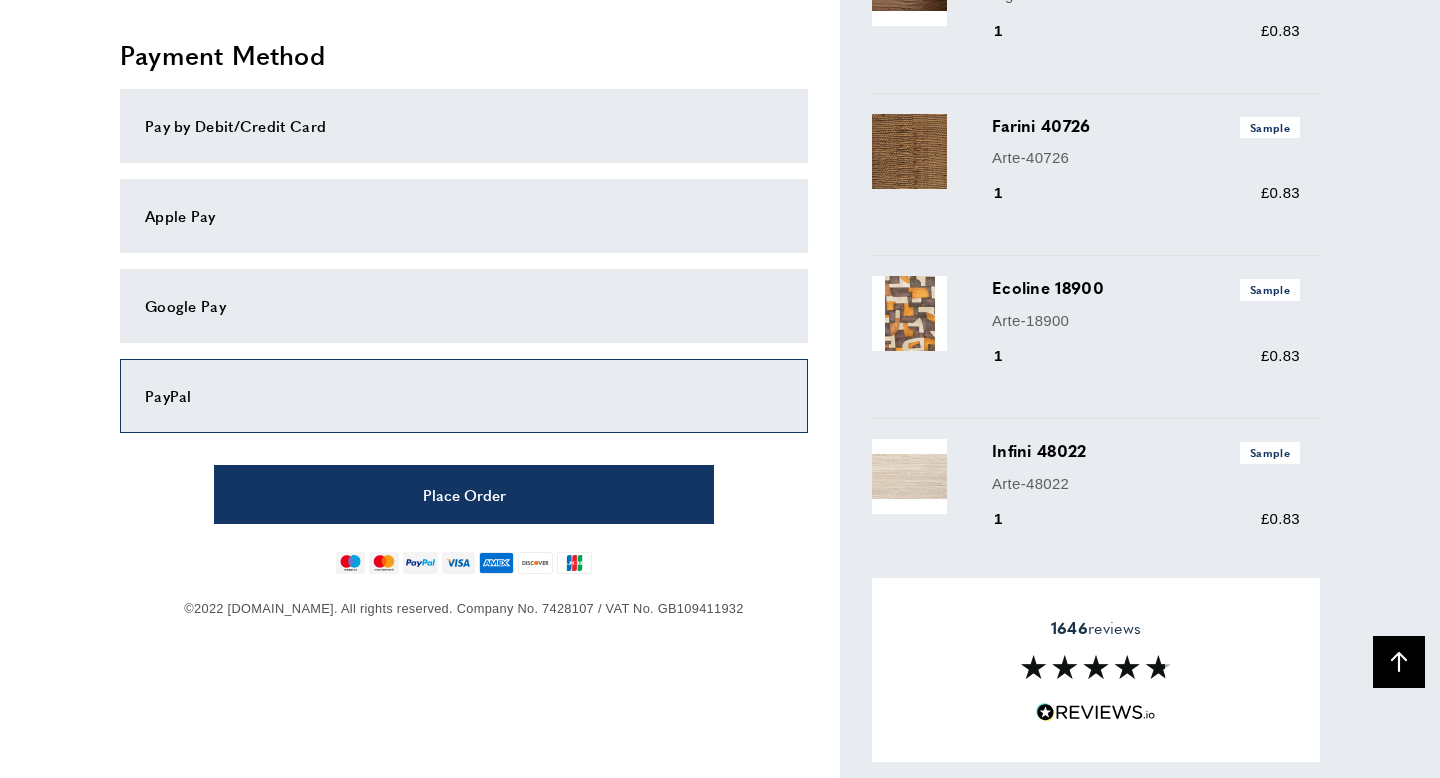 scroll, scrollTop: 1020, scrollLeft: 0, axis: vertical 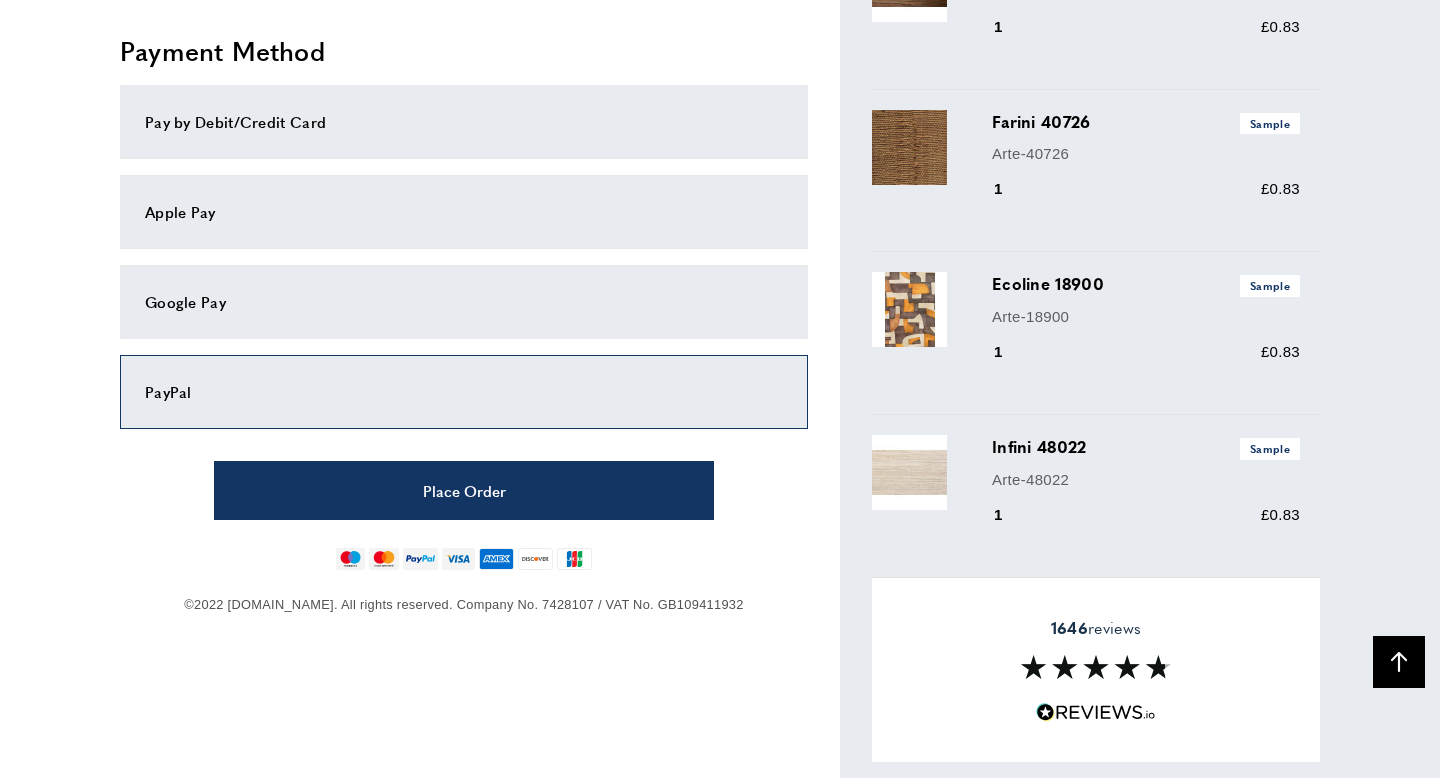 click on "Pay by Debit/Credit Card" at bounding box center [464, 122] 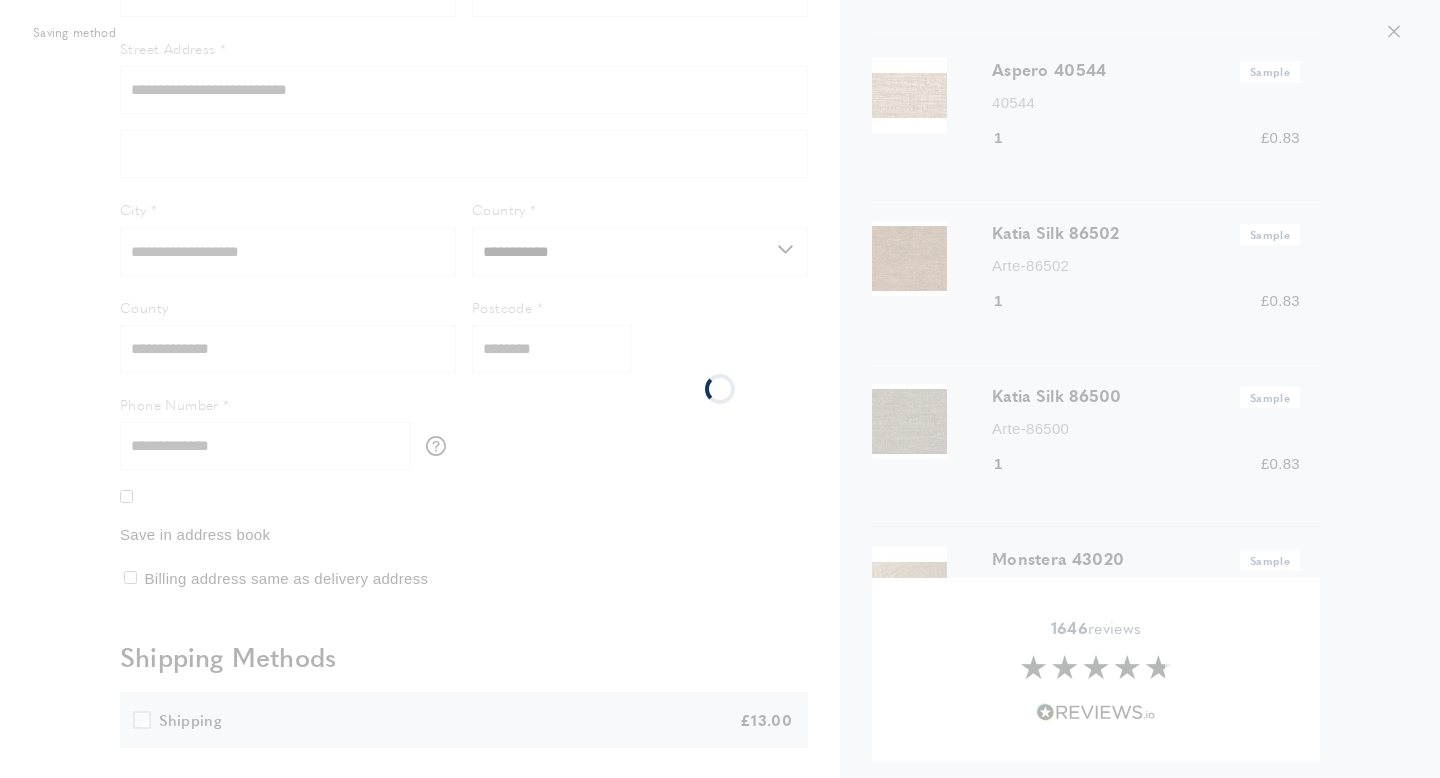 scroll, scrollTop: 280, scrollLeft: 0, axis: vertical 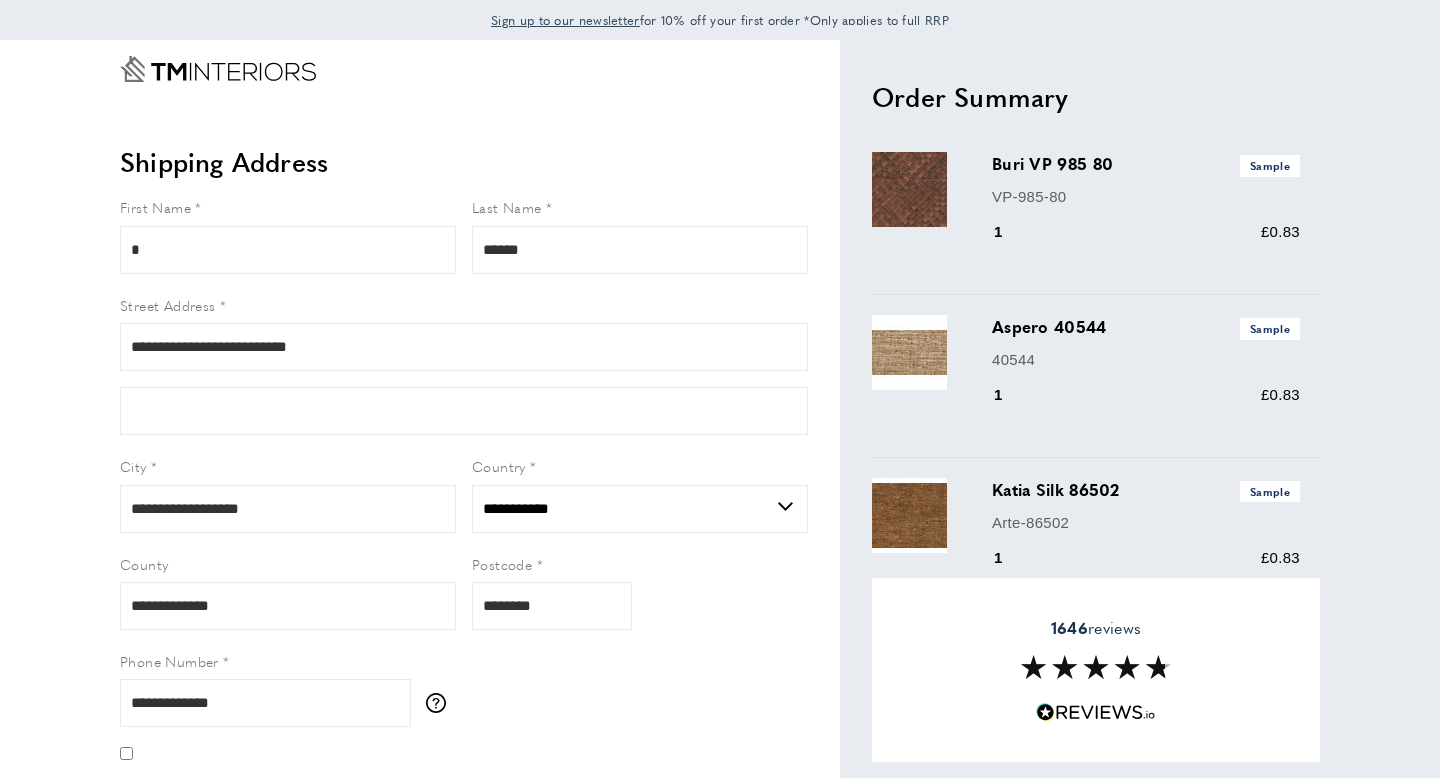select on "**" 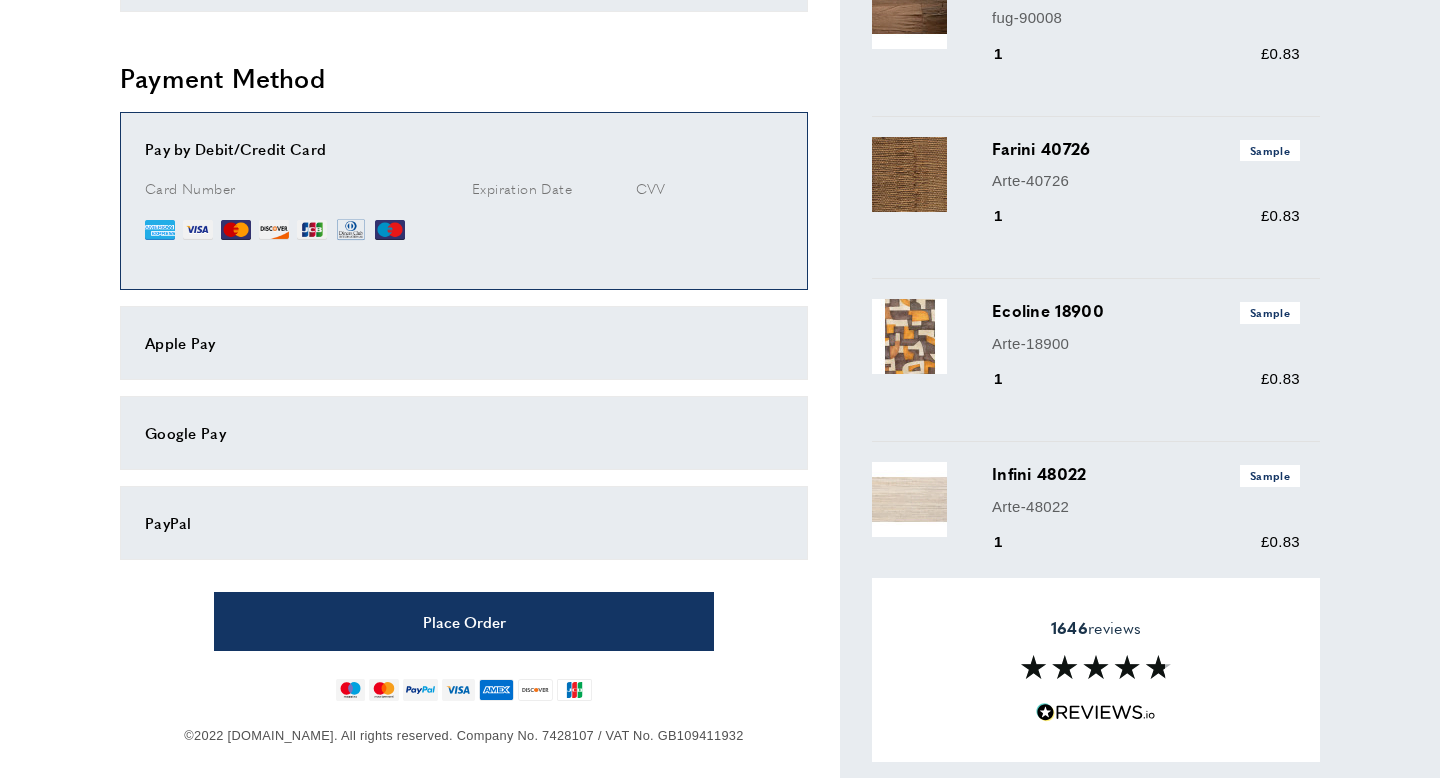 scroll, scrollTop: 991, scrollLeft: 0, axis: vertical 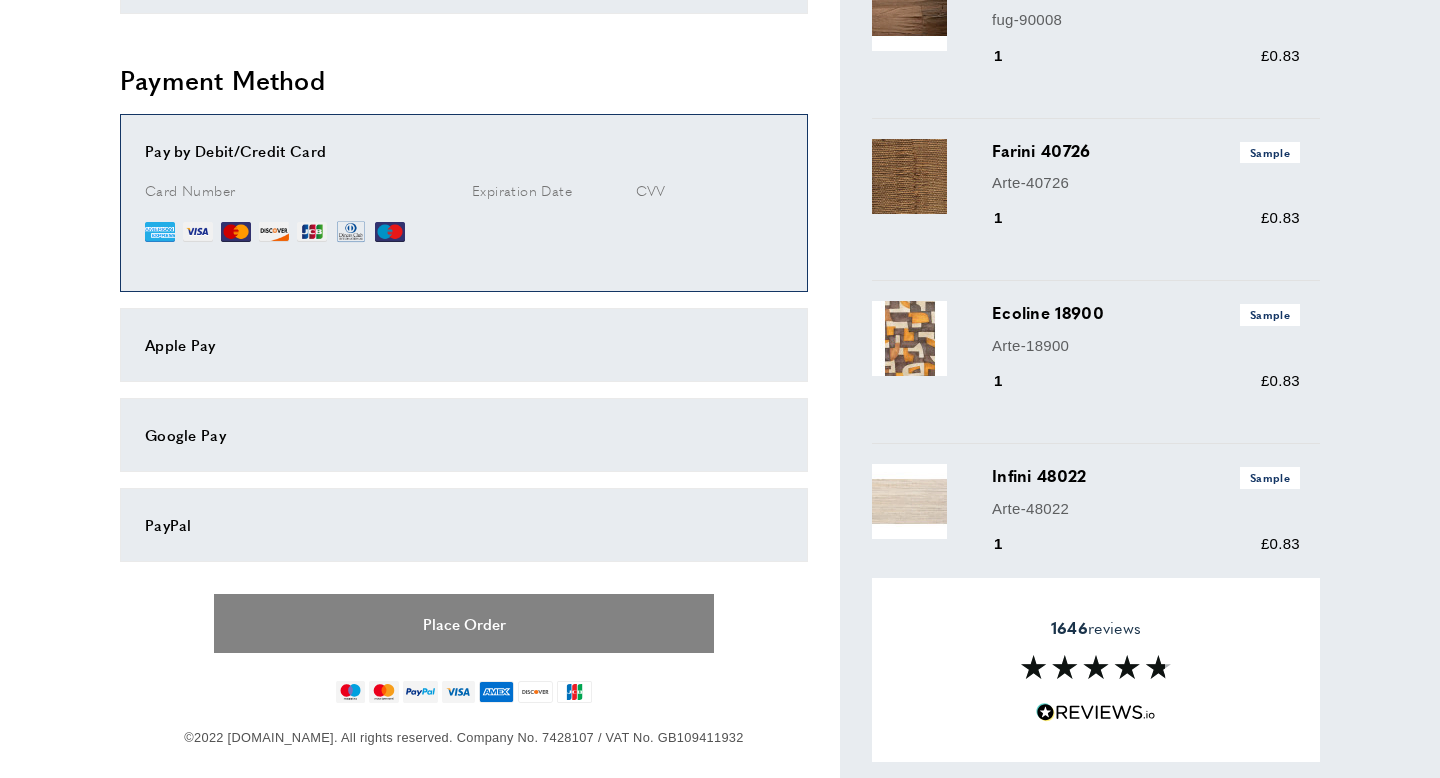 click on "Place Order" at bounding box center (464, 623) 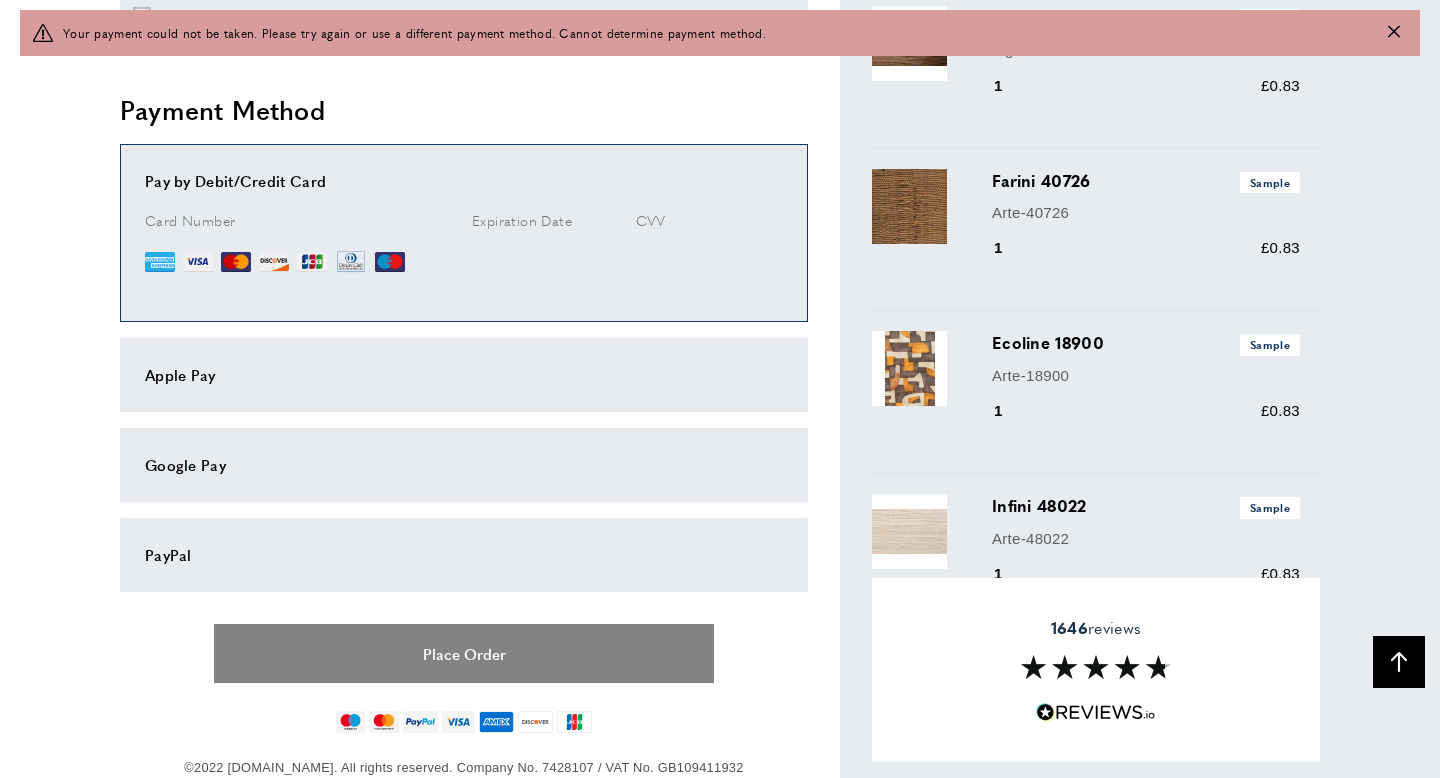 scroll, scrollTop: 1016, scrollLeft: 0, axis: vertical 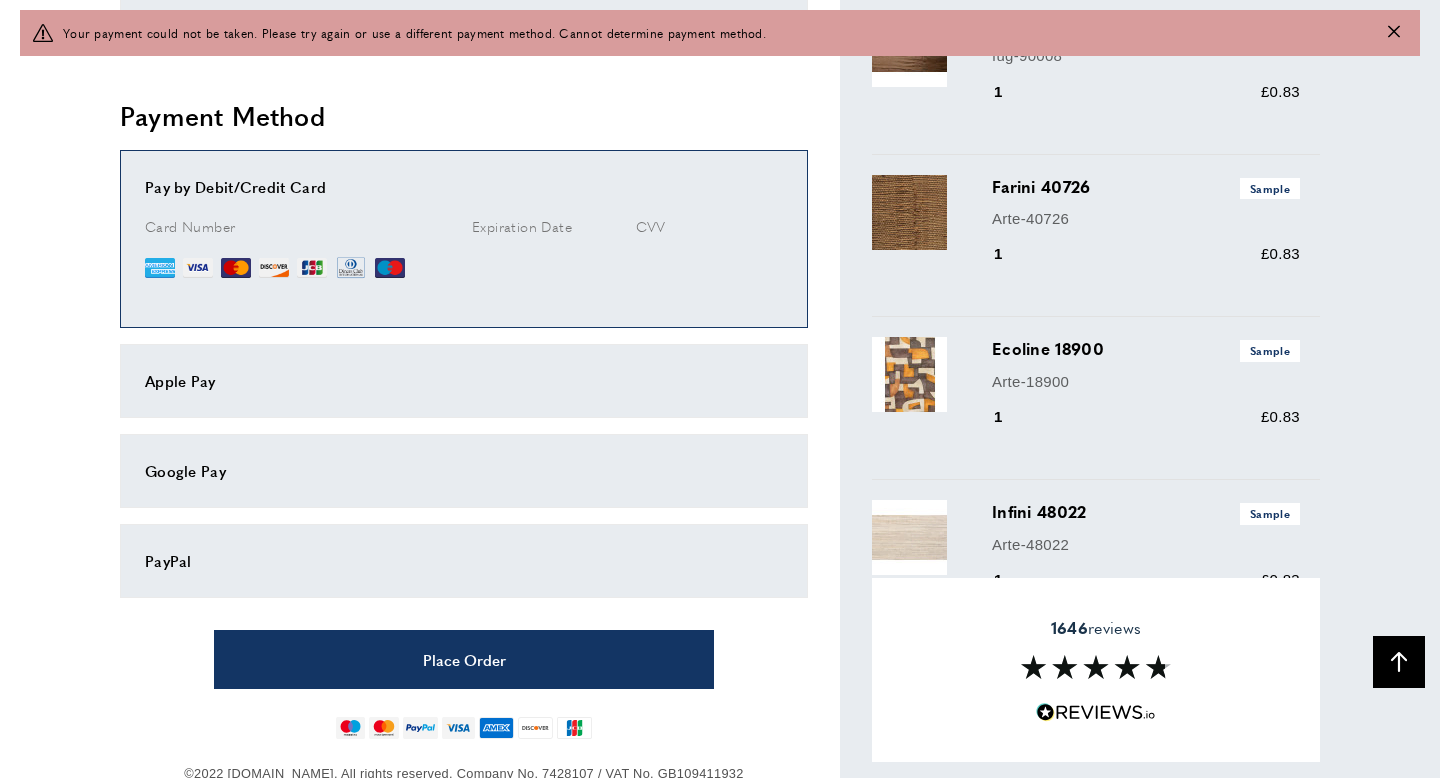 click on "Apple Pay" at bounding box center [464, 381] 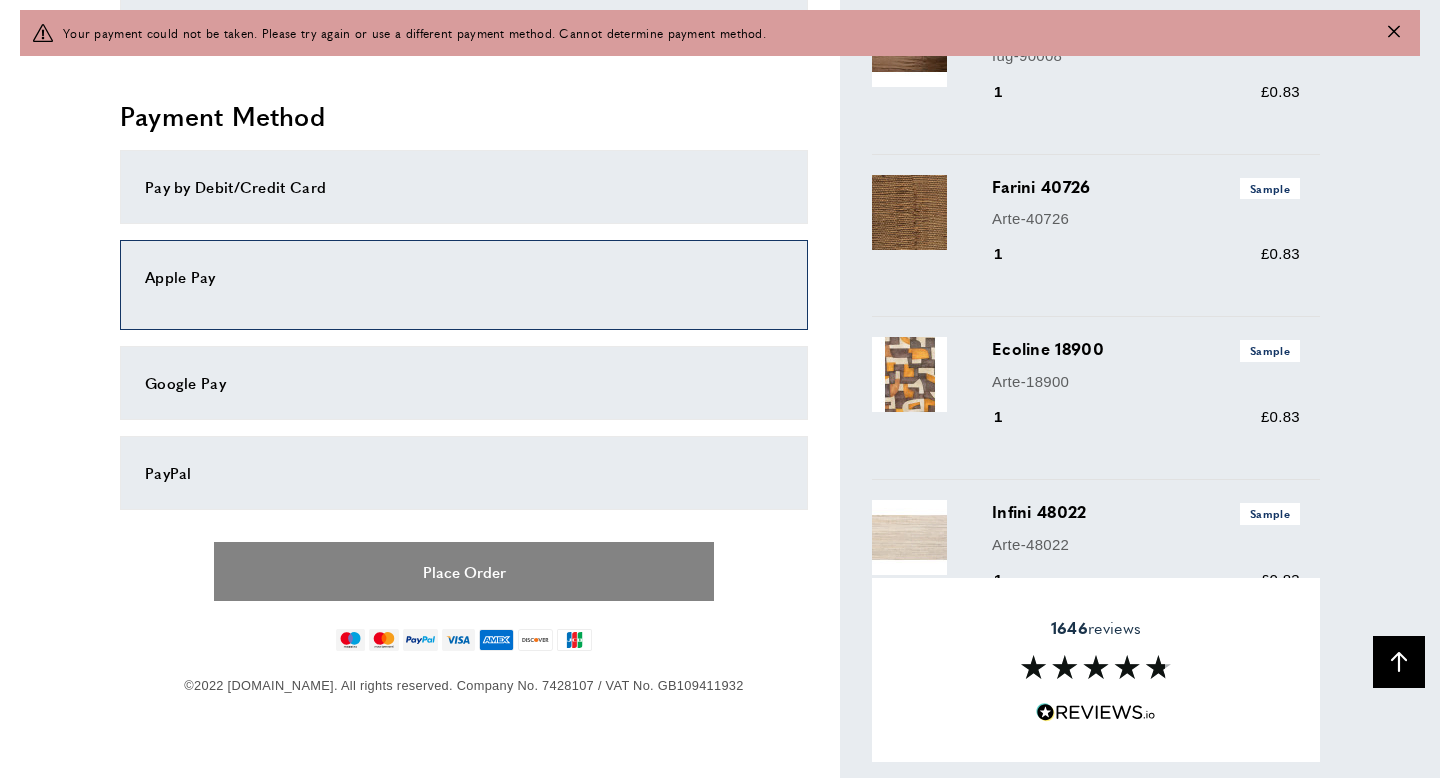 click on "Place Order" at bounding box center (464, 571) 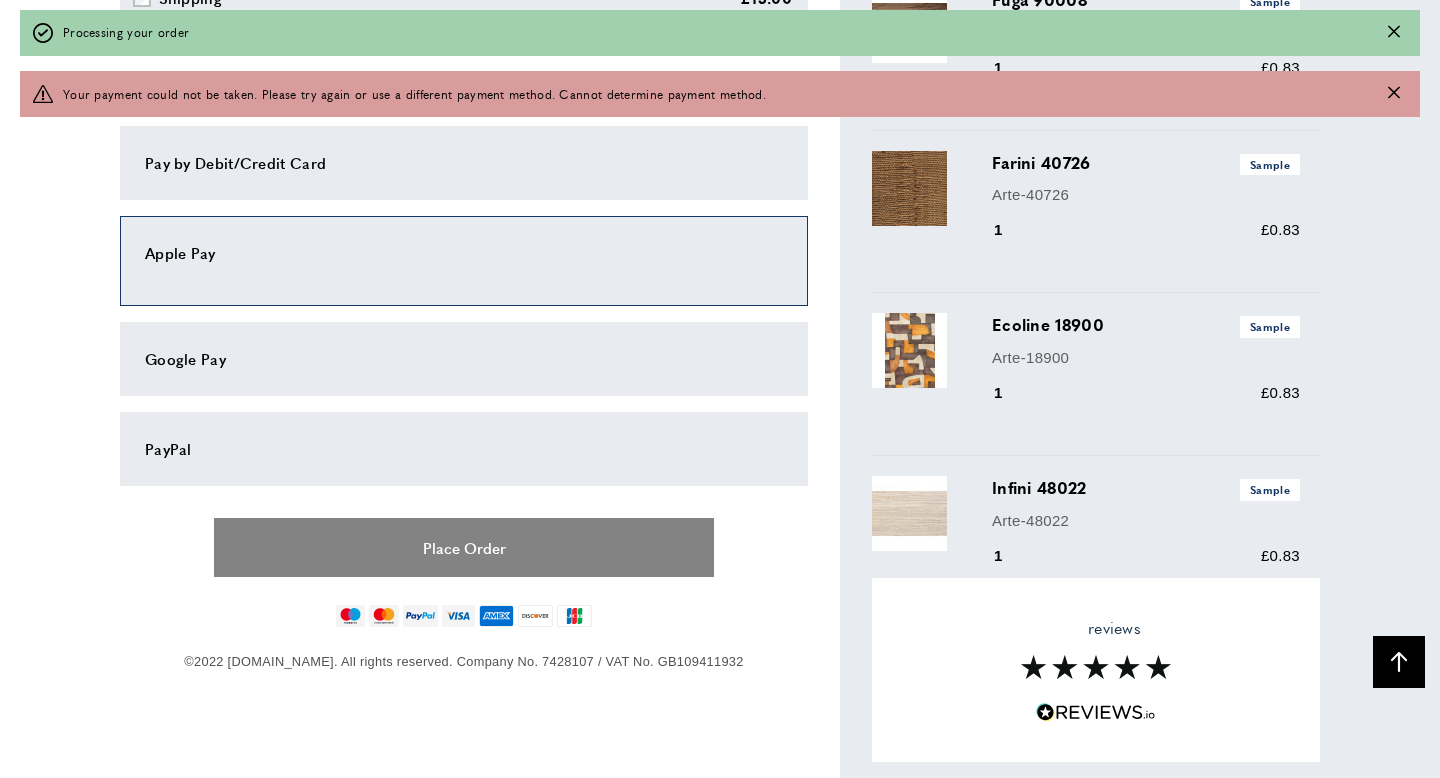 scroll, scrollTop: 1111, scrollLeft: 0, axis: vertical 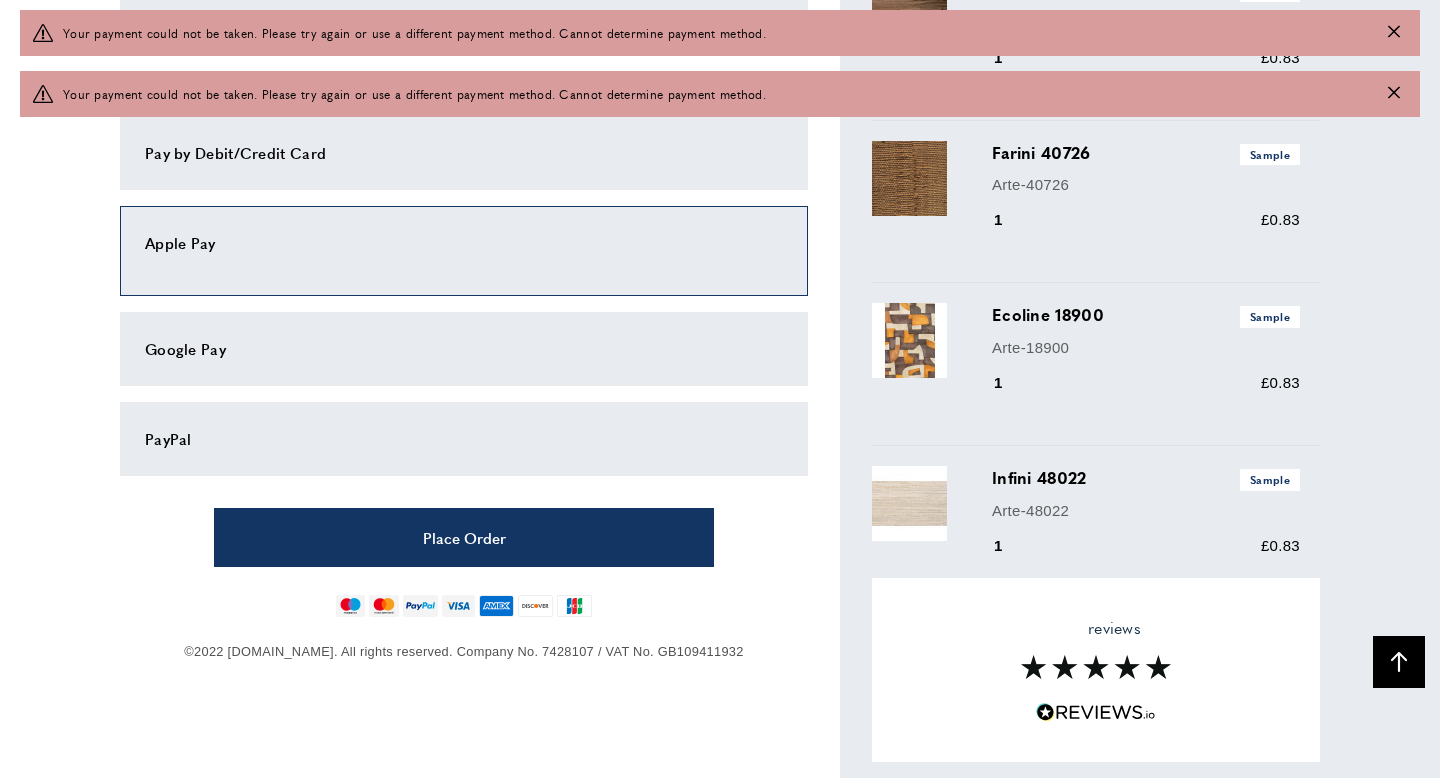 click on "PayPal" at bounding box center (464, 439) 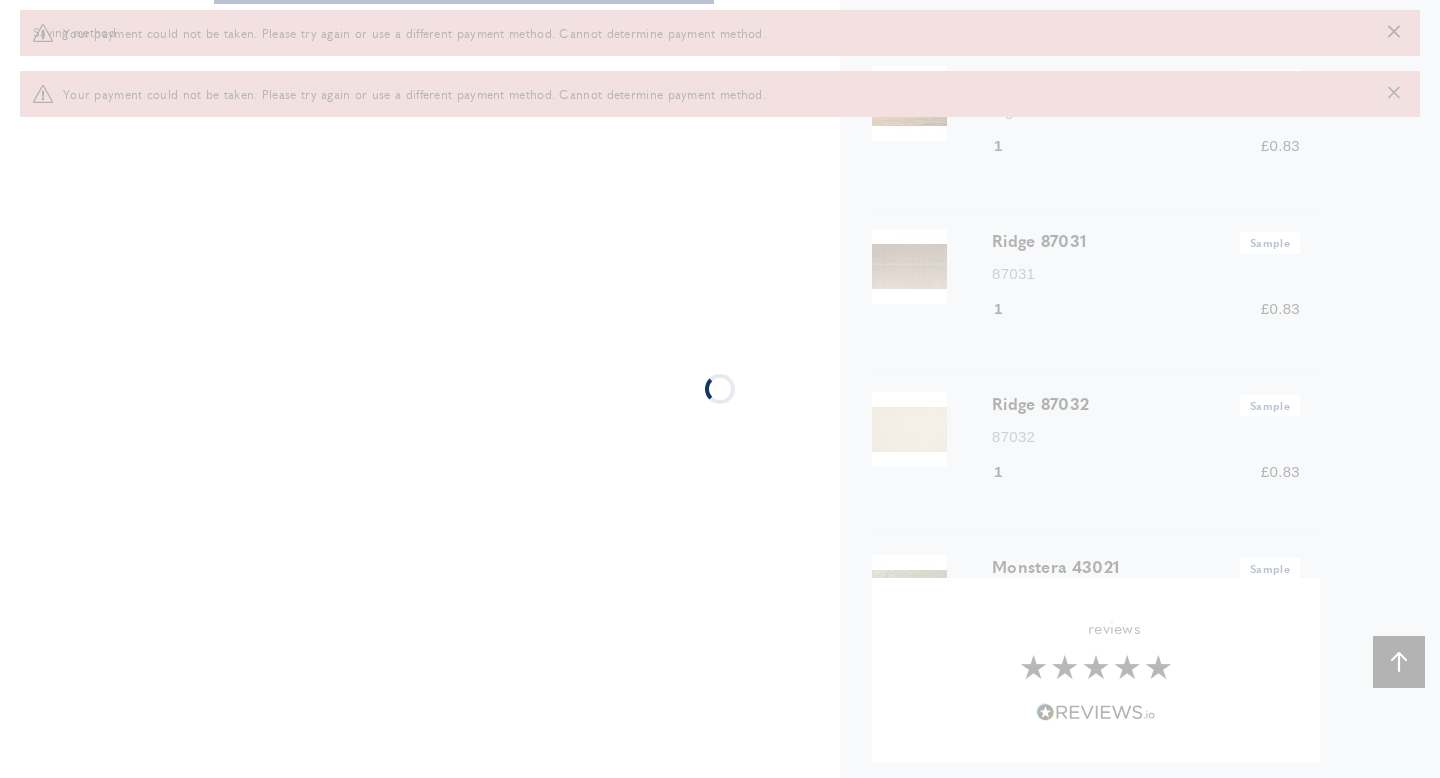 scroll, scrollTop: 1841, scrollLeft: 0, axis: vertical 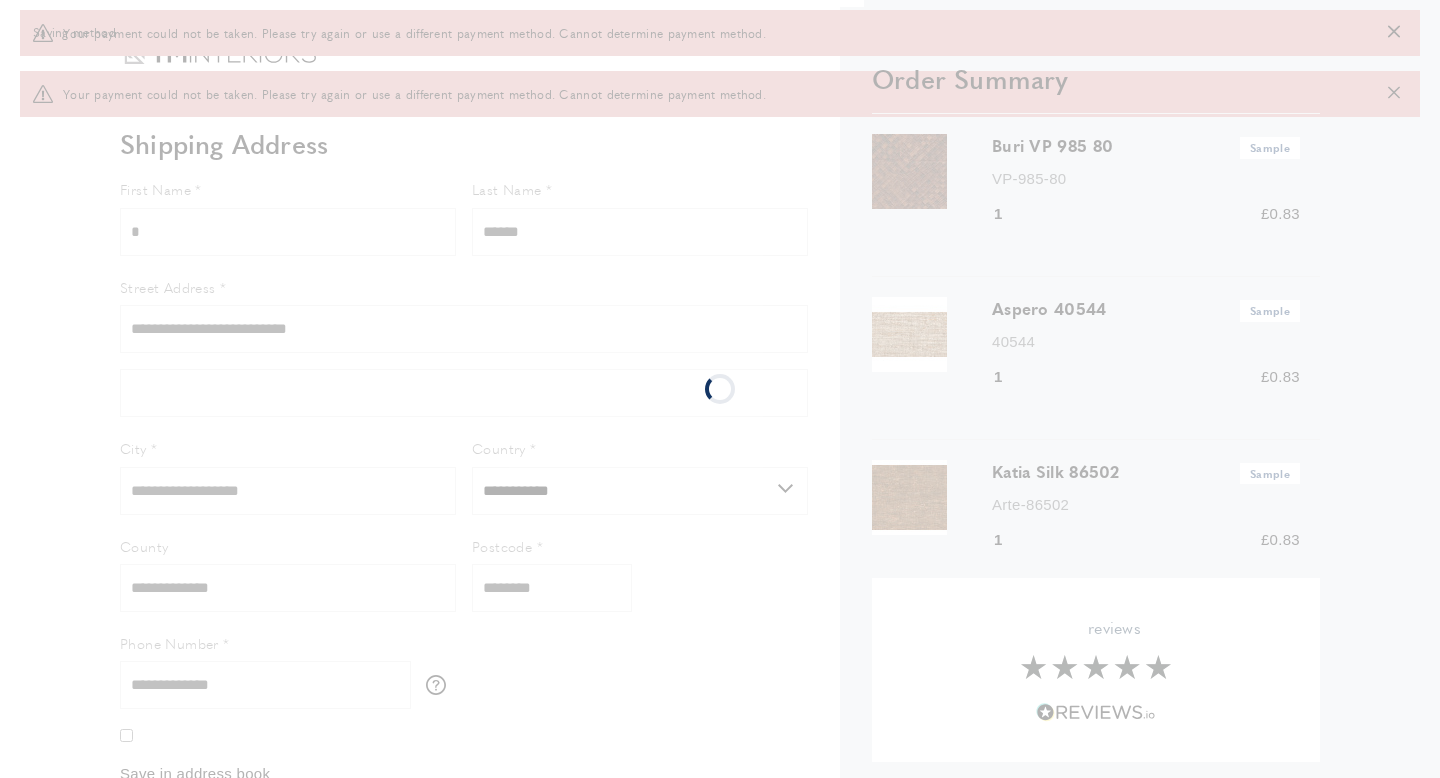 click at bounding box center (720, 389) 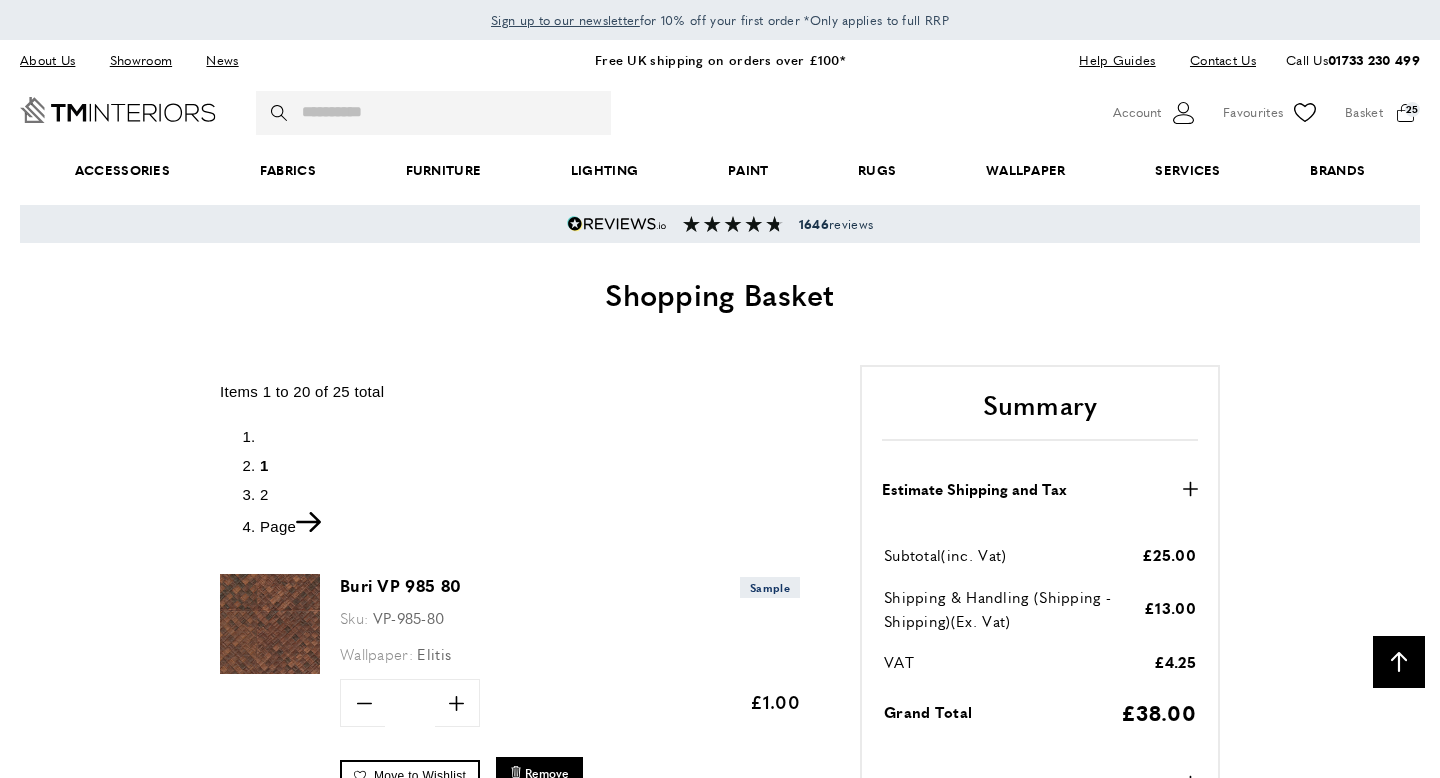 scroll, scrollTop: 5078, scrollLeft: 0, axis: vertical 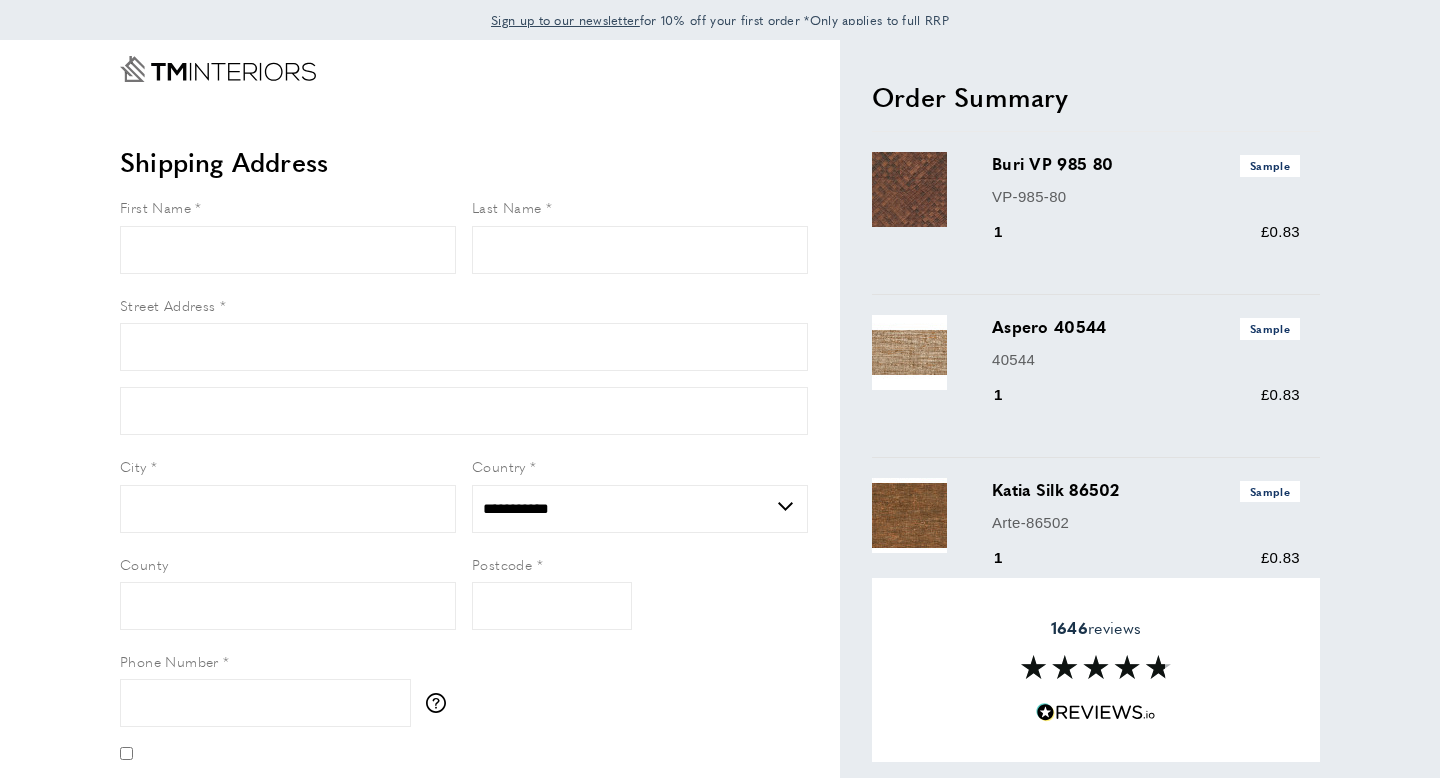 select on "**" 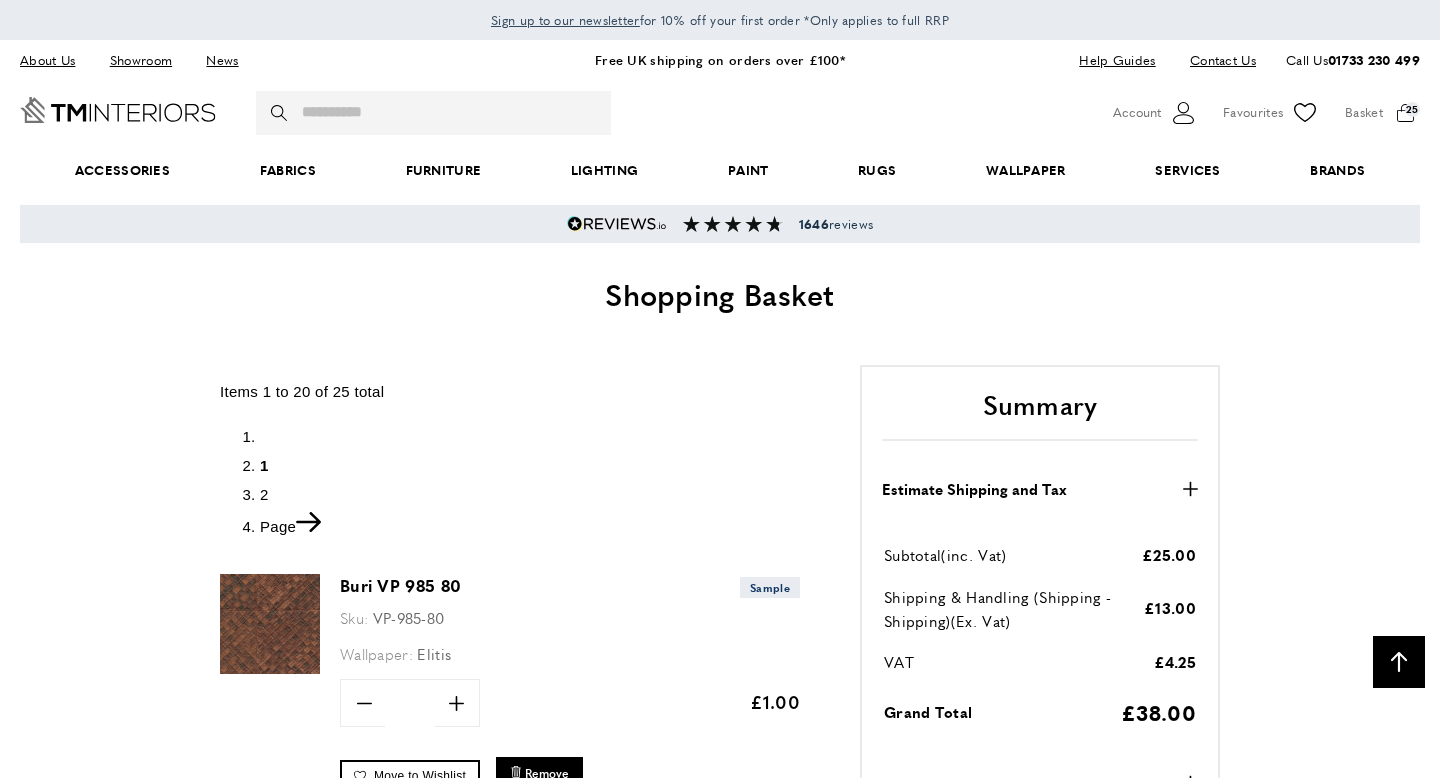 scroll, scrollTop: 1254, scrollLeft: 0, axis: vertical 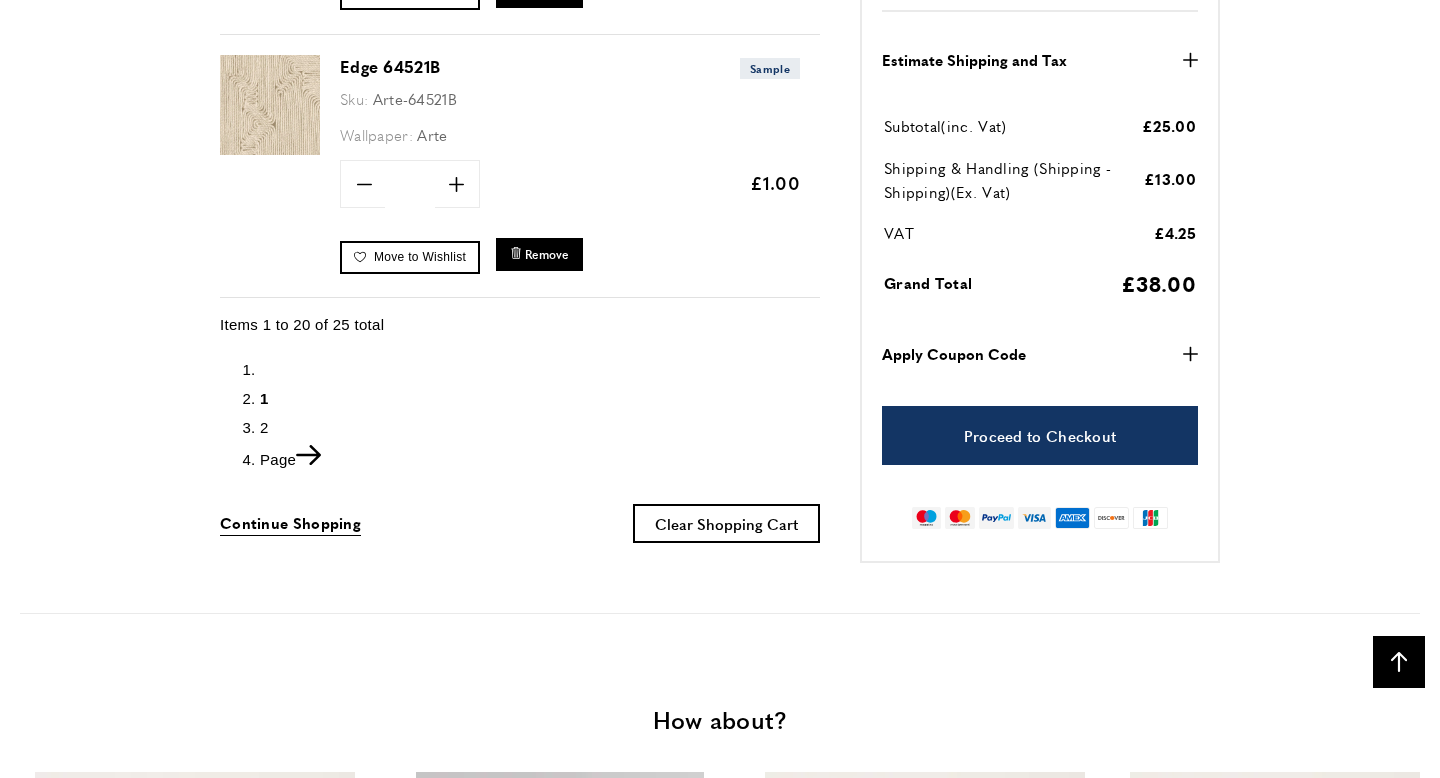 click on "2" at bounding box center (264, 427) 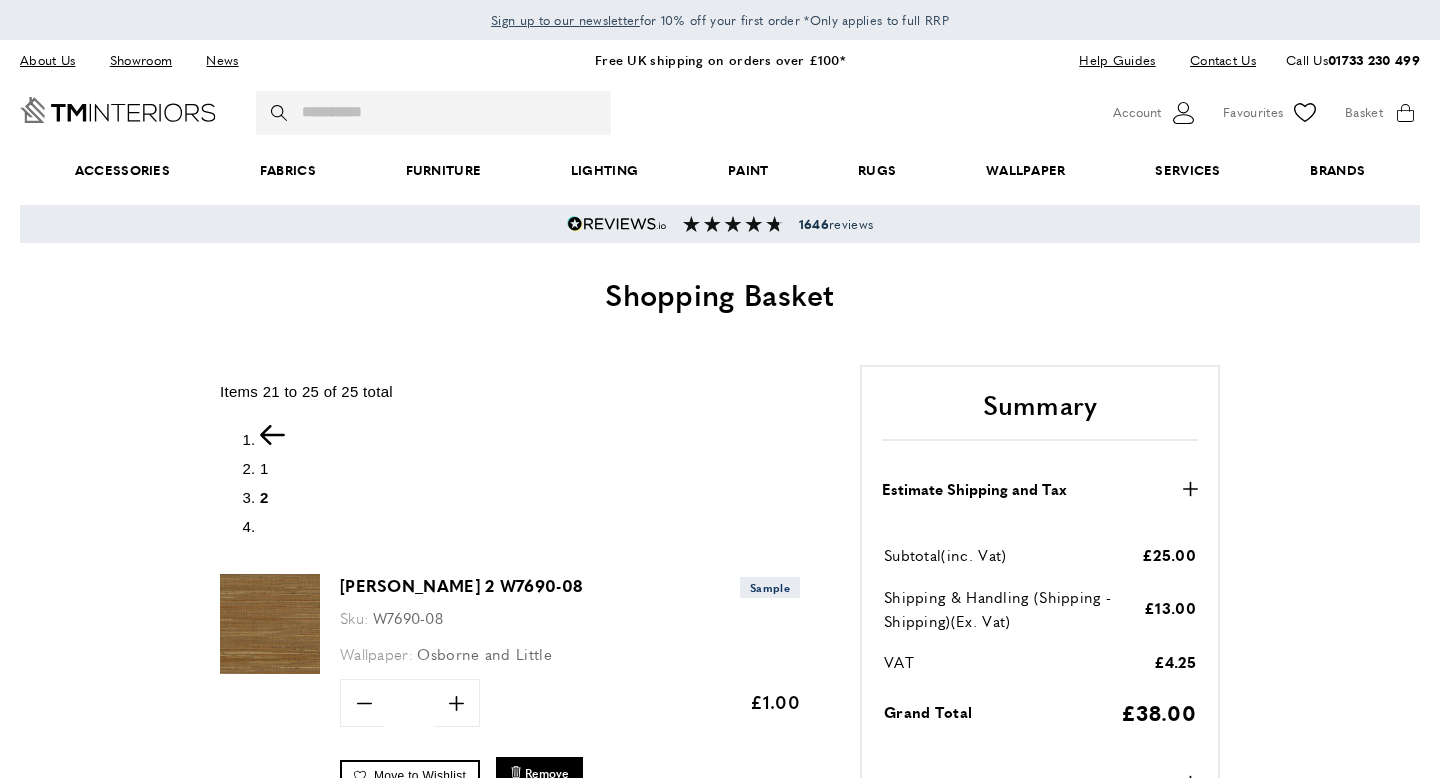 scroll, scrollTop: 0, scrollLeft: 0, axis: both 